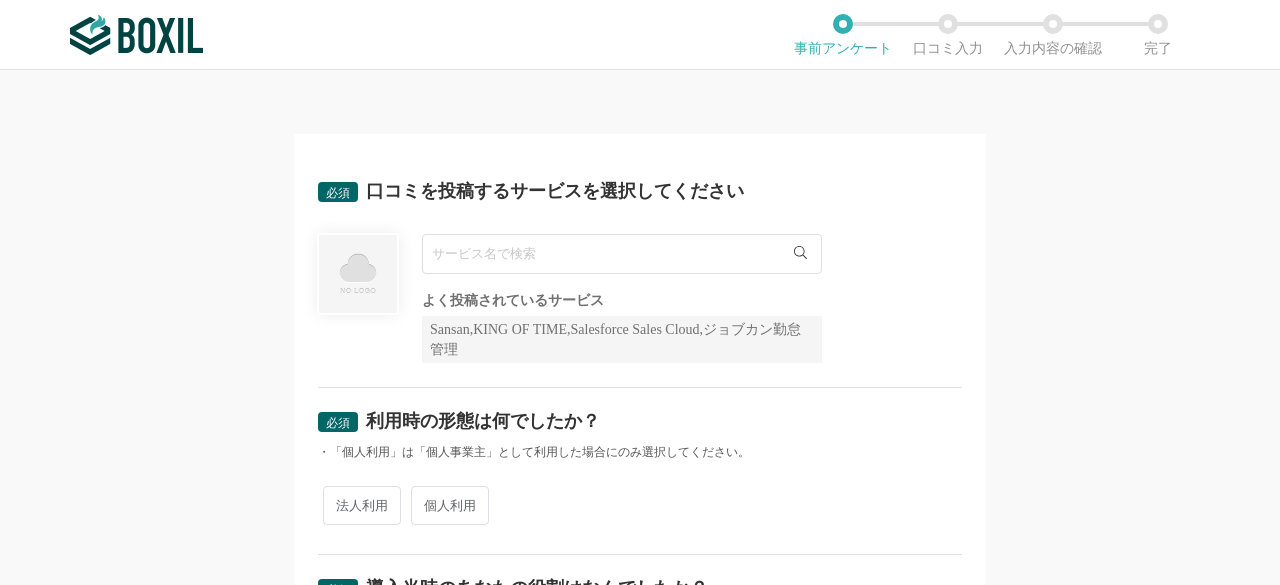scroll, scrollTop: 0, scrollLeft: 0, axis: both 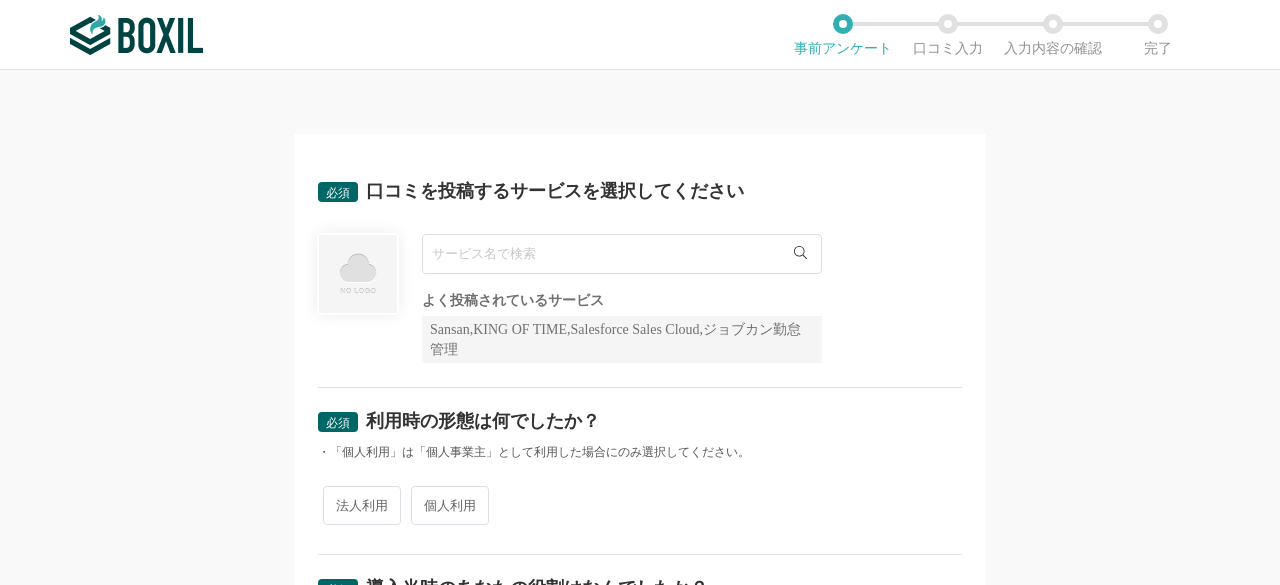 click at bounding box center (358, 274) 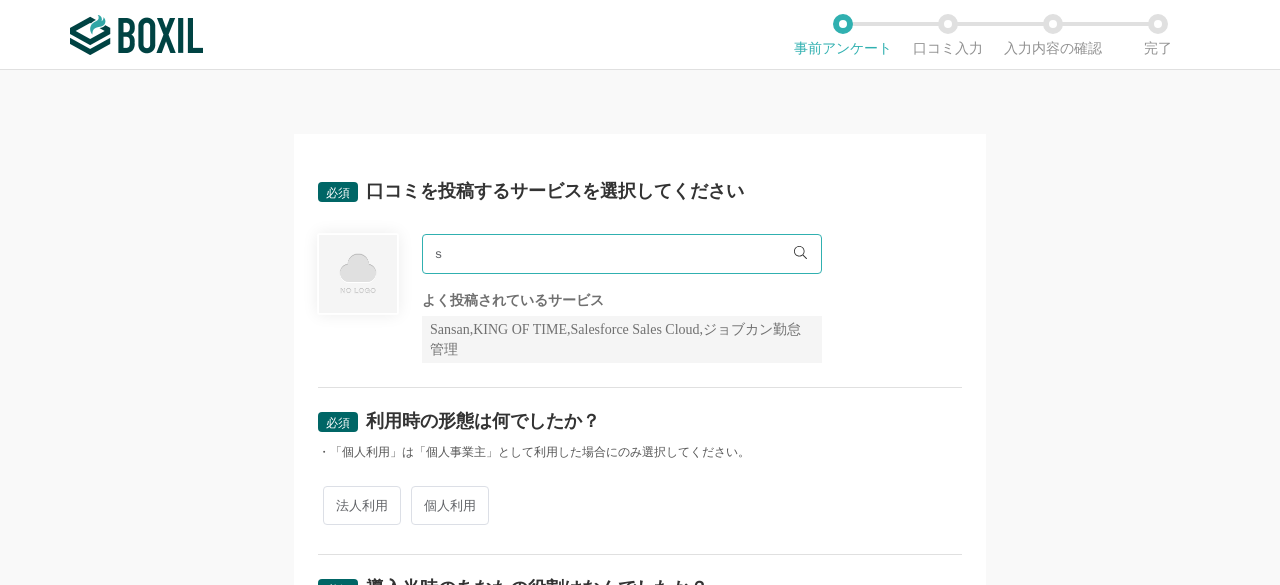 type on "さ" 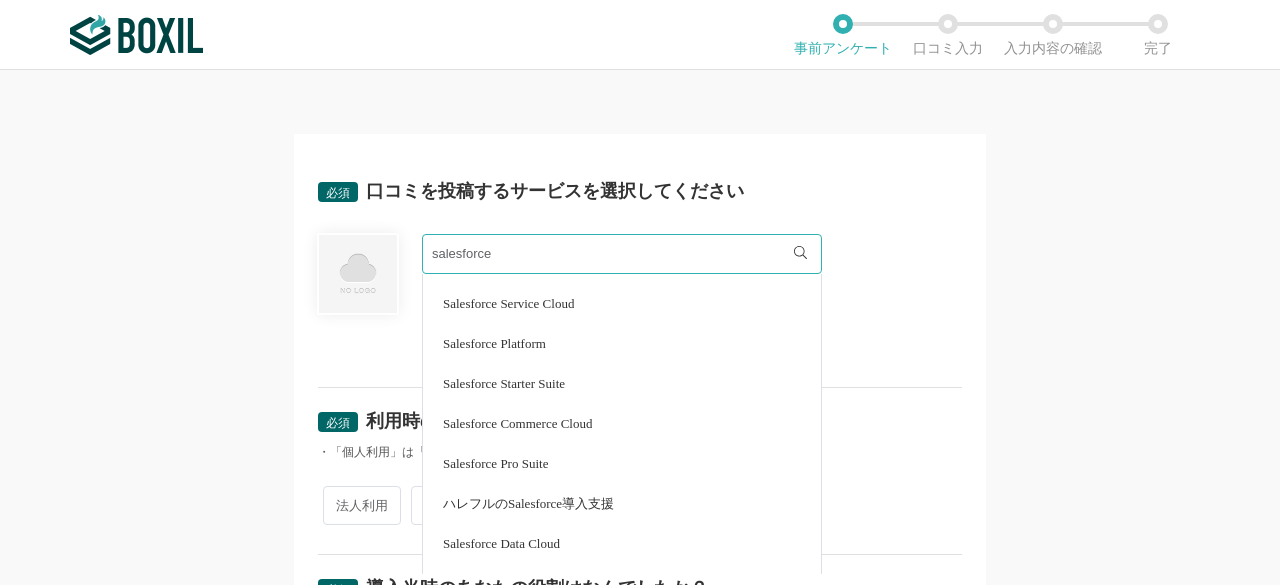 scroll, scrollTop: 0, scrollLeft: 0, axis: both 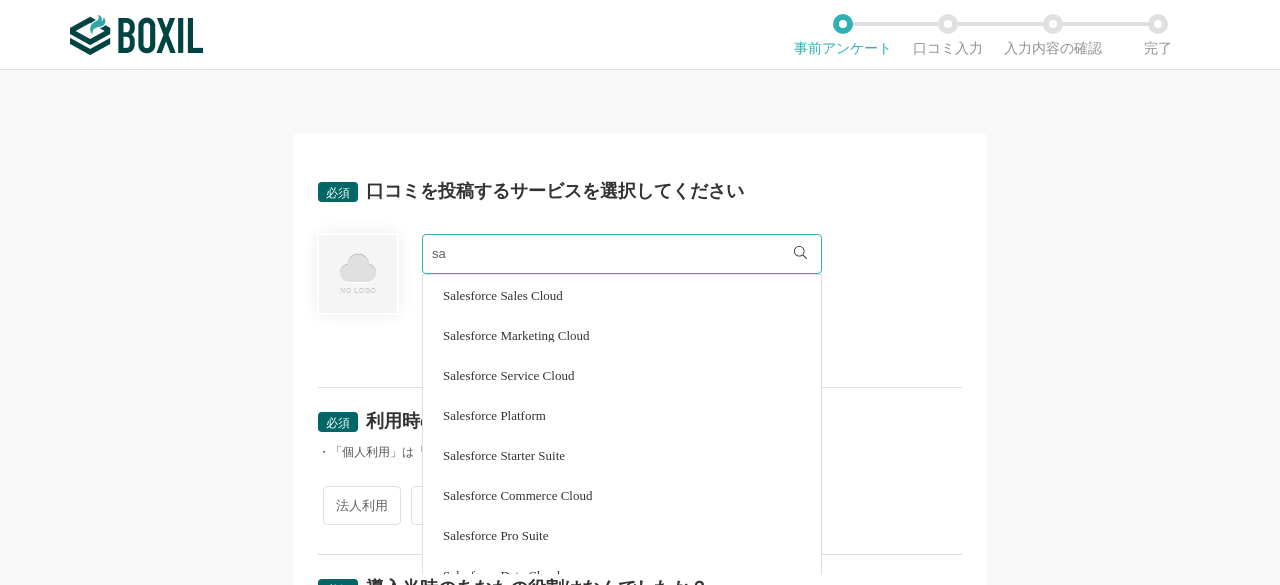 type on "s" 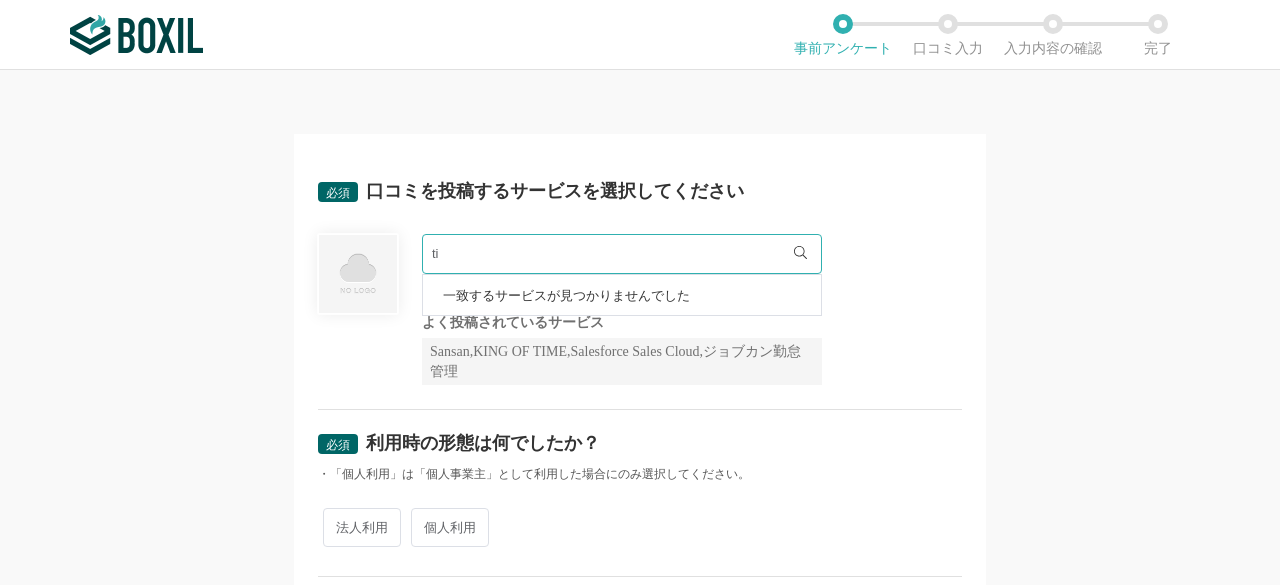 type on "t" 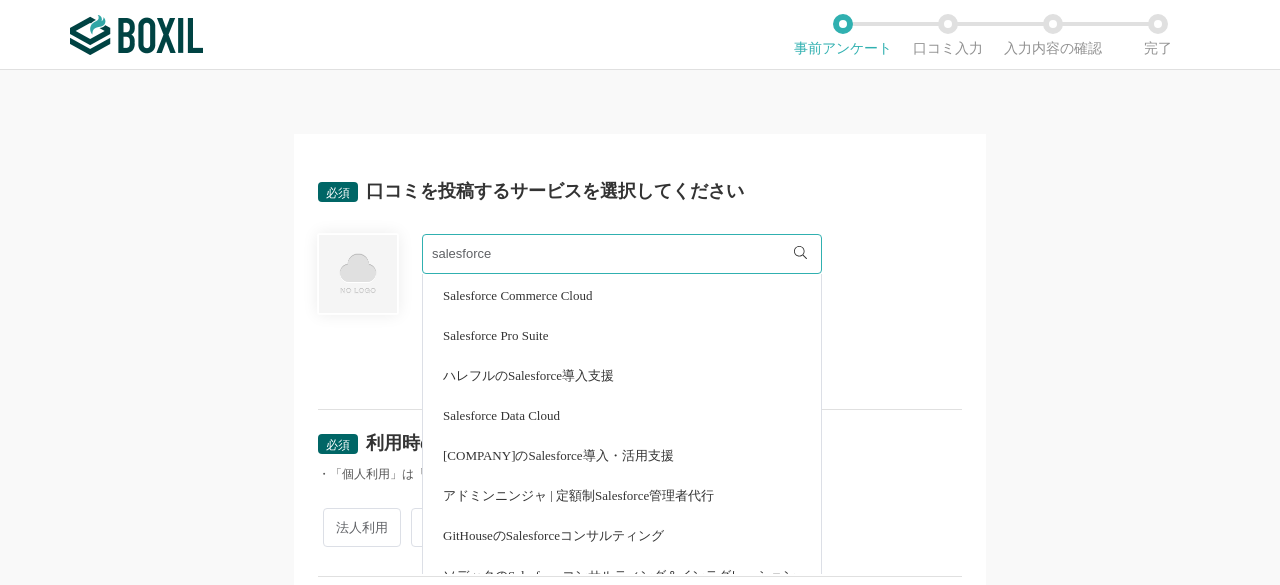 scroll, scrollTop: 221, scrollLeft: 0, axis: vertical 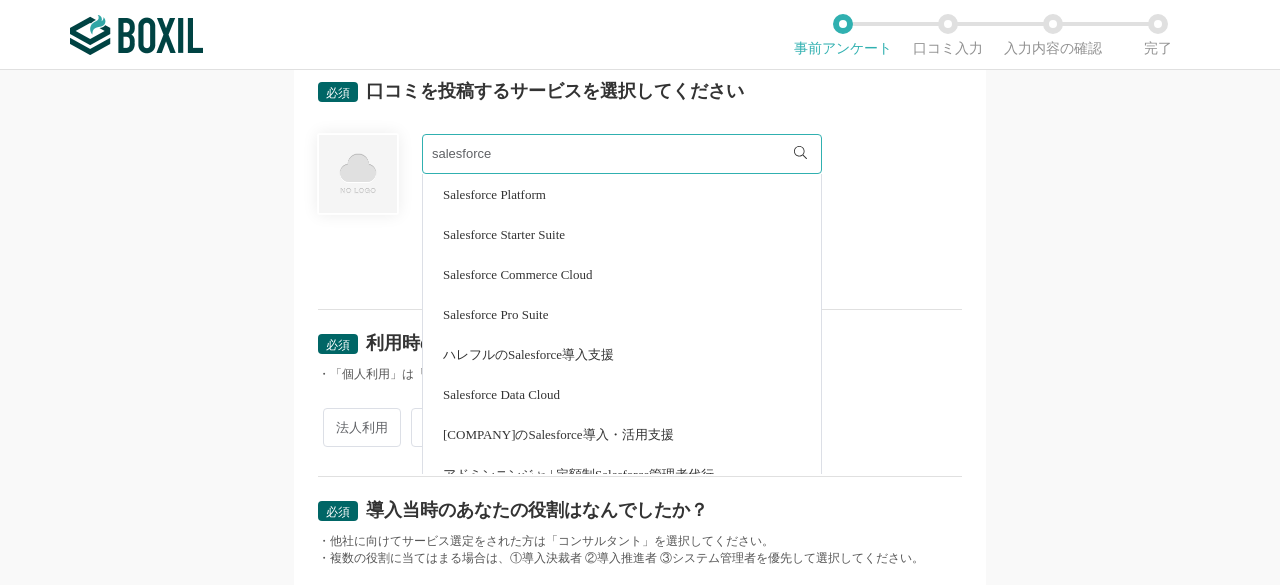 type on "salesforce" 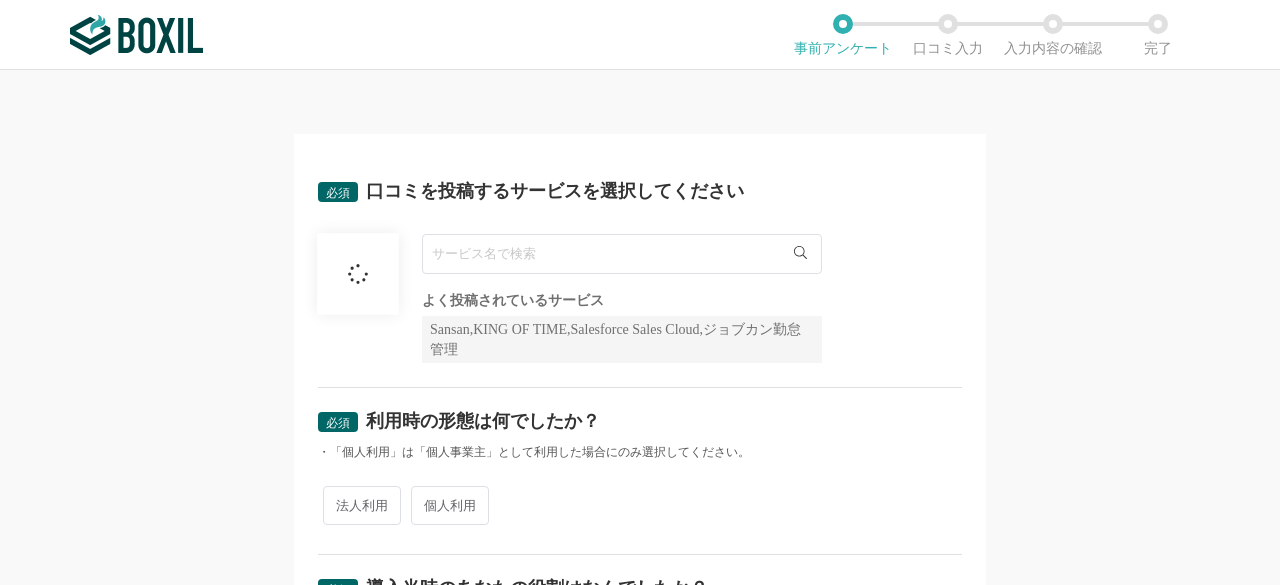 scroll, scrollTop: 0, scrollLeft: 0, axis: both 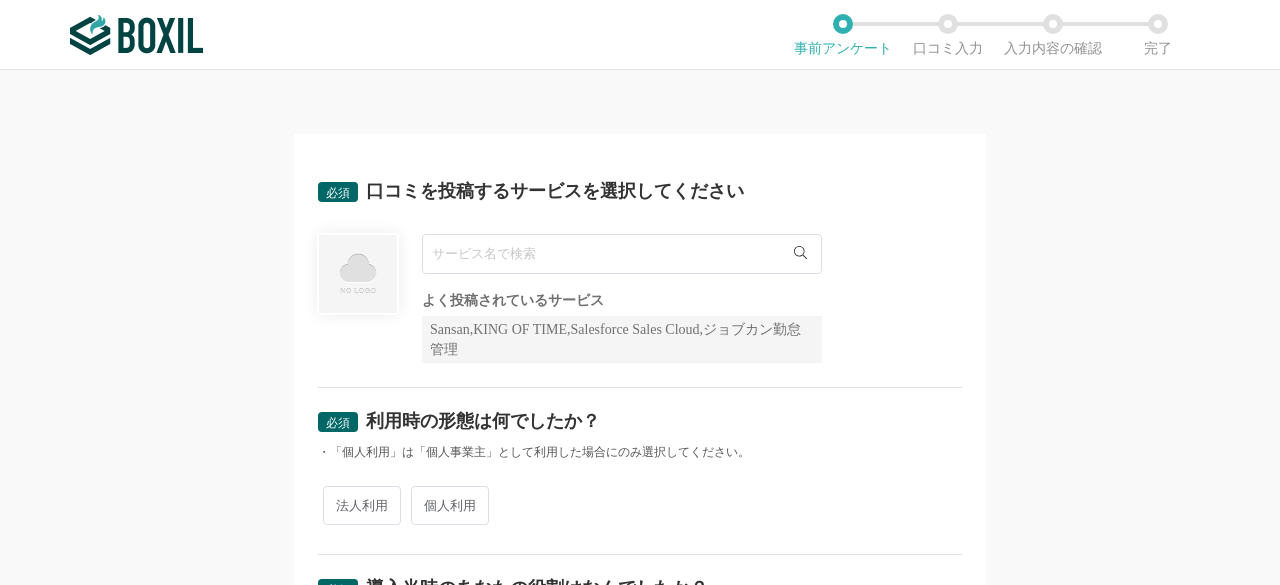 click at bounding box center (622, 254) 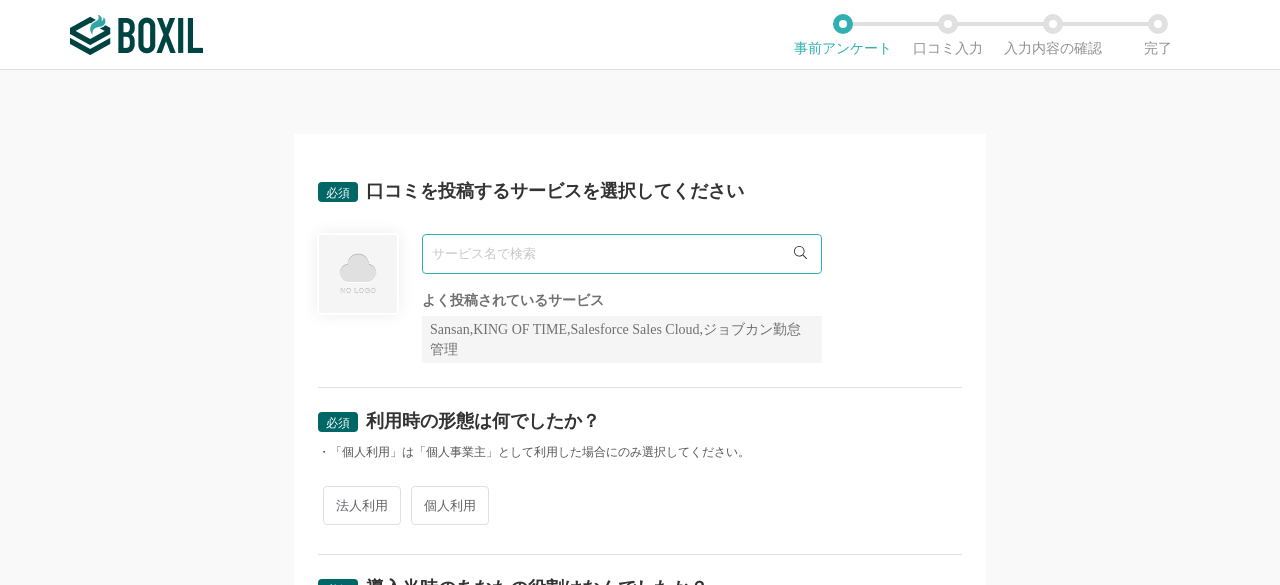 paste on "TeamSpirit 勤怠（旧 チムスピ勤怠）" 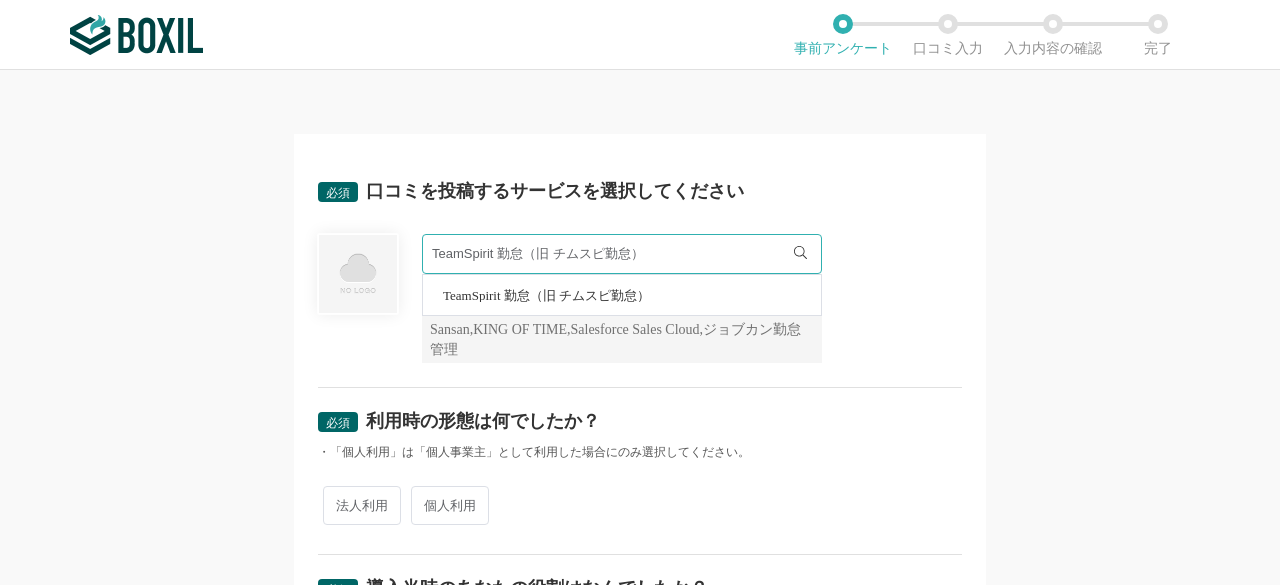 type on "TeamSpirit 勤怠（旧 チムスピ勤怠）" 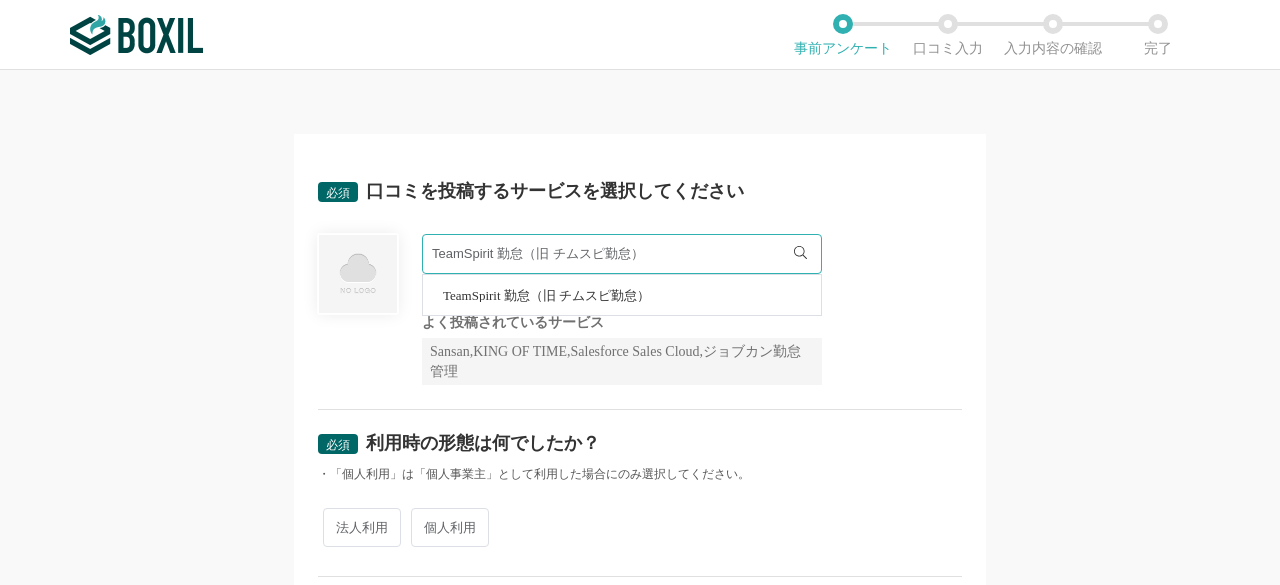 click on "TeamSpirit 勤怠（旧 チムスピ勤怠）" at bounding box center [546, 295] 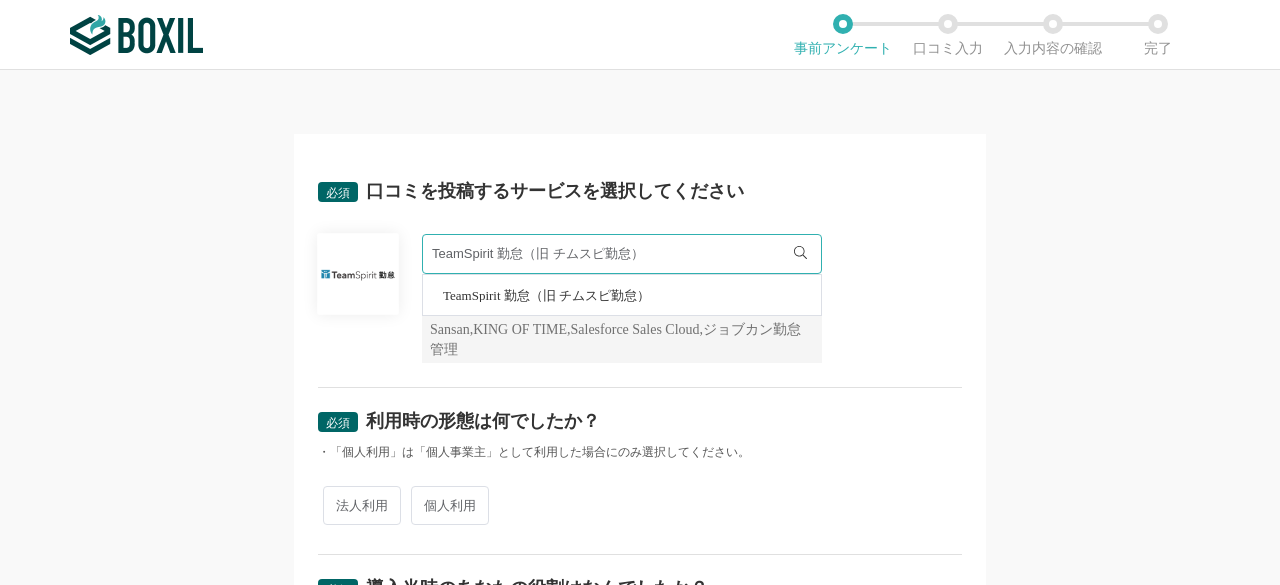 click on "必須 口コミを投稿するサービスを選択してください TeamSpirit 勤怠（旧 チムスピ勤怠） TeamSpirit 勤怠（旧 チムスピ勤怠） よく投稿されているサービス Sansan,KING OF TIME,Salesforce Sales Cloud,ジョブカン勤怠管理 必須 利用時の形態は何でしたか？ ・「個人利用」は「個人事業主」として利用した場合にのみ選択してください。 法人利用 個人利用 必須 導入当時のあなたの役割はなんでしたか？ ・他社に向けてサービス選定をされた方は「コンサルタント」を選択してください。 ・複数の役割に当てはまる場合は、①導入決裁者 ②導入推進者 ③システム管理者を優先して選択してください。 ユーザー システム管理者 導入推進者 導入決裁者 コンサルタント 必須 サービスの利用状況をご回答ください 利用中 現在は利用していない 必須 サービスの利用期間 2015 2016" at bounding box center (640, 833) 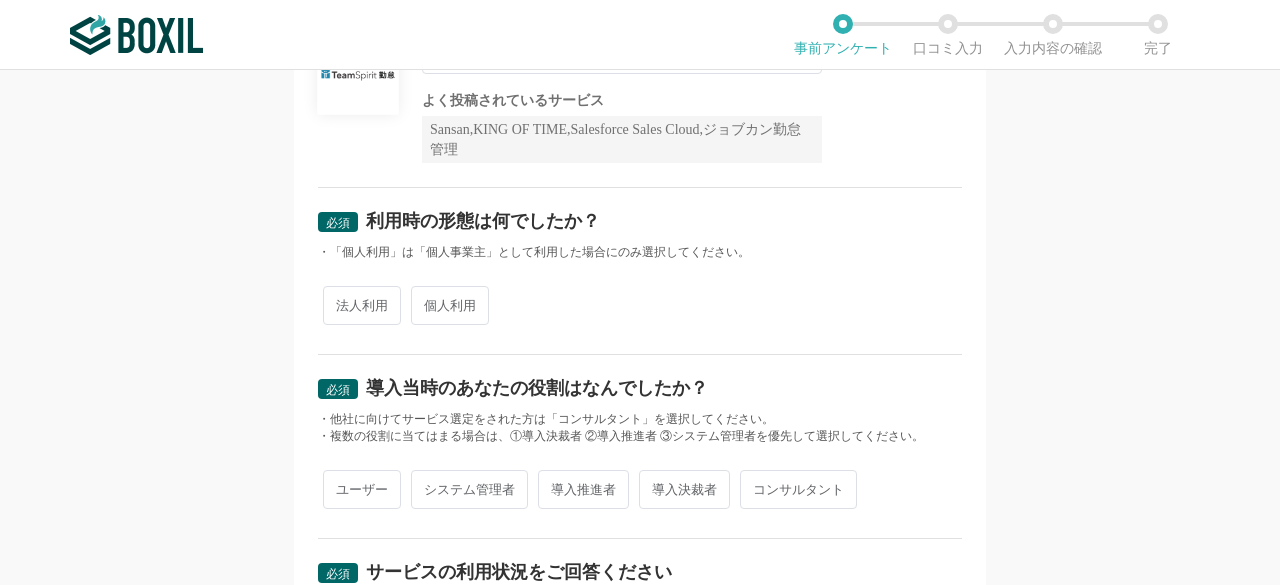 scroll, scrollTop: 300, scrollLeft: 0, axis: vertical 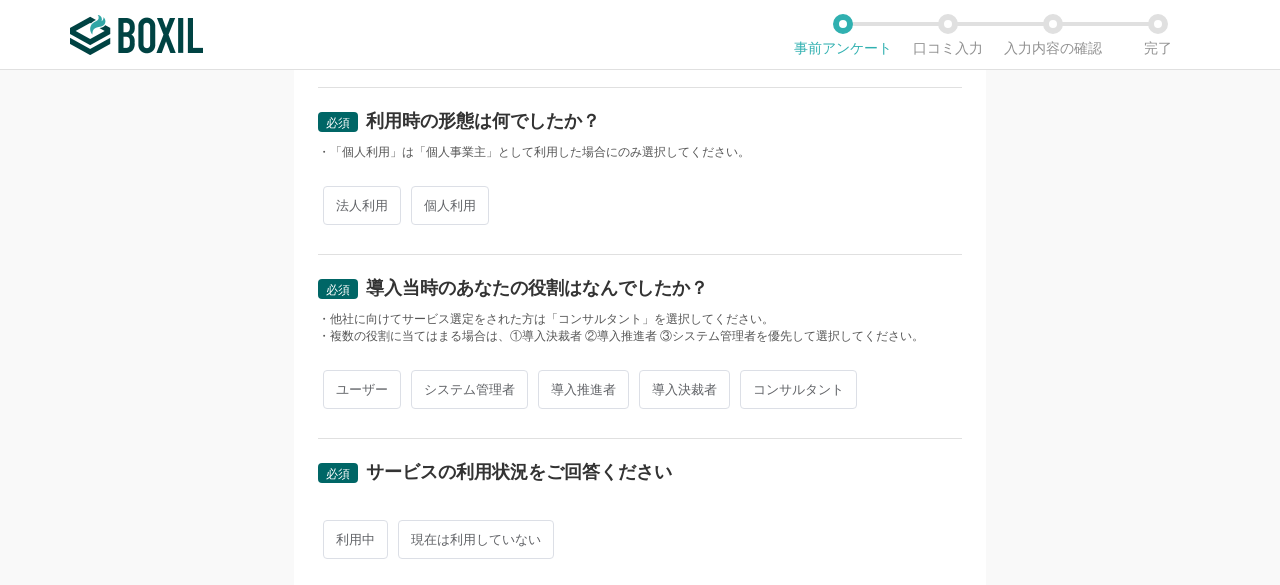 click on "個人利用" at bounding box center [450, 205] 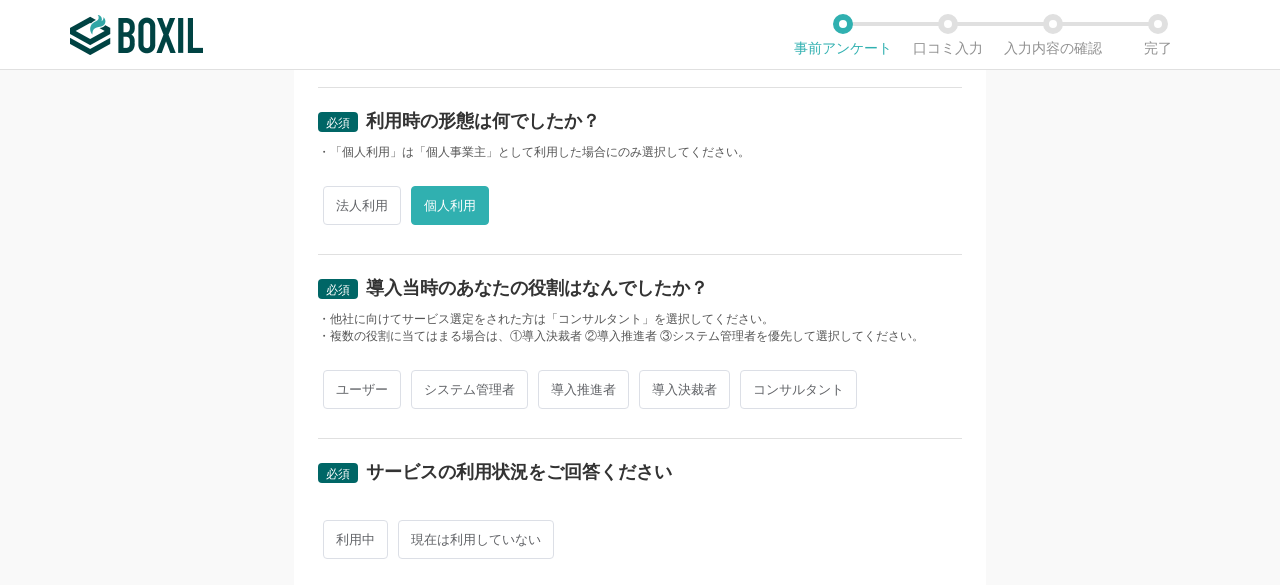 click on "法人利用" at bounding box center [362, 205] 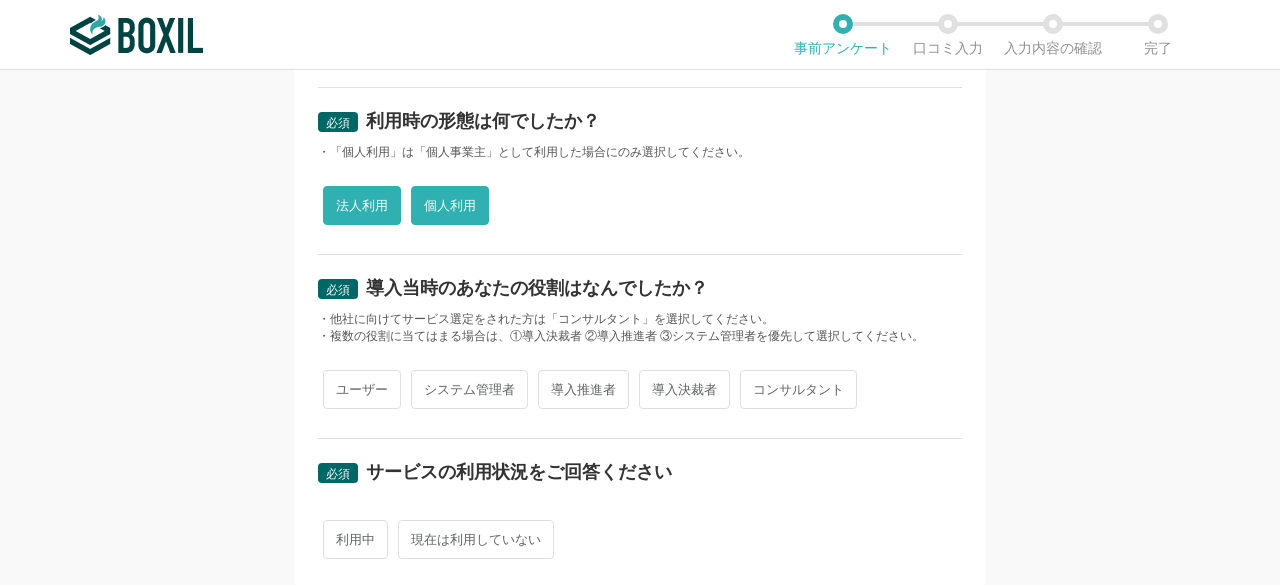 radio on "false" 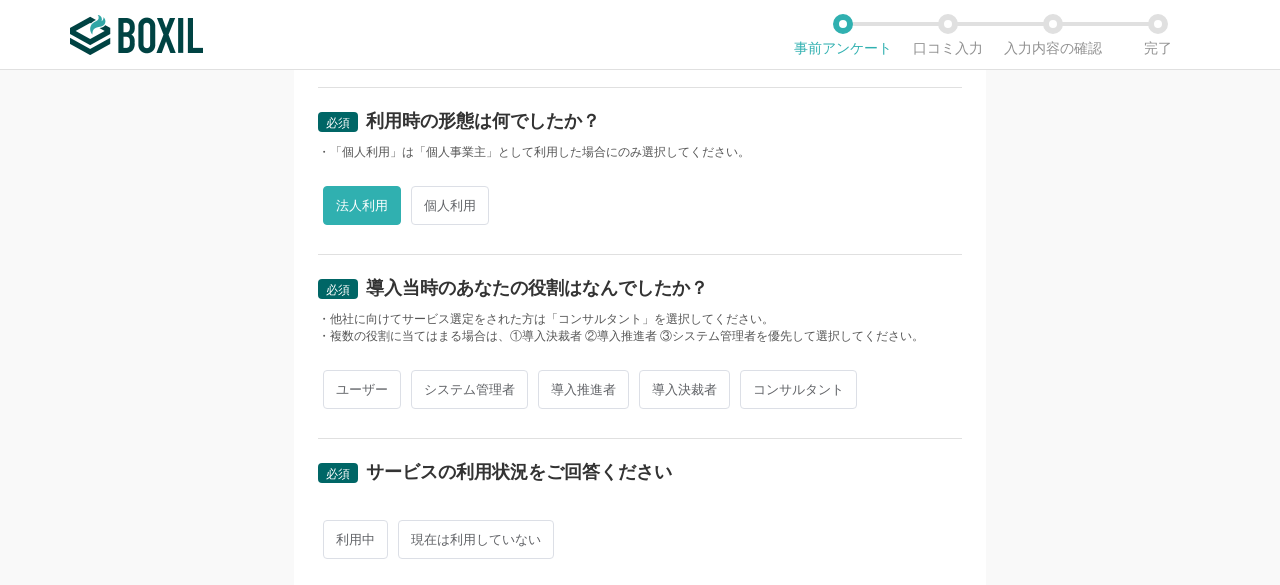 click on "ユーザー" at bounding box center (362, 389) 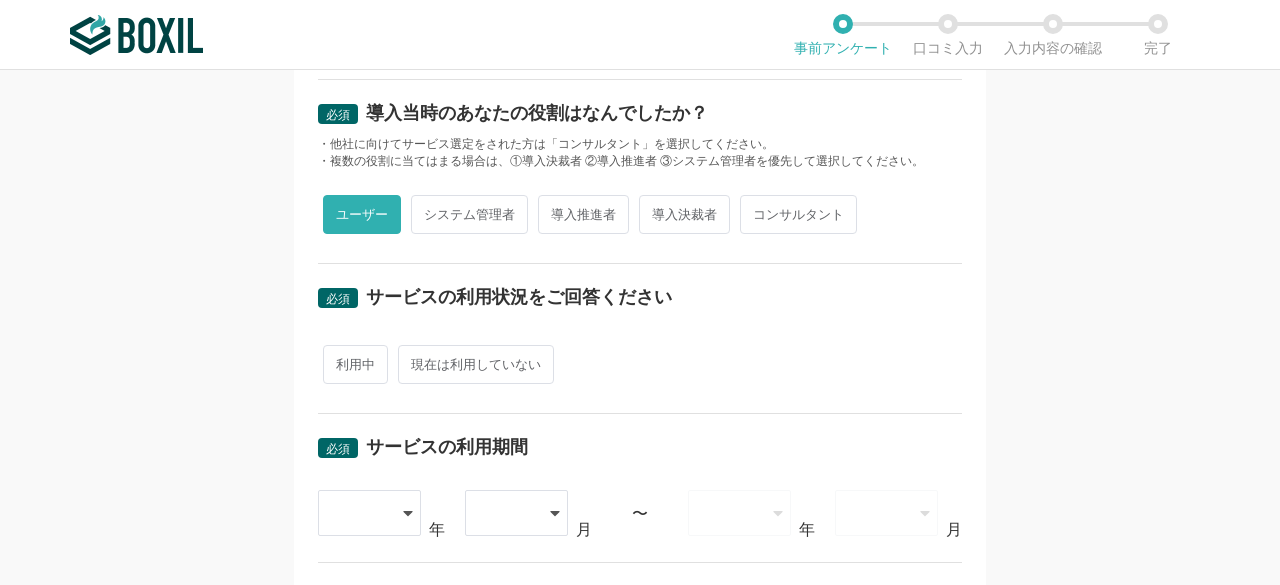 scroll, scrollTop: 600, scrollLeft: 0, axis: vertical 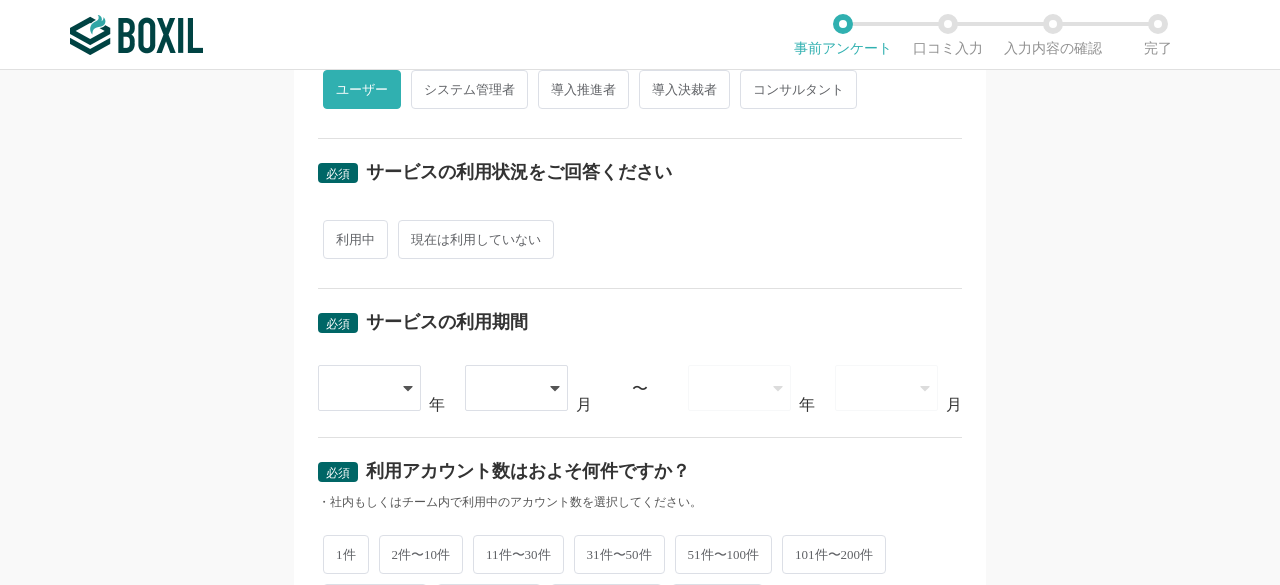 click on "利用中" at bounding box center [355, 239] 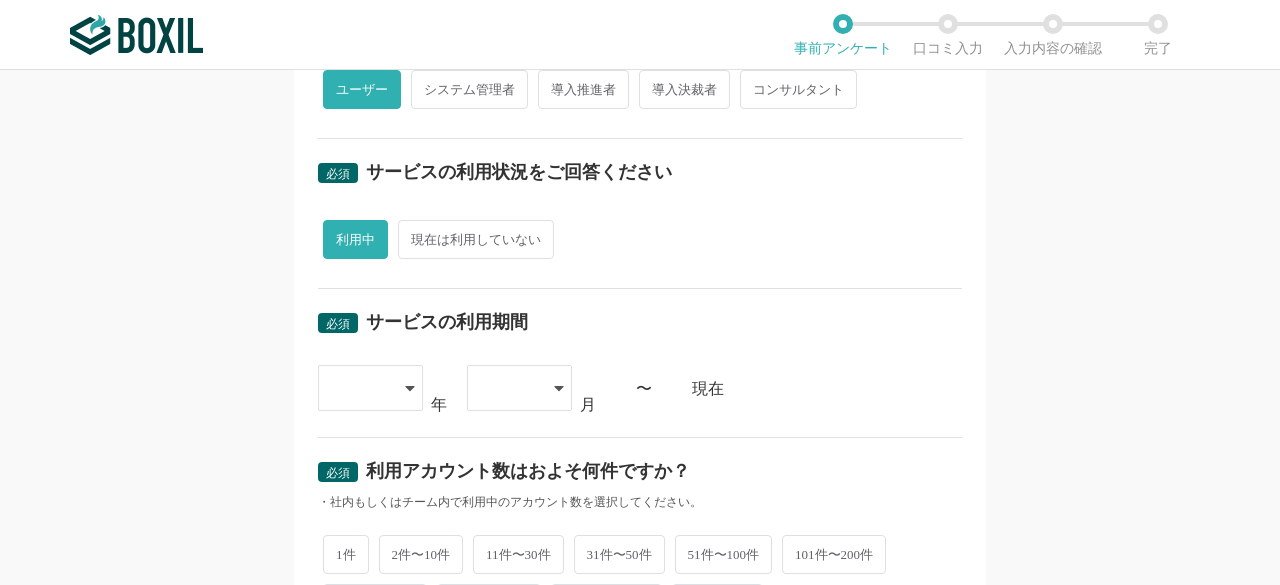 click at bounding box center (370, 388) 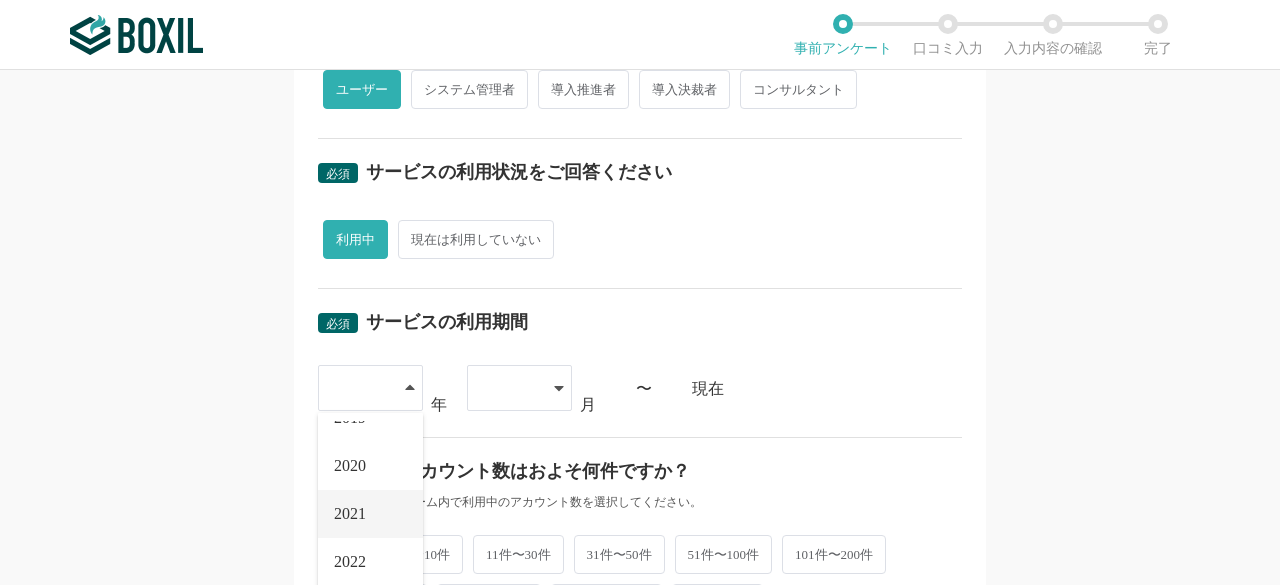 scroll, scrollTop: 228, scrollLeft: 0, axis: vertical 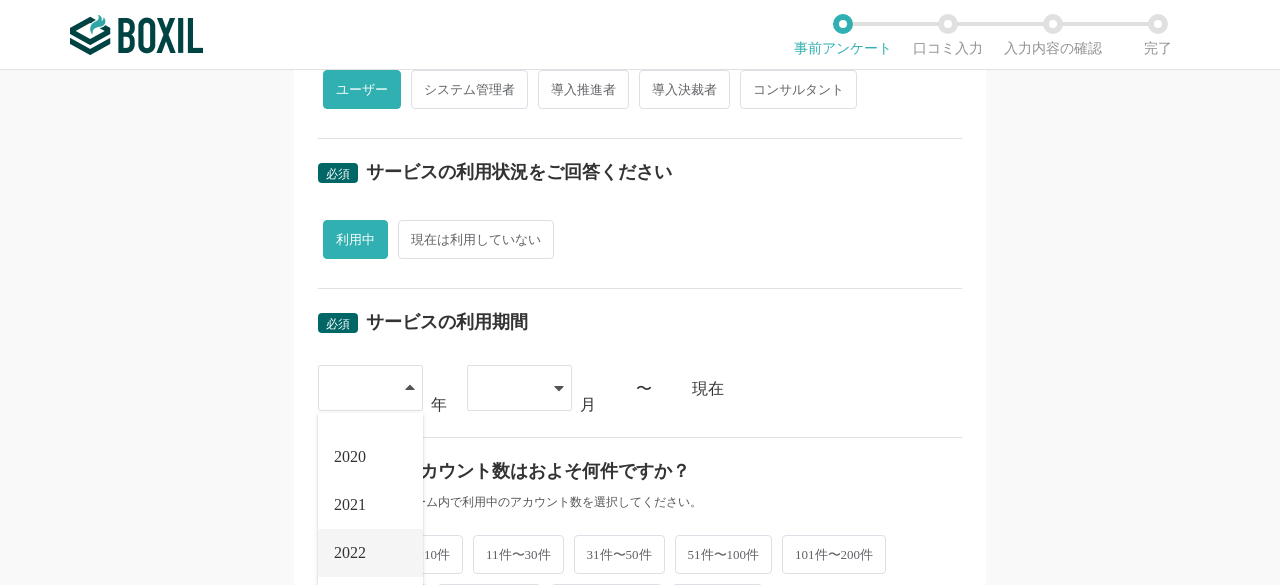click on "2022" at bounding box center (350, 553) 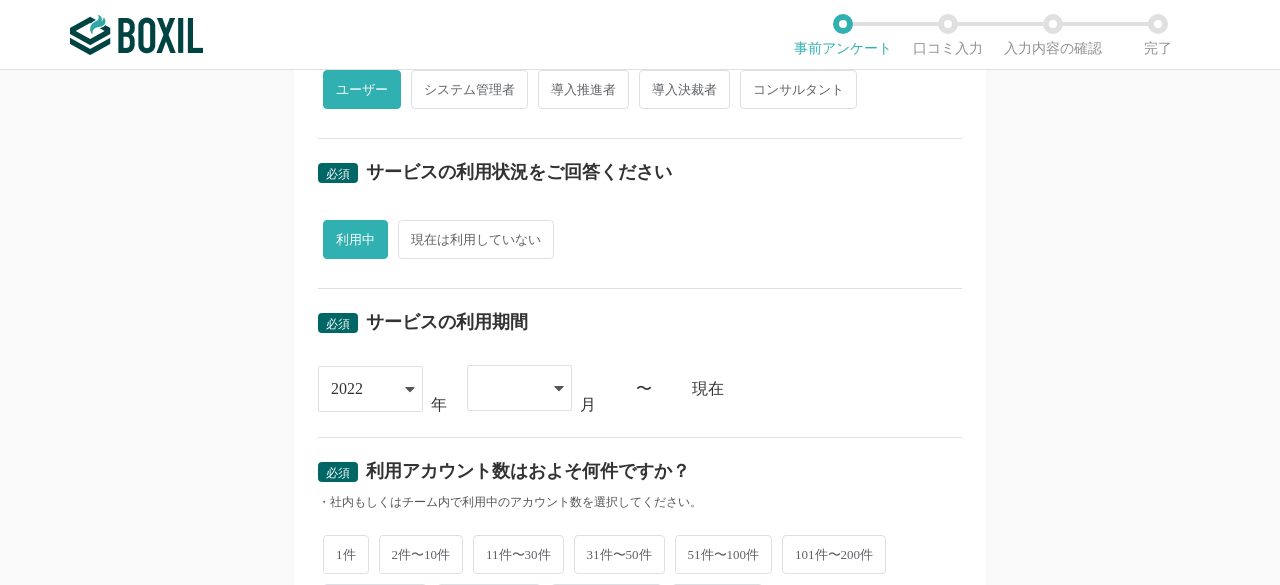 click at bounding box center [509, 388] 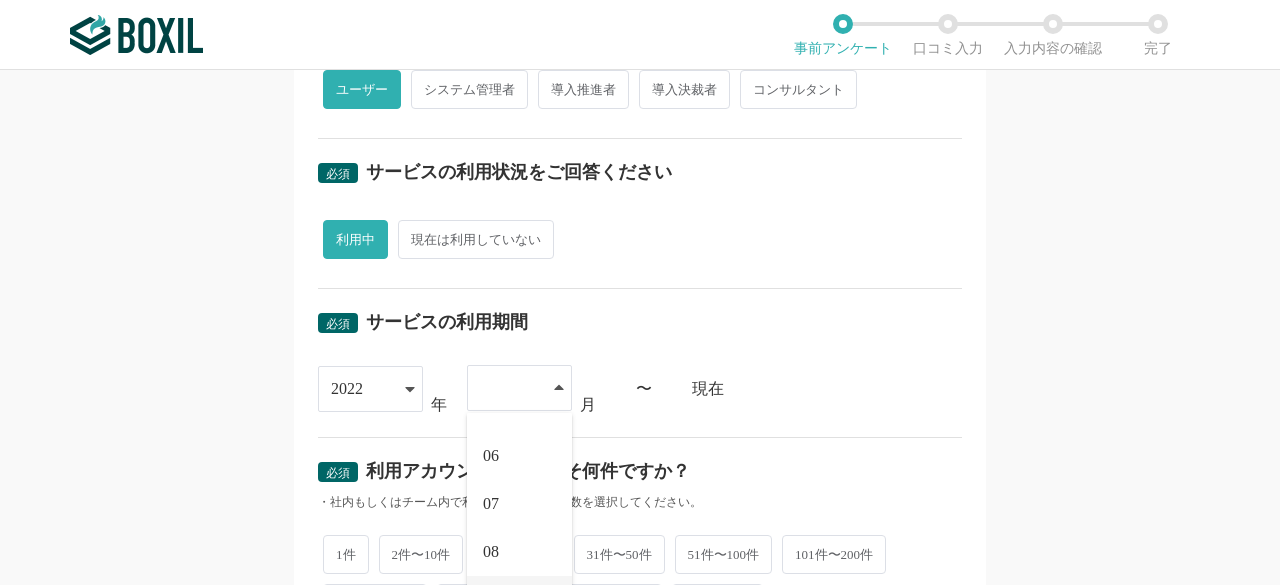 scroll, scrollTop: 276, scrollLeft: 0, axis: vertical 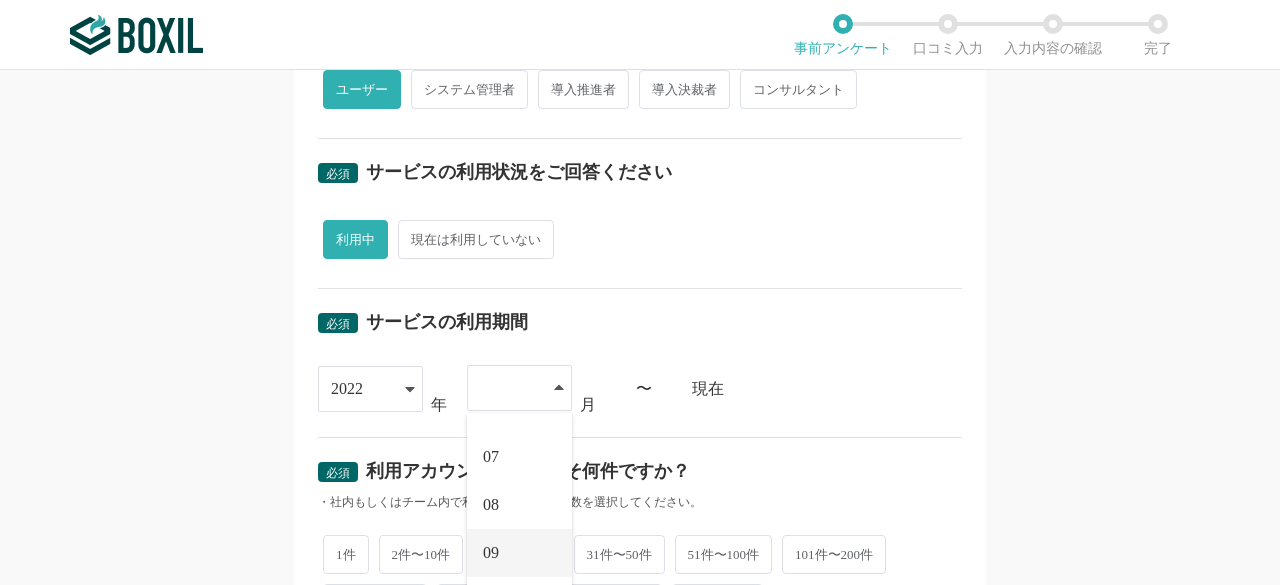 click on "09" at bounding box center (519, 553) 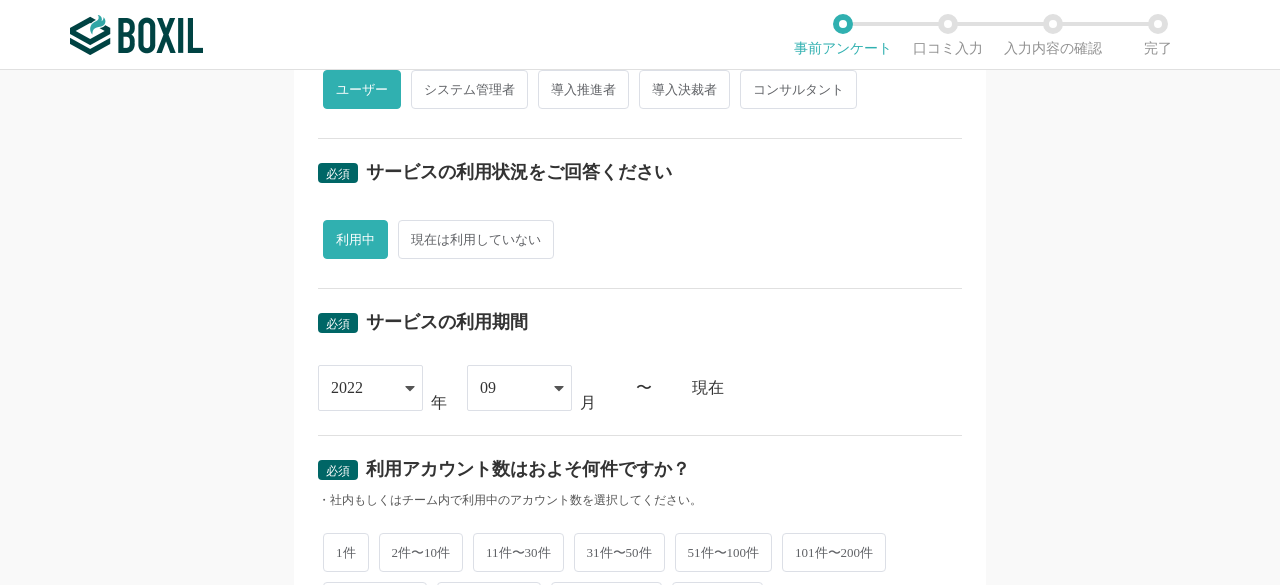 click on "09" at bounding box center [509, 388] 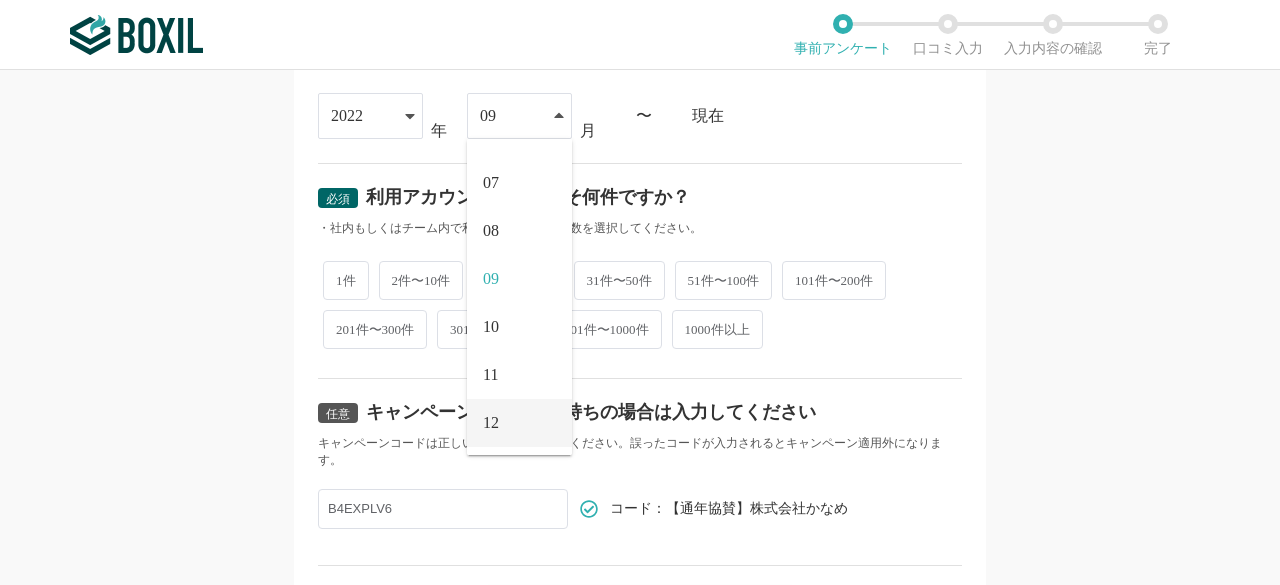 scroll, scrollTop: 900, scrollLeft: 0, axis: vertical 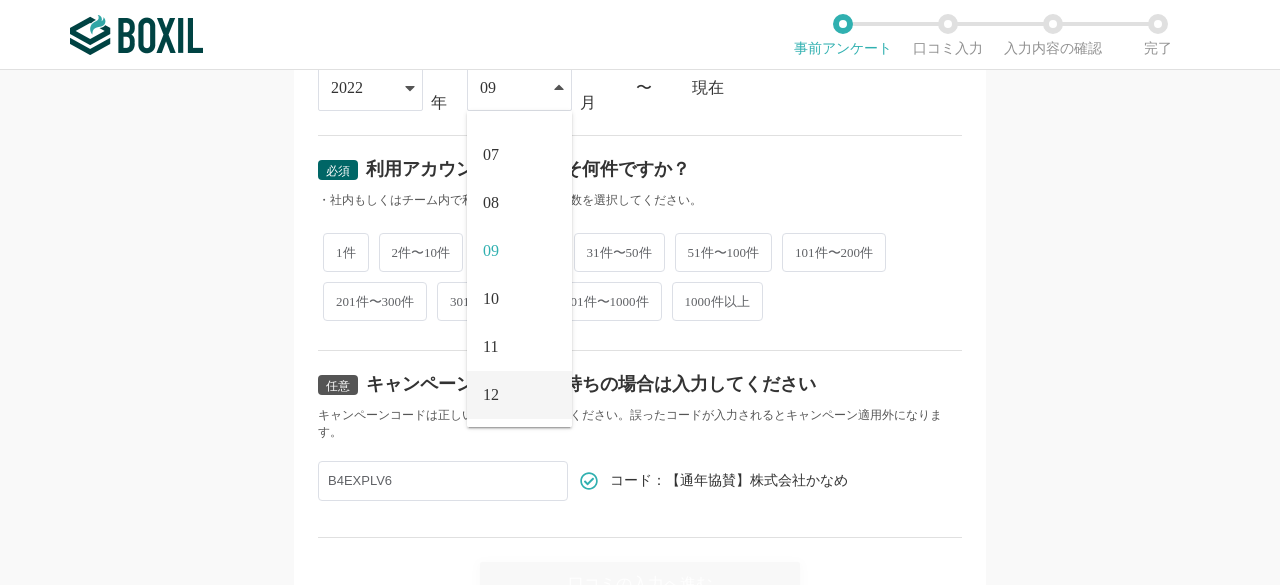 click on "12" at bounding box center [519, 395] 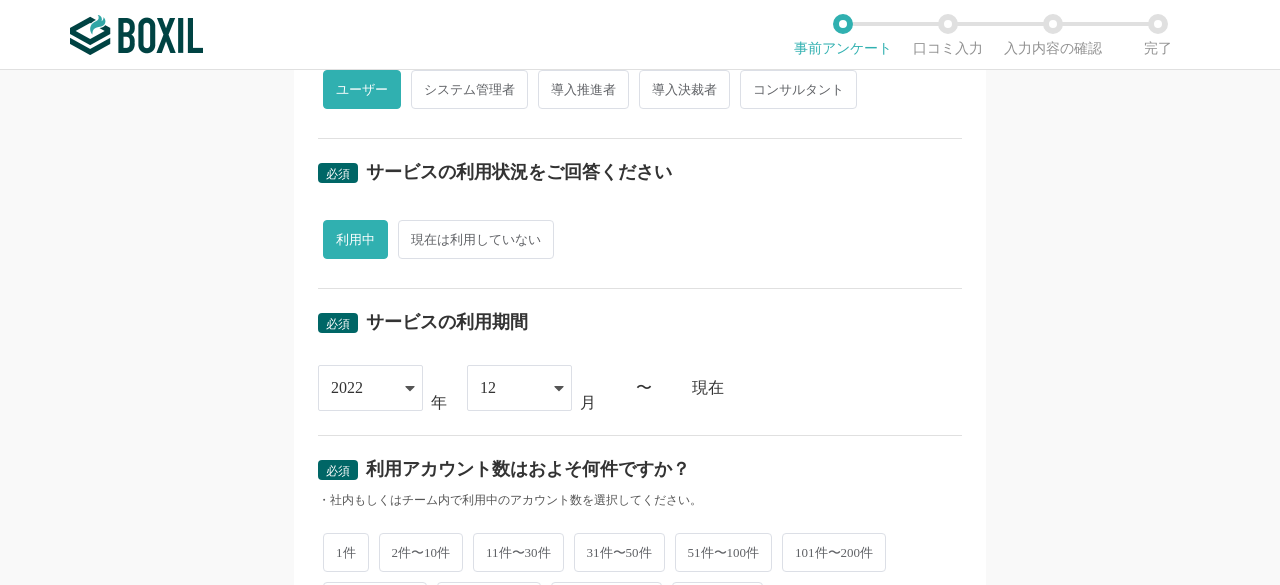 click on "必須 利用アカウント数はおよそ何件ですか？ ・社内もしくはチーム内で利用中のアカウント数を選択してください。 1件 2件〜10件 11件〜30件 31件〜50件 51件〜100件 101件〜200件 201件〜300件 301件〜500件 501件〜1000件 1000件以上" at bounding box center (640, 544) 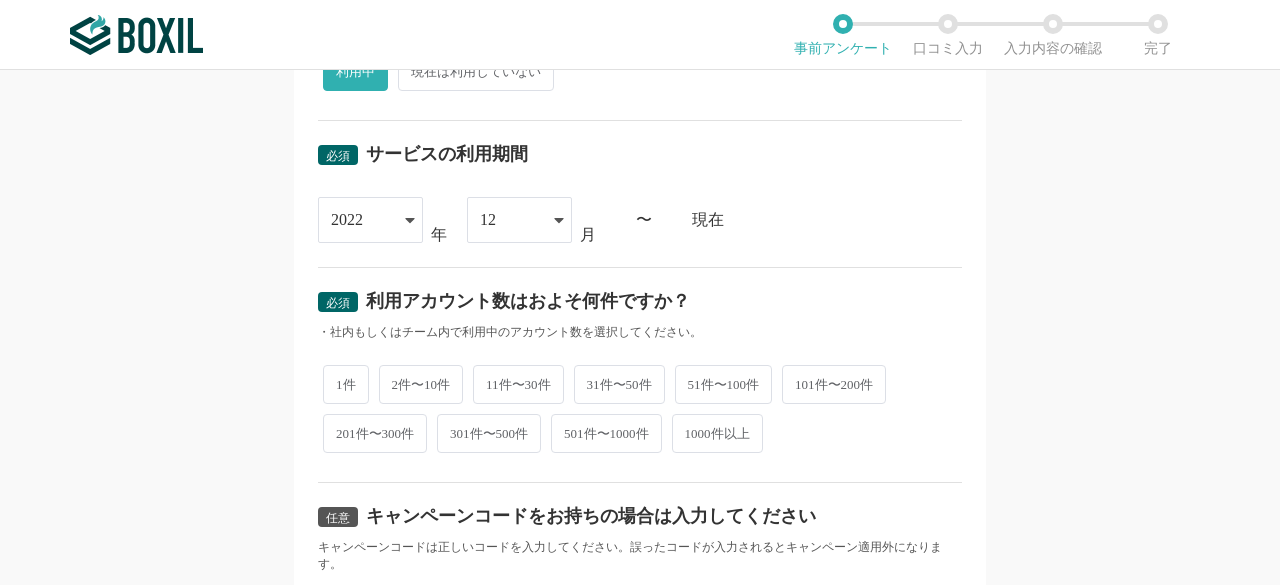 scroll, scrollTop: 800, scrollLeft: 0, axis: vertical 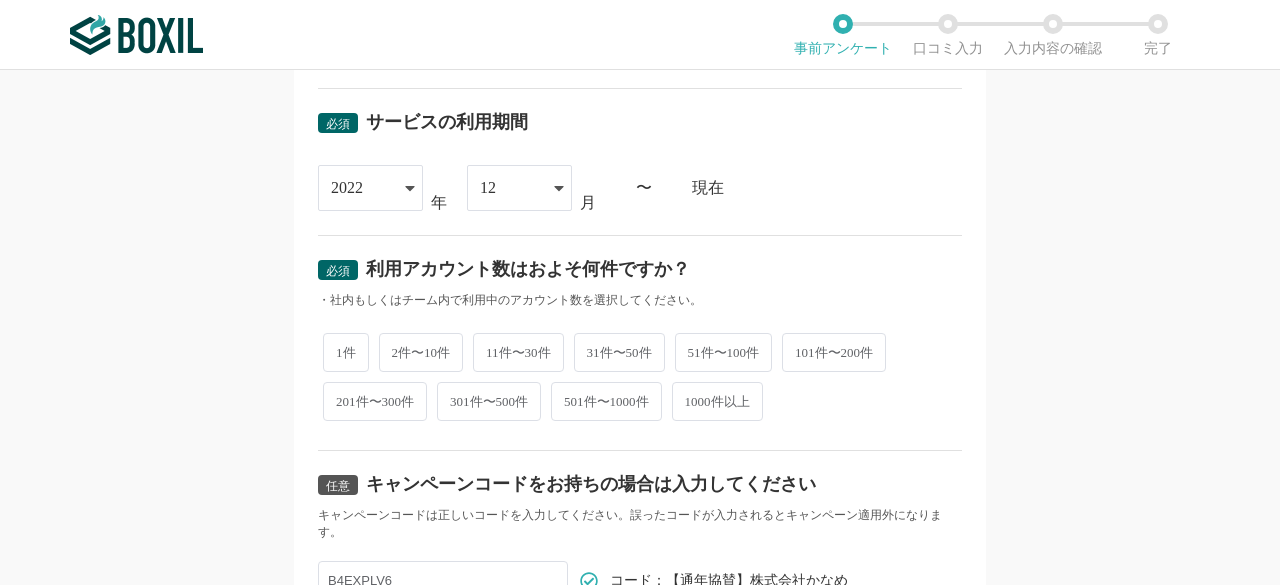 click on "301件〜500件" at bounding box center [489, 401] 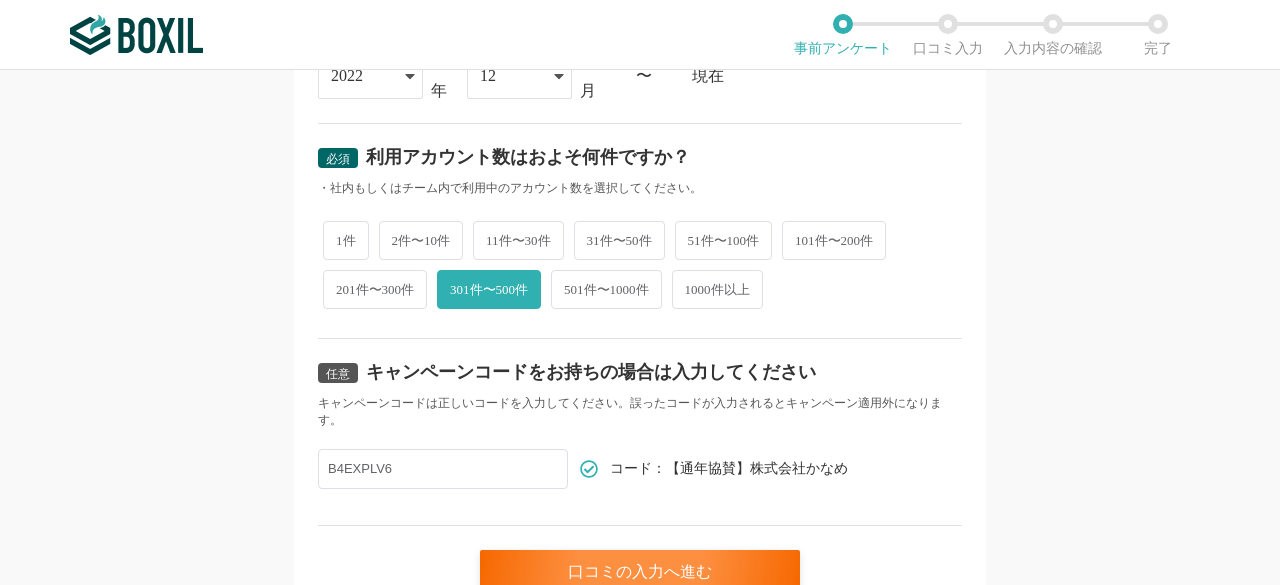scroll, scrollTop: 1002, scrollLeft: 0, axis: vertical 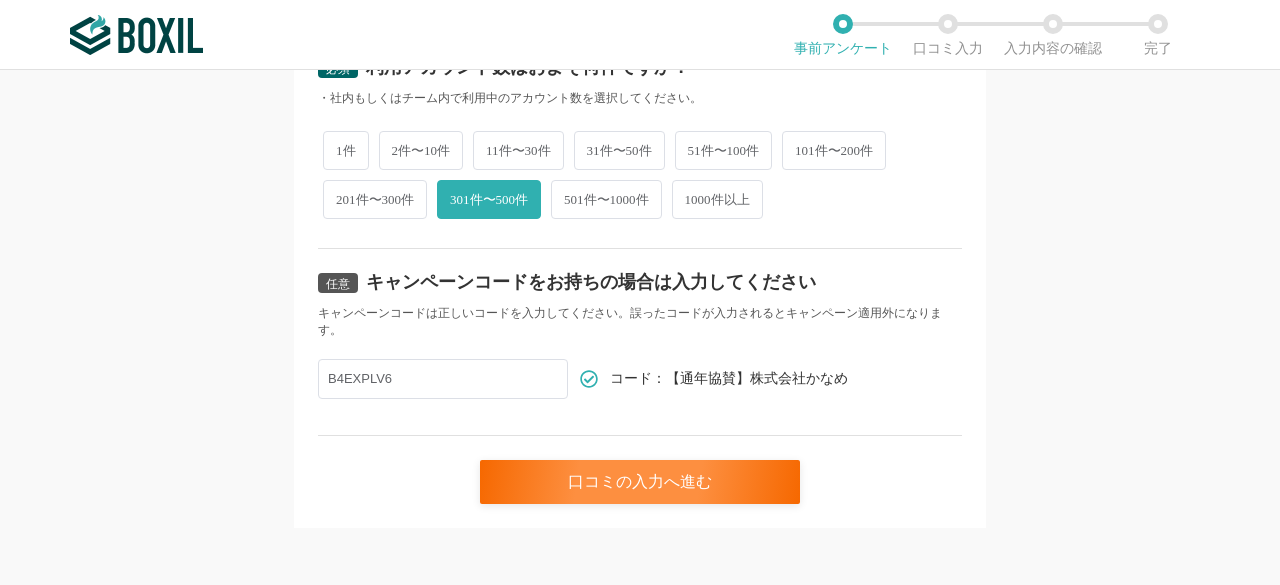click on "B4EXPLV6" at bounding box center (443, 379) 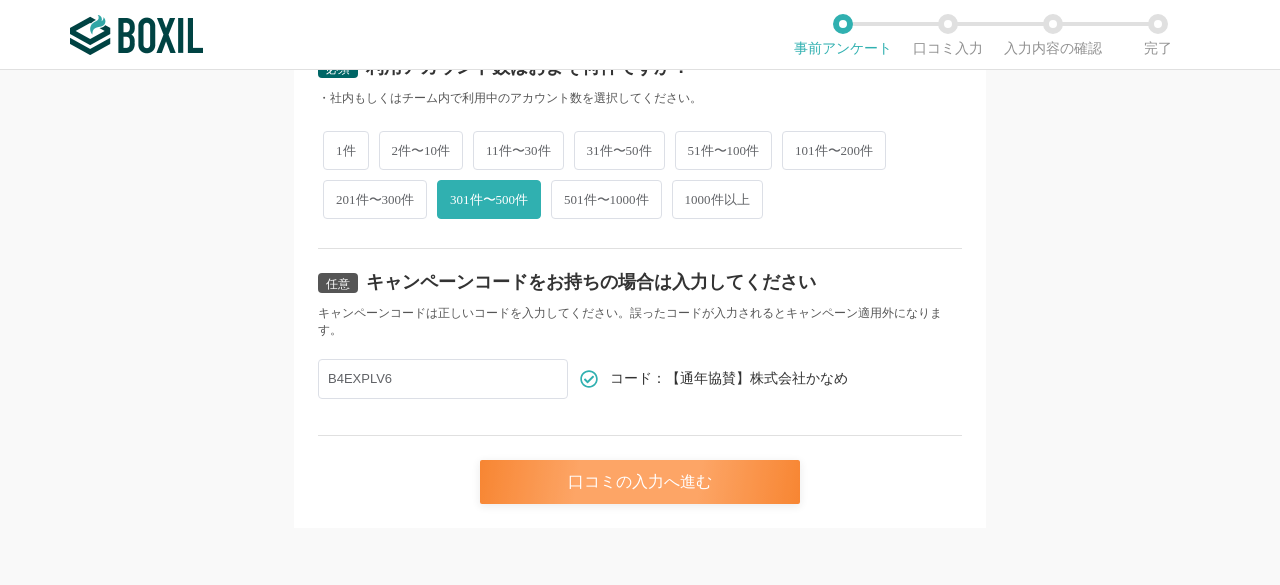 click on "口コミの入力へ進む" at bounding box center [640, 482] 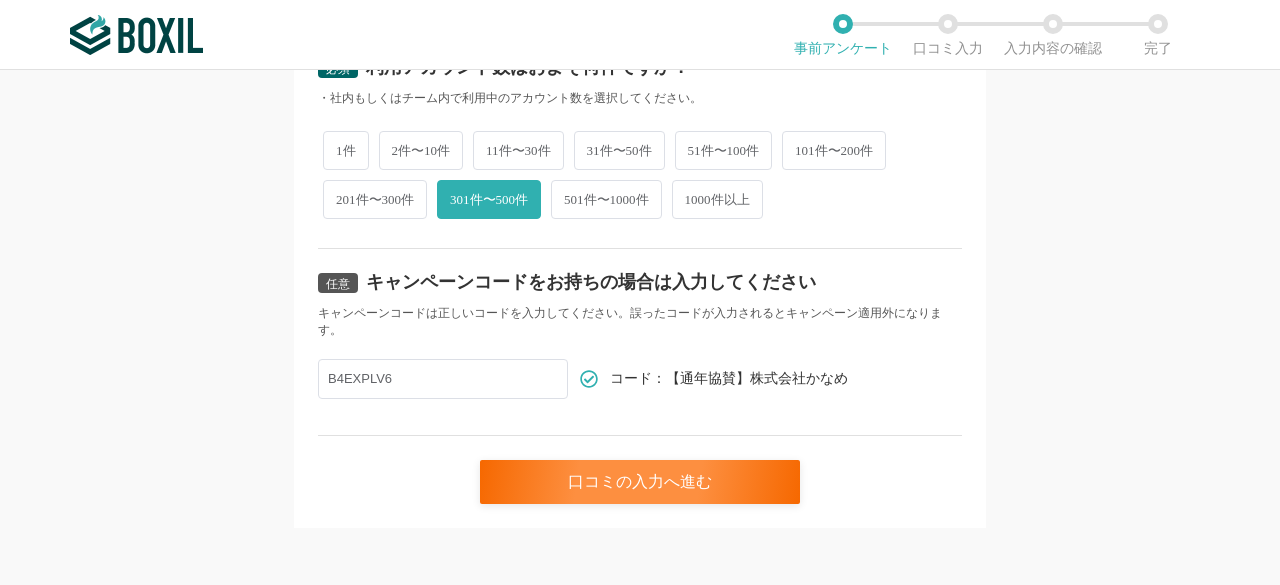 scroll, scrollTop: 0, scrollLeft: 0, axis: both 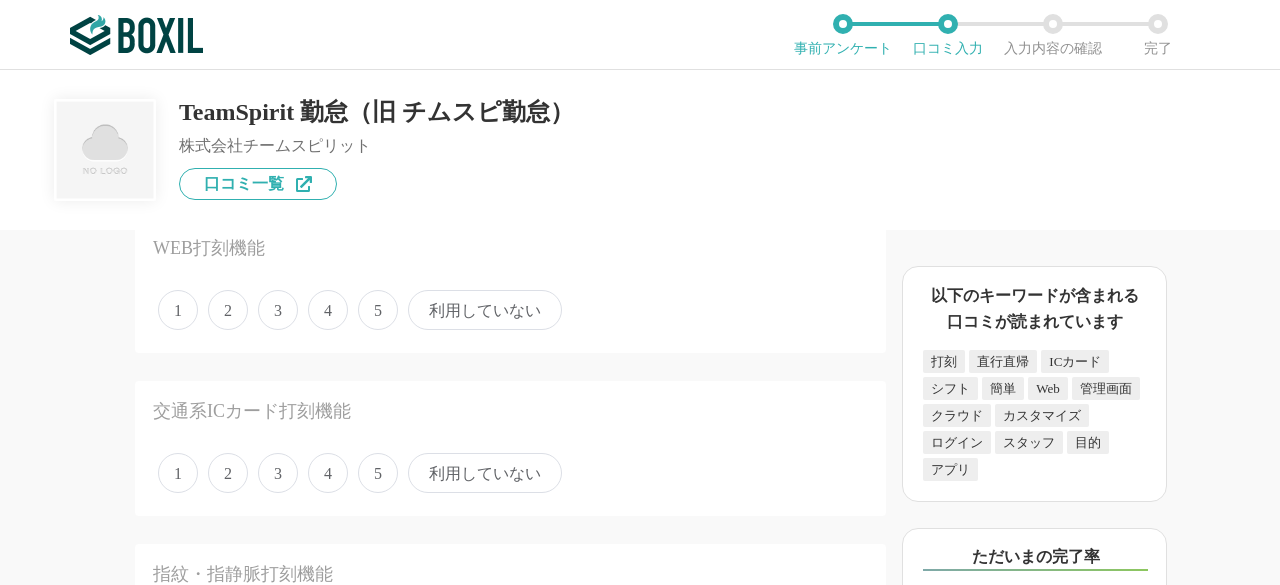 click on "4" at bounding box center [328, 310] 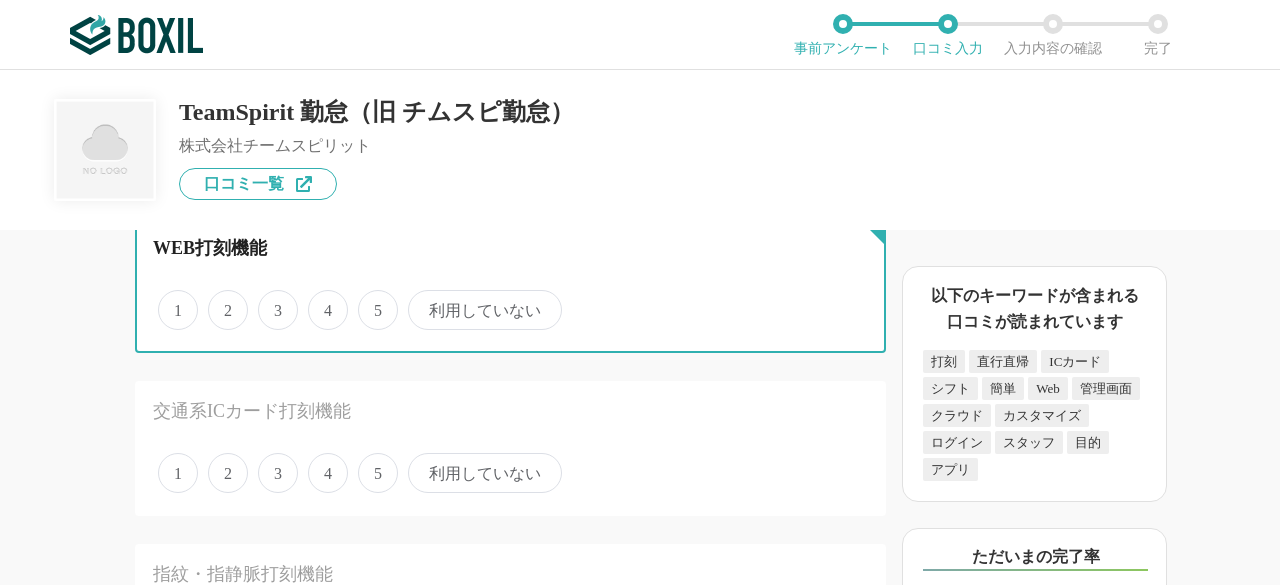 click on "4" at bounding box center (319, 299) 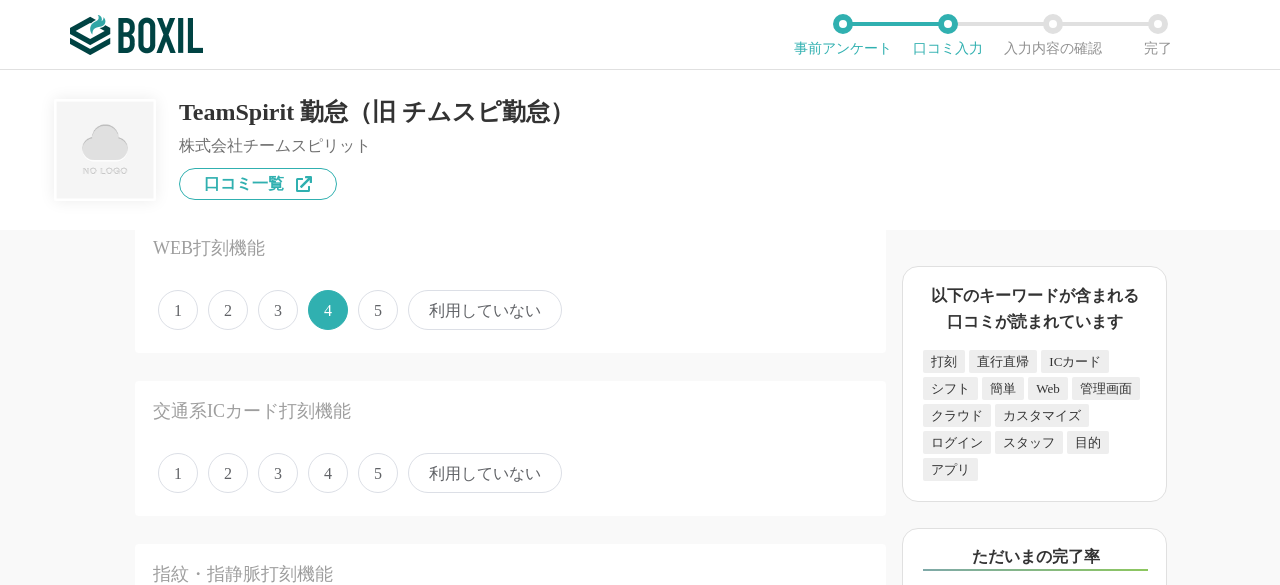 click on "5" at bounding box center [378, 473] 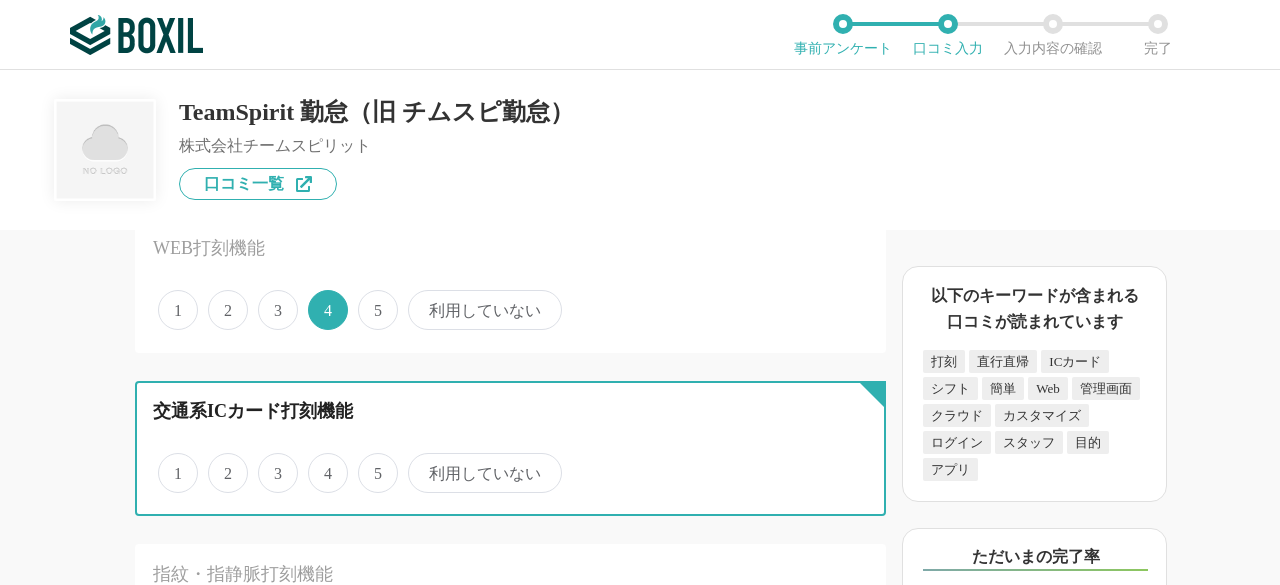 click on "5" at bounding box center (369, 462) 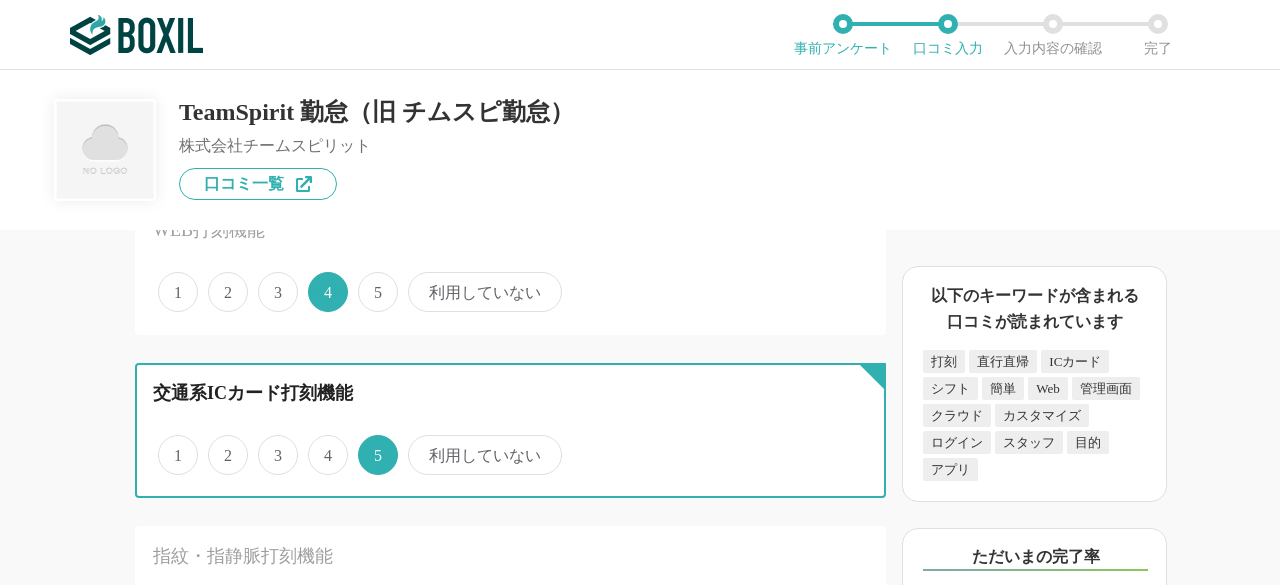 scroll, scrollTop: 100, scrollLeft: 0, axis: vertical 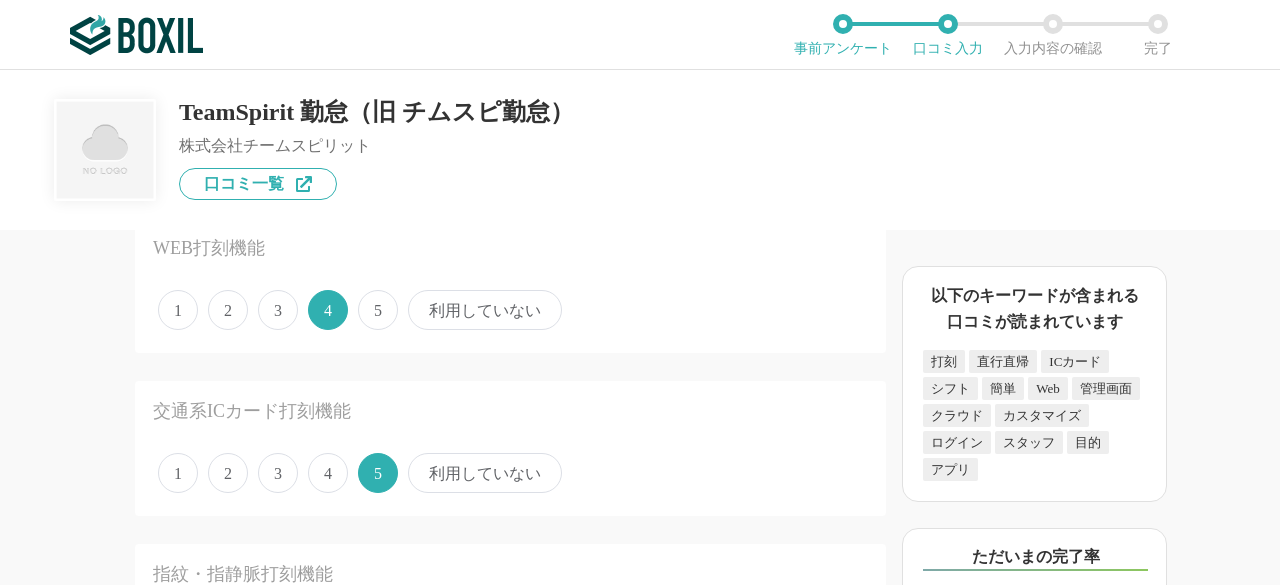 click on "利用していない" at bounding box center (485, 473) 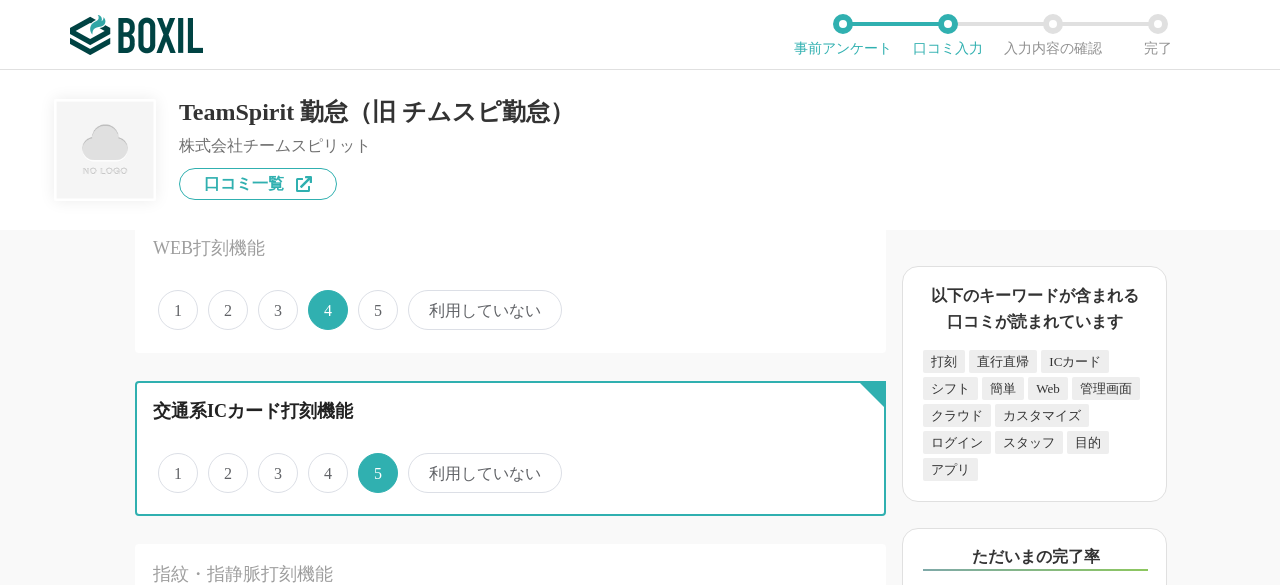 click on "利用していない" at bounding box center (419, 462) 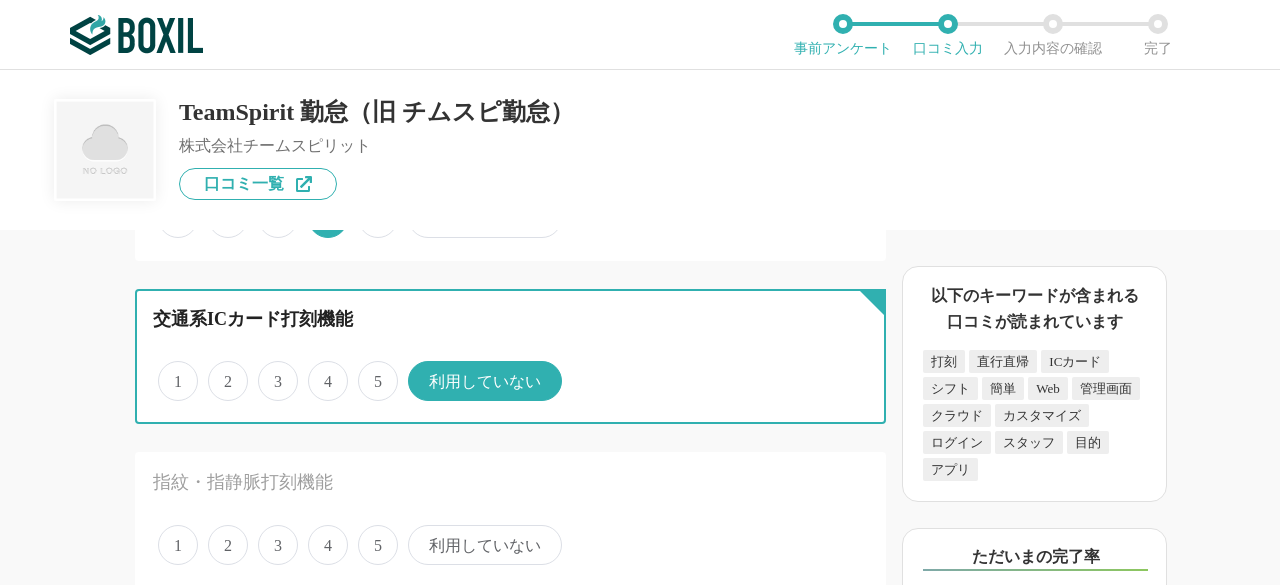 scroll, scrollTop: 100, scrollLeft: 0, axis: vertical 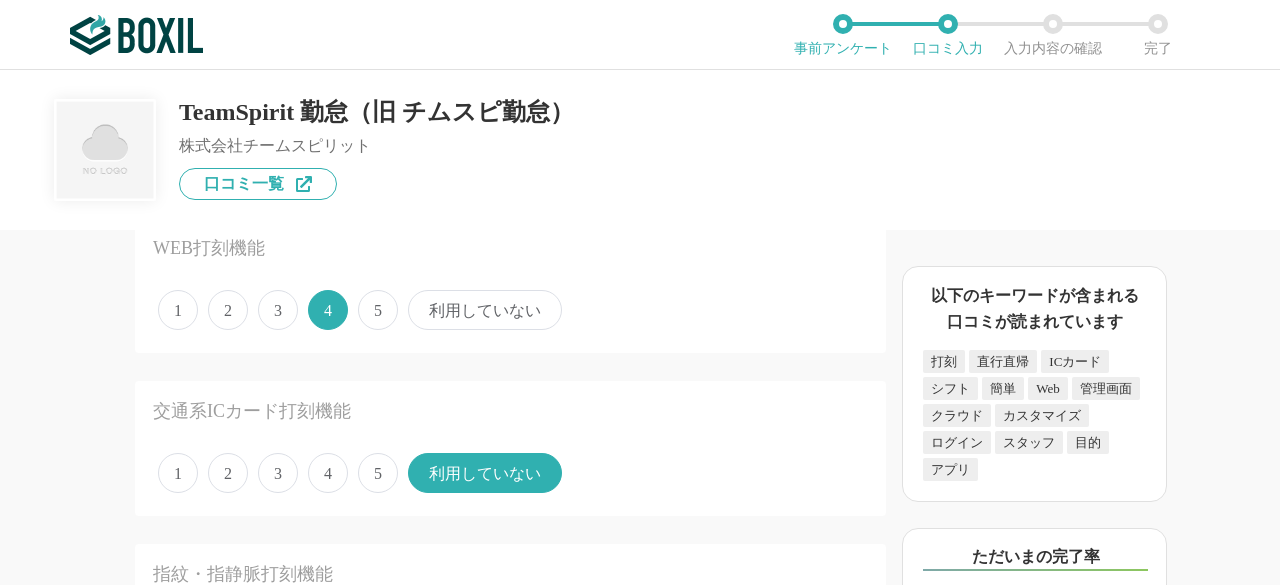 click on "4" at bounding box center [328, 473] 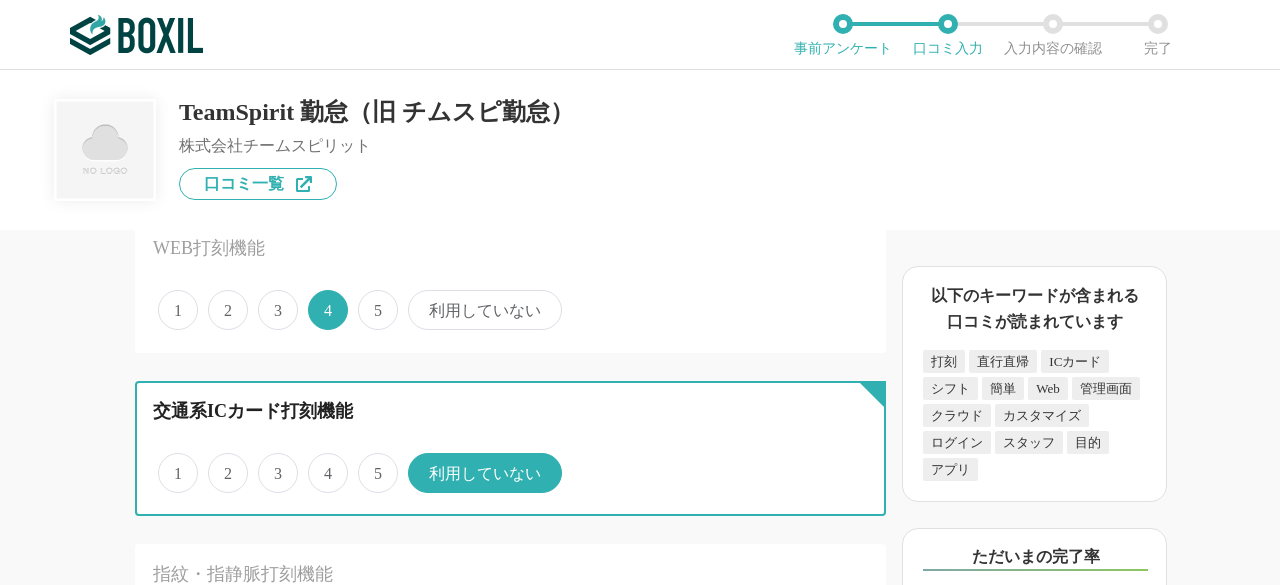 click on "4" at bounding box center [319, 462] 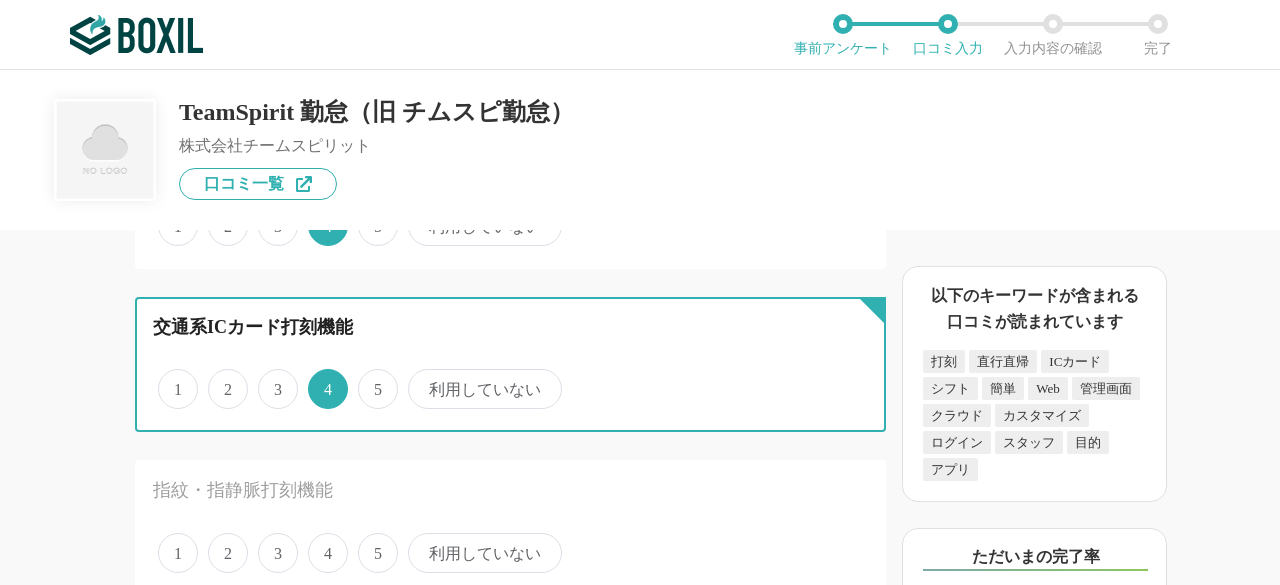 scroll, scrollTop: 300, scrollLeft: 0, axis: vertical 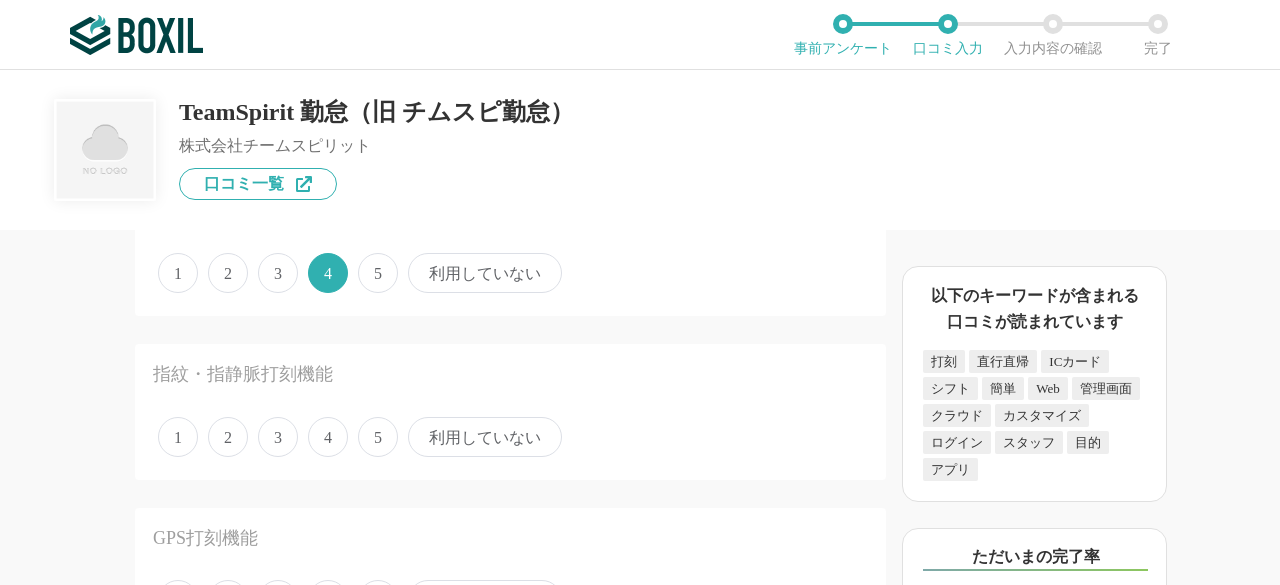 click on "利用していない" at bounding box center [485, 273] 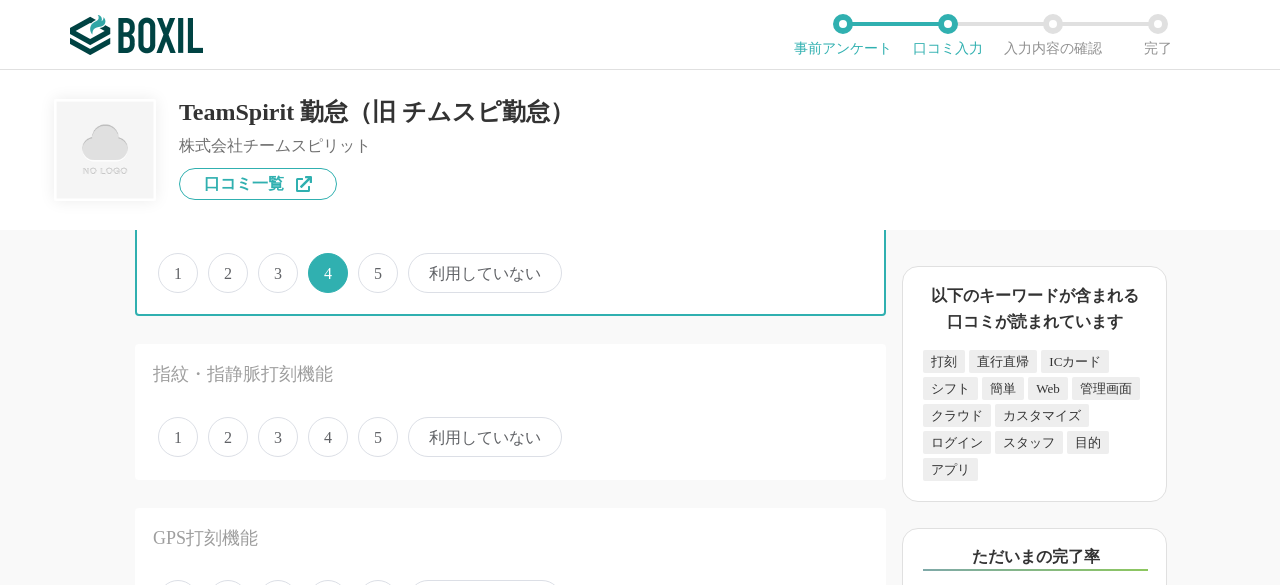 click on "利用していない" at bounding box center [419, 262] 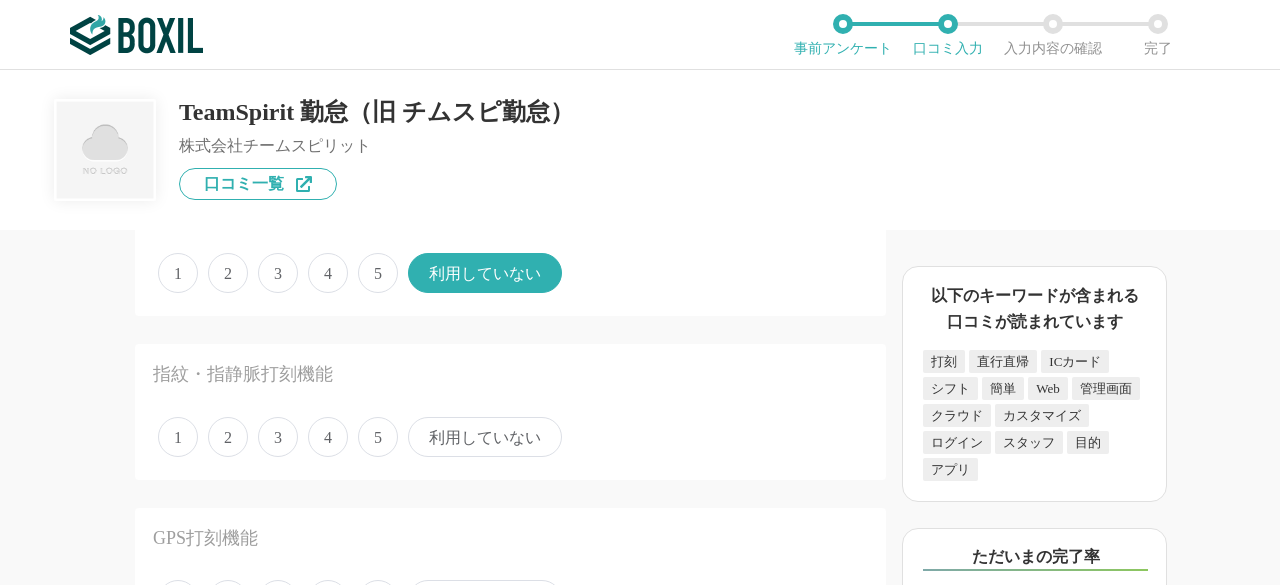 click on "4" at bounding box center [328, 437] 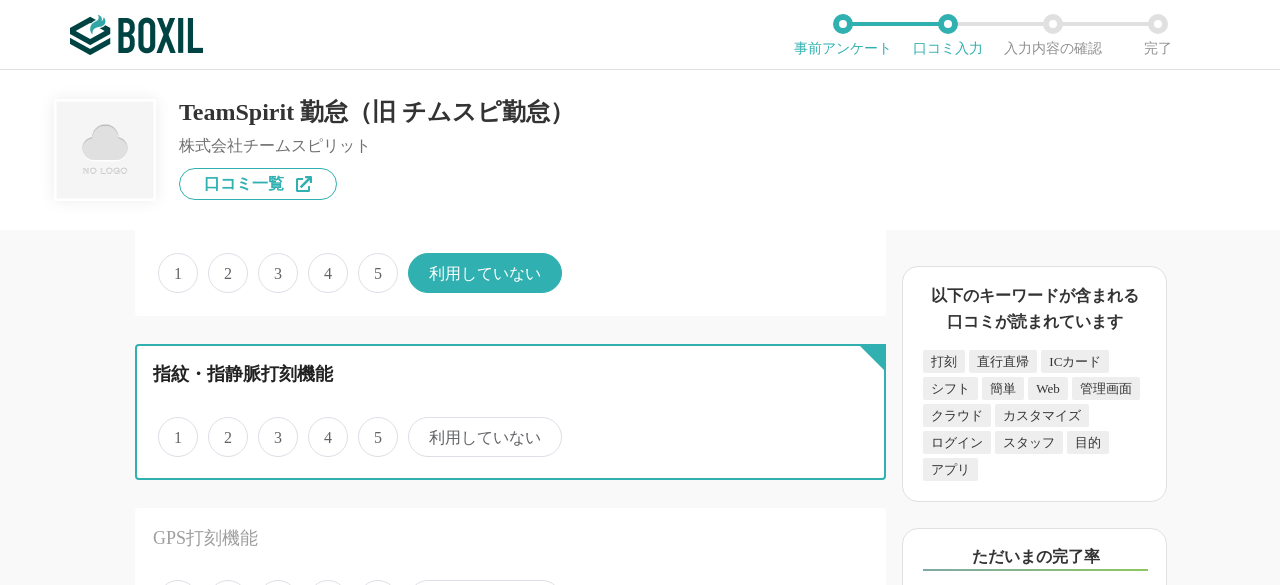 click on "4" at bounding box center [319, 426] 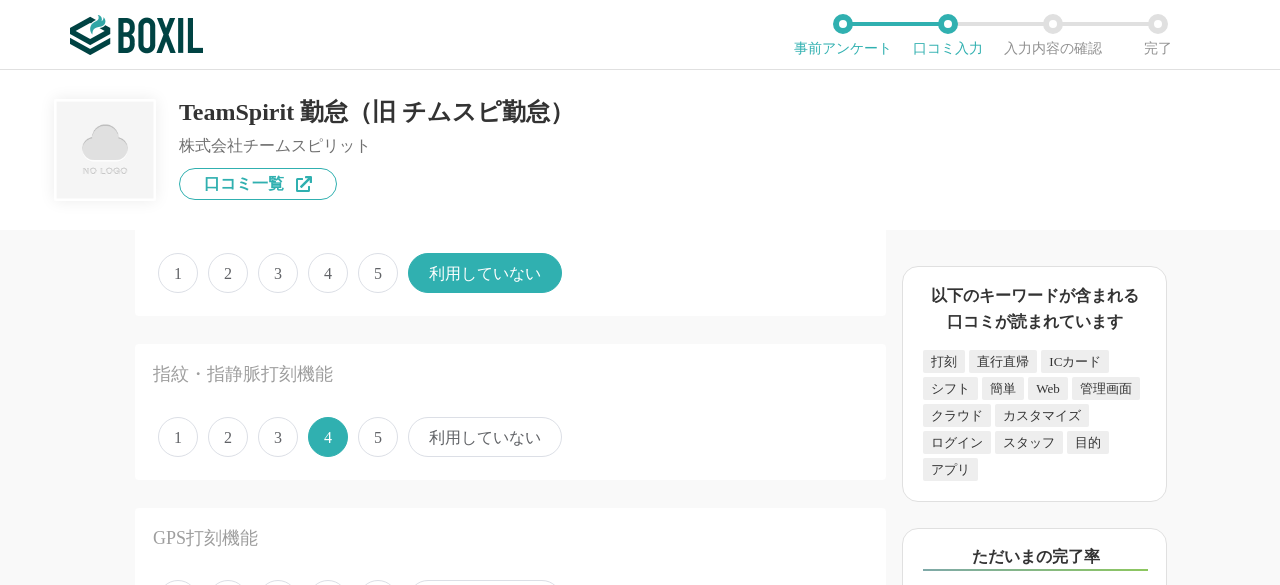 click on "利用していない" at bounding box center (485, 437) 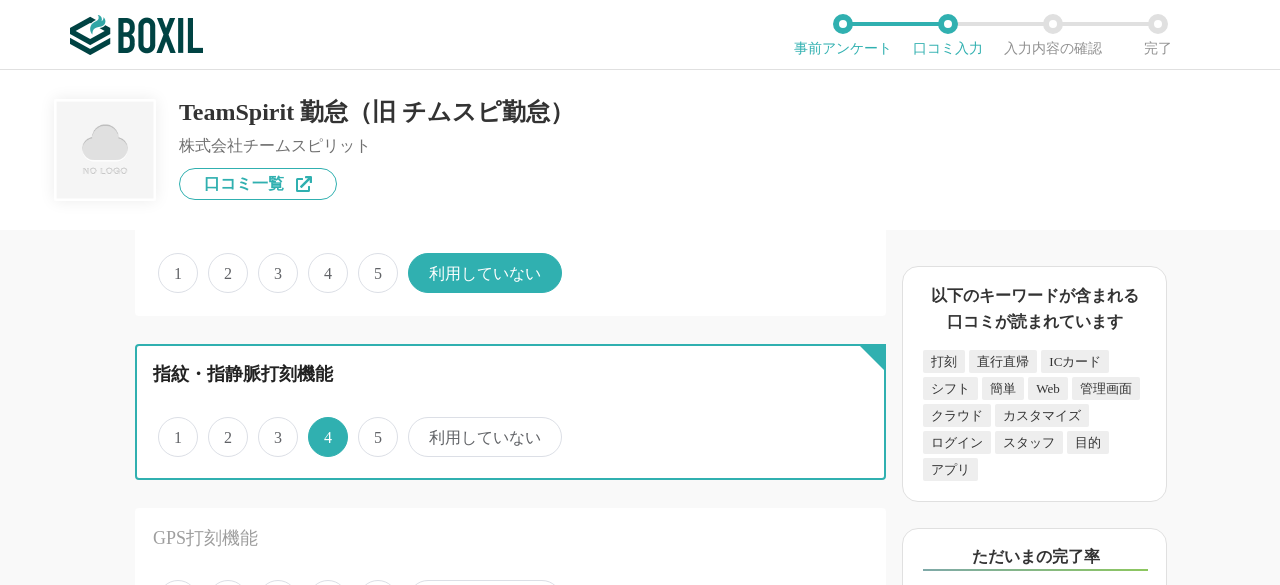 click on "利用していない" at bounding box center [419, 426] 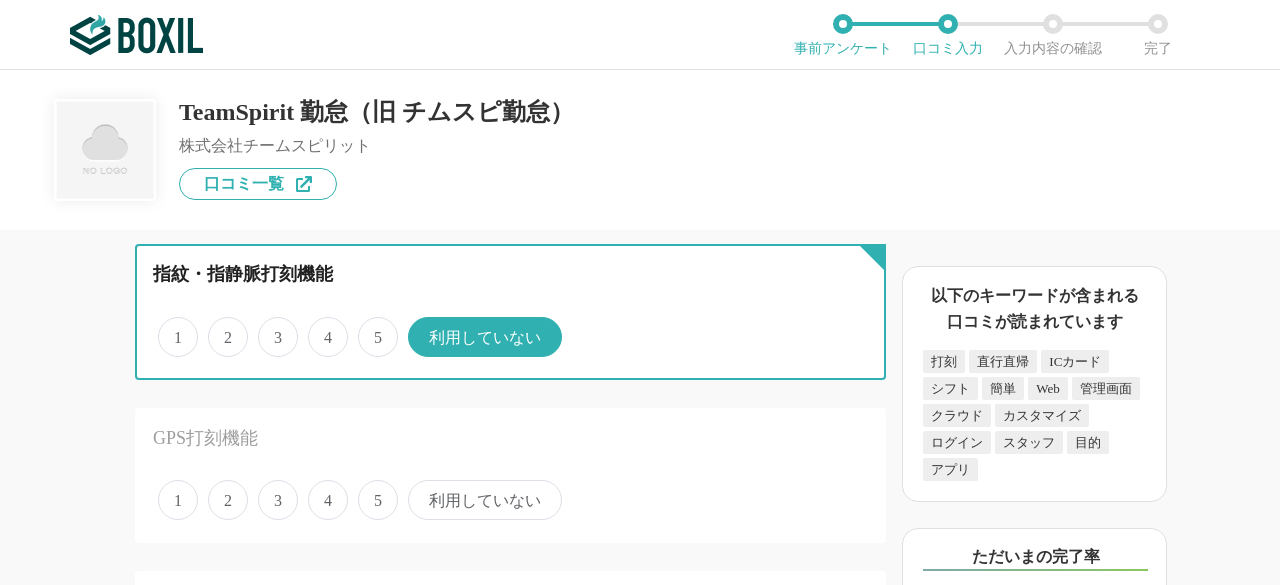scroll, scrollTop: 500, scrollLeft: 0, axis: vertical 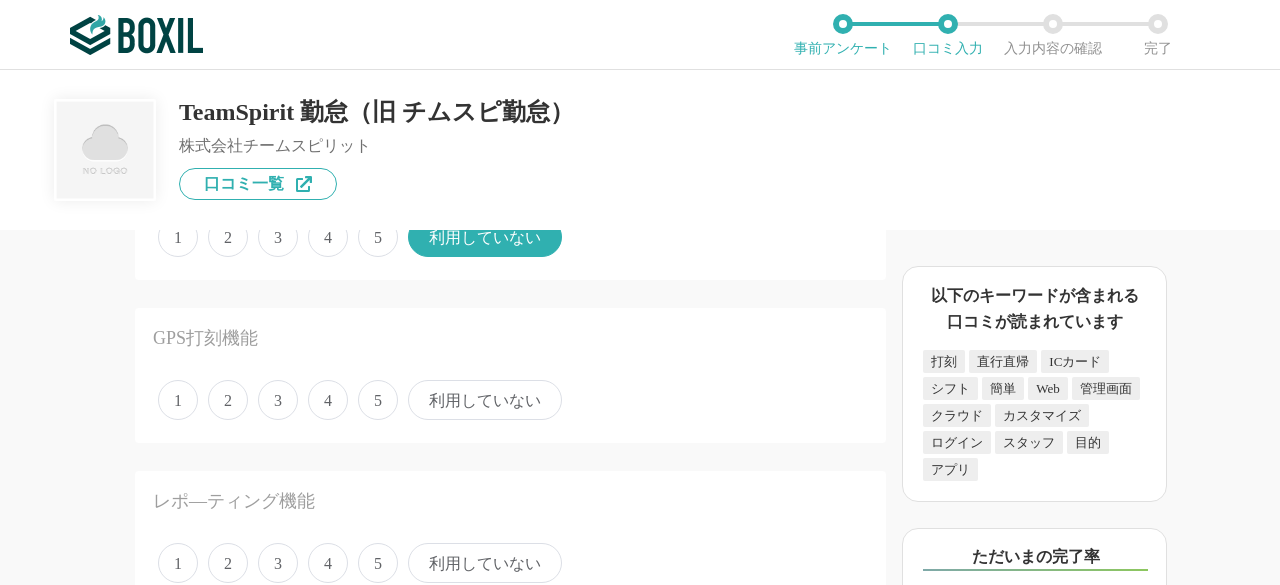 click on "4" at bounding box center [328, 400] 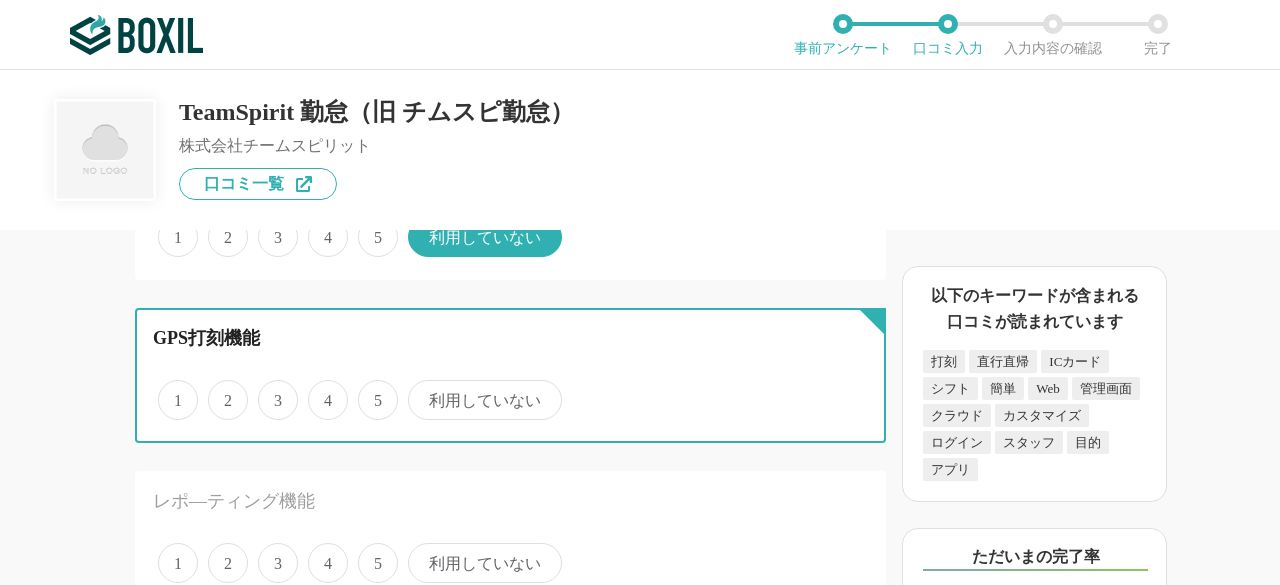 click on "4" at bounding box center (319, 389) 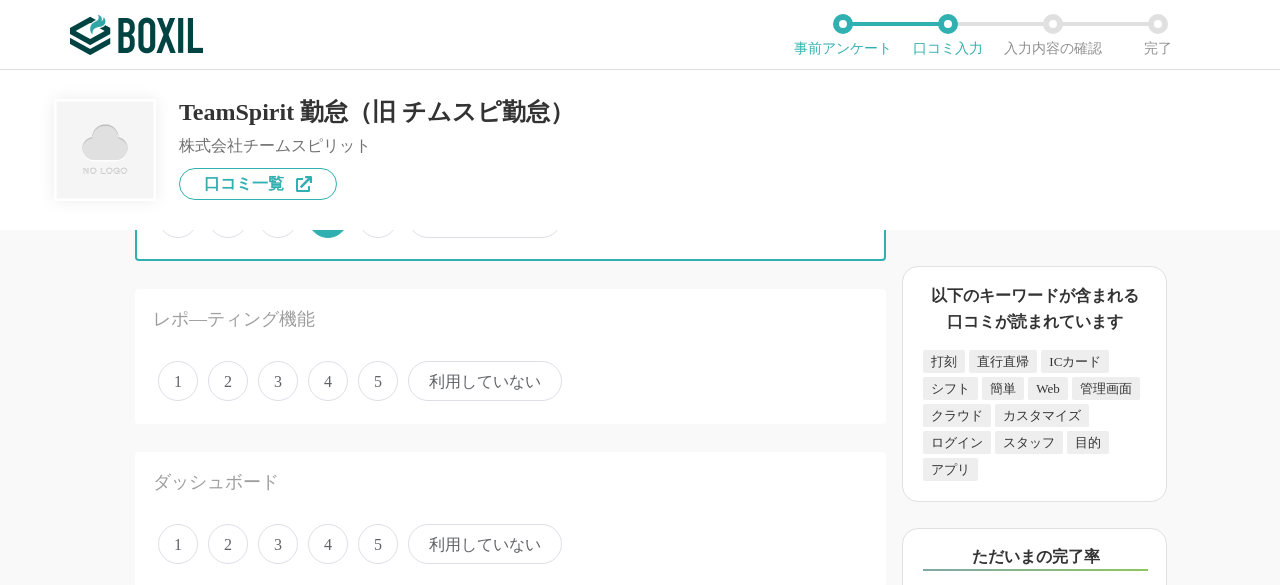 scroll, scrollTop: 700, scrollLeft: 0, axis: vertical 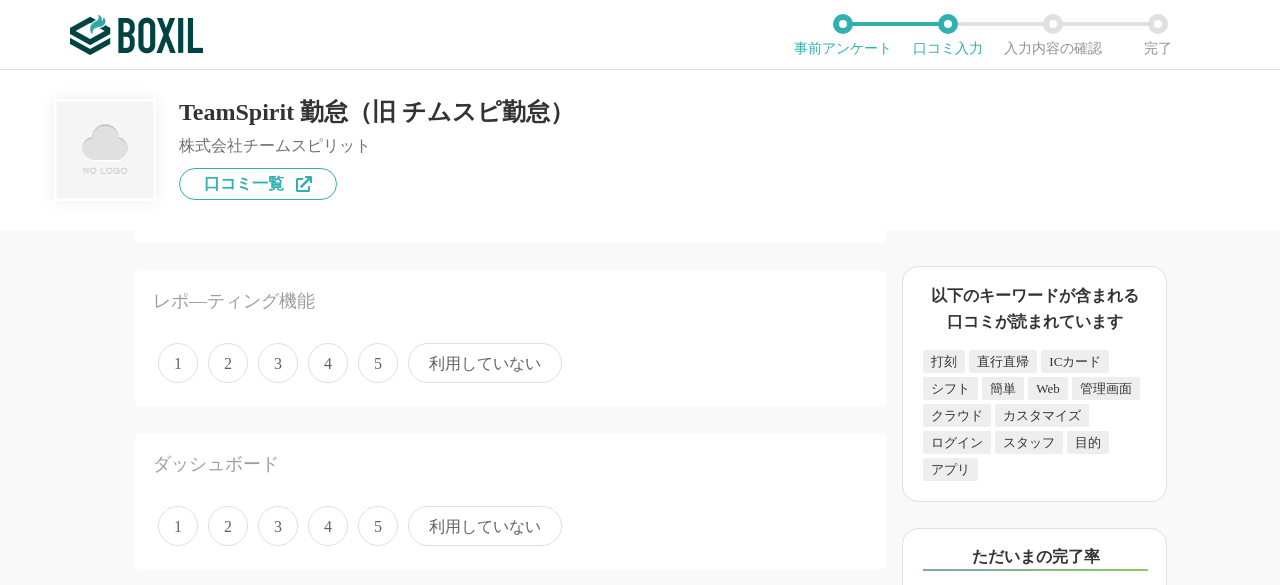 click on "4" at bounding box center [328, 363] 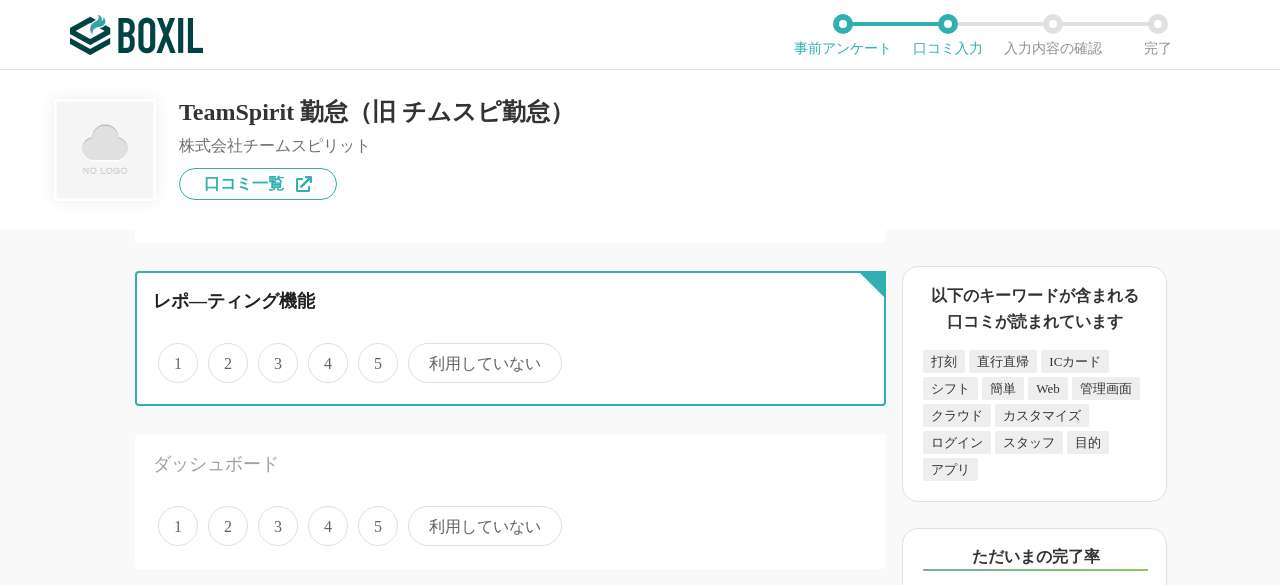 click on "4" at bounding box center [319, 352] 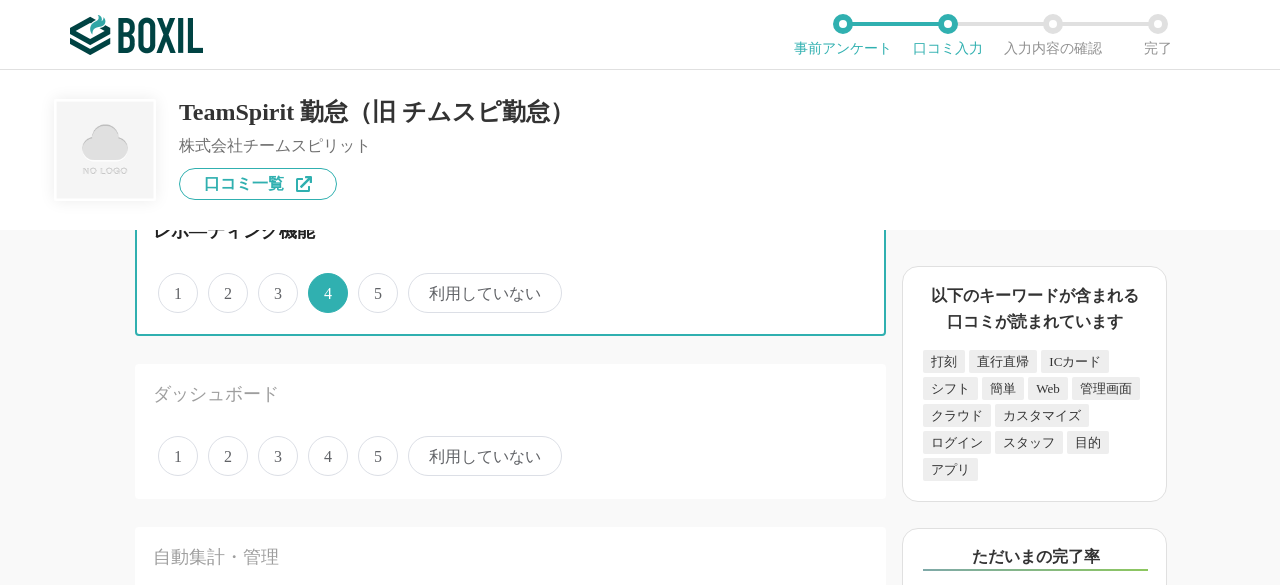 scroll, scrollTop: 800, scrollLeft: 0, axis: vertical 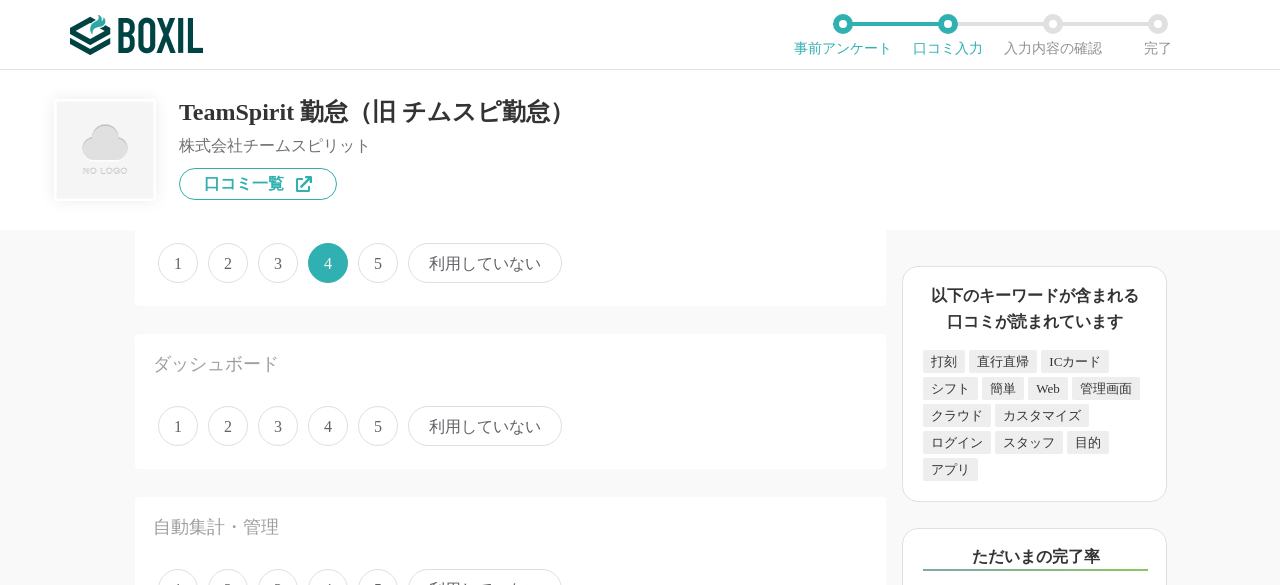 click on "4" at bounding box center (328, 426) 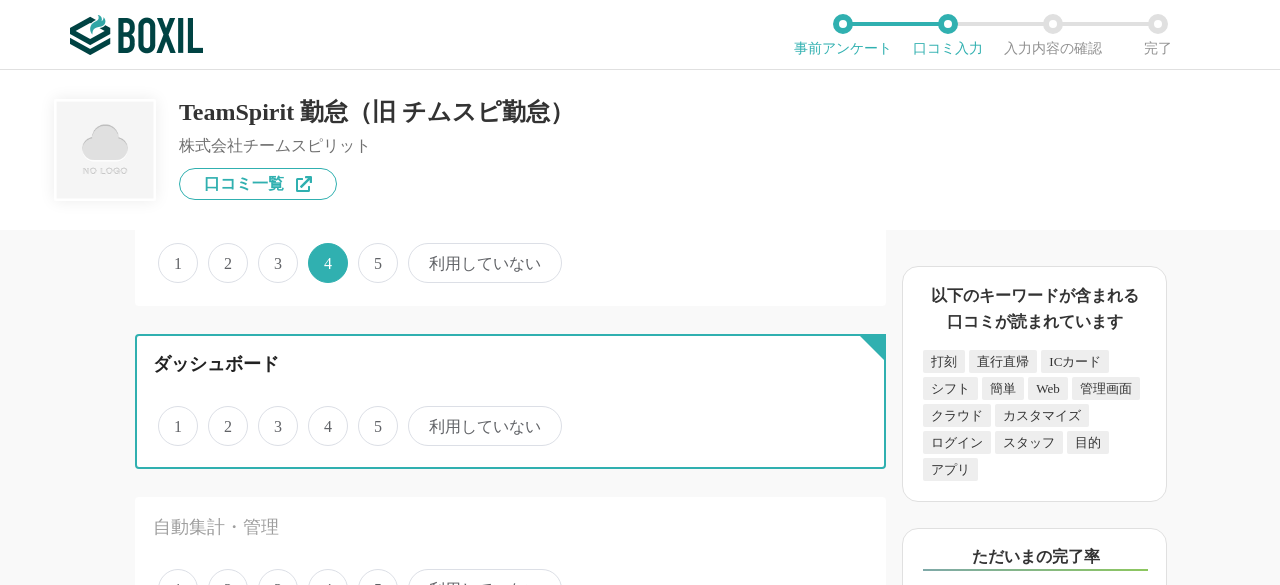 click on "4" at bounding box center (319, 415) 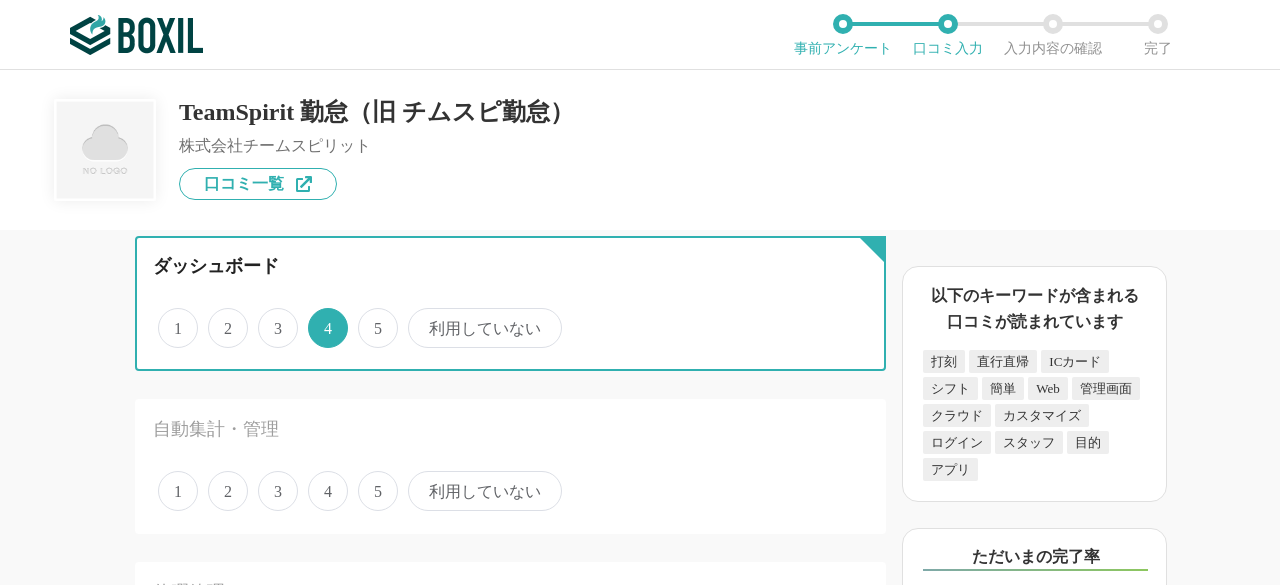 scroll, scrollTop: 900, scrollLeft: 0, axis: vertical 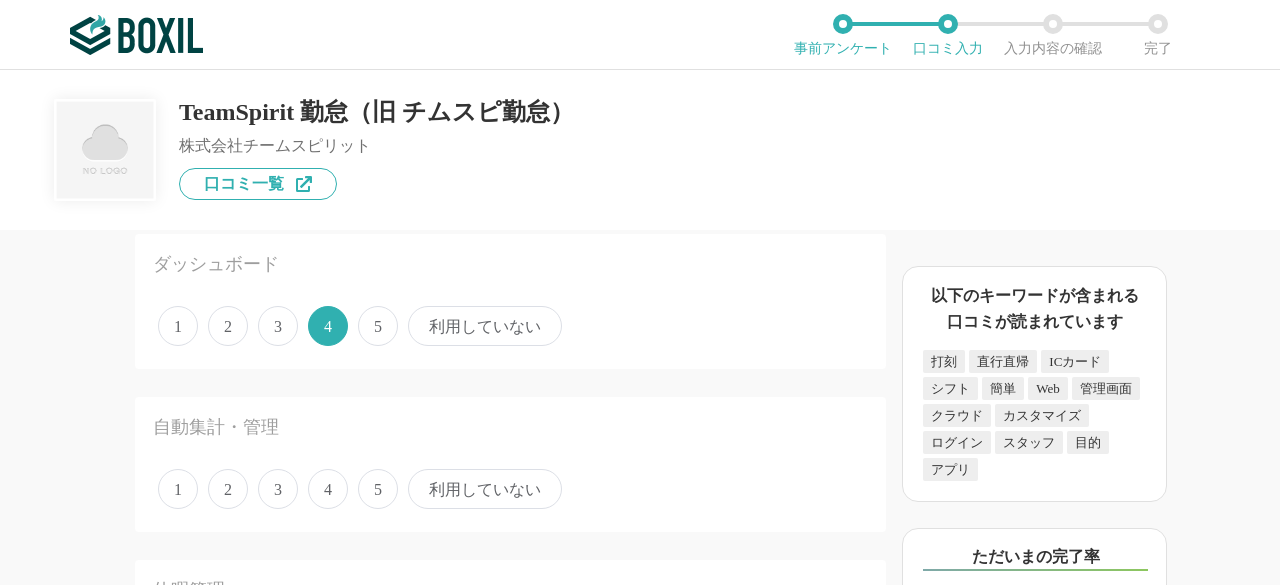 click on "4" at bounding box center (328, 489) 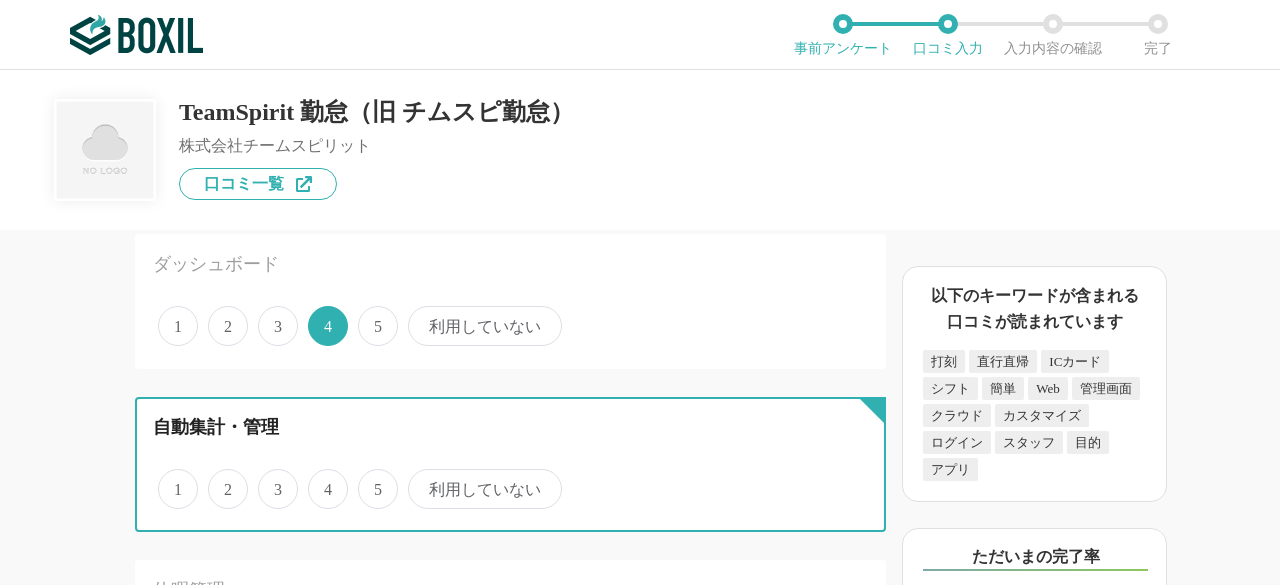 click on "4" at bounding box center [319, 478] 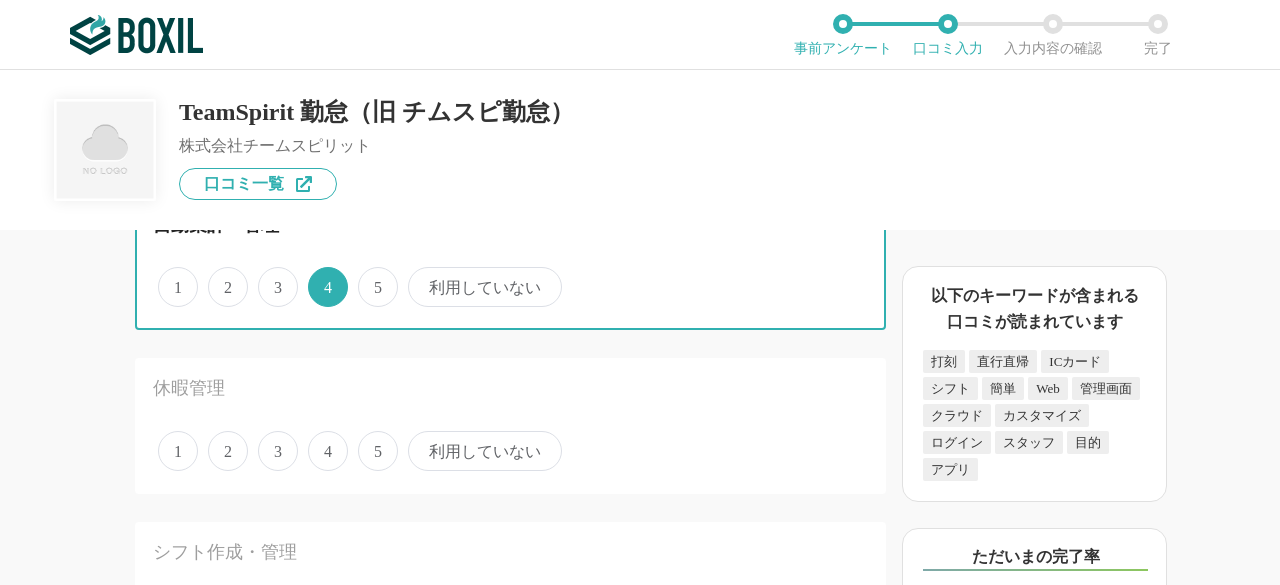 scroll, scrollTop: 1100, scrollLeft: 0, axis: vertical 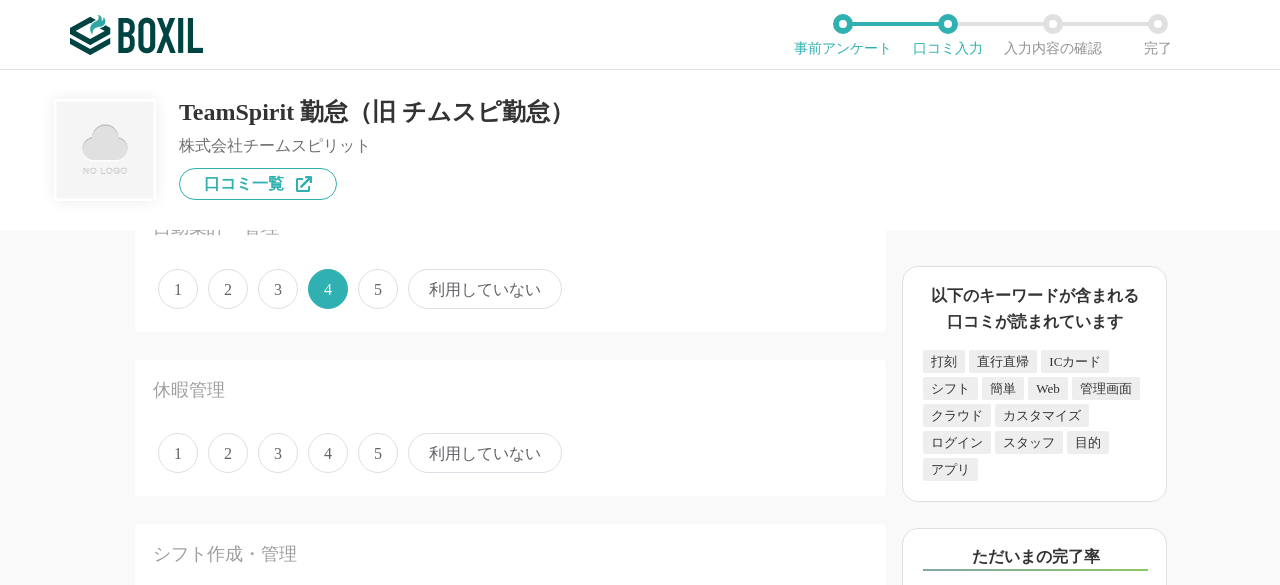 click on "5" at bounding box center [378, 453] 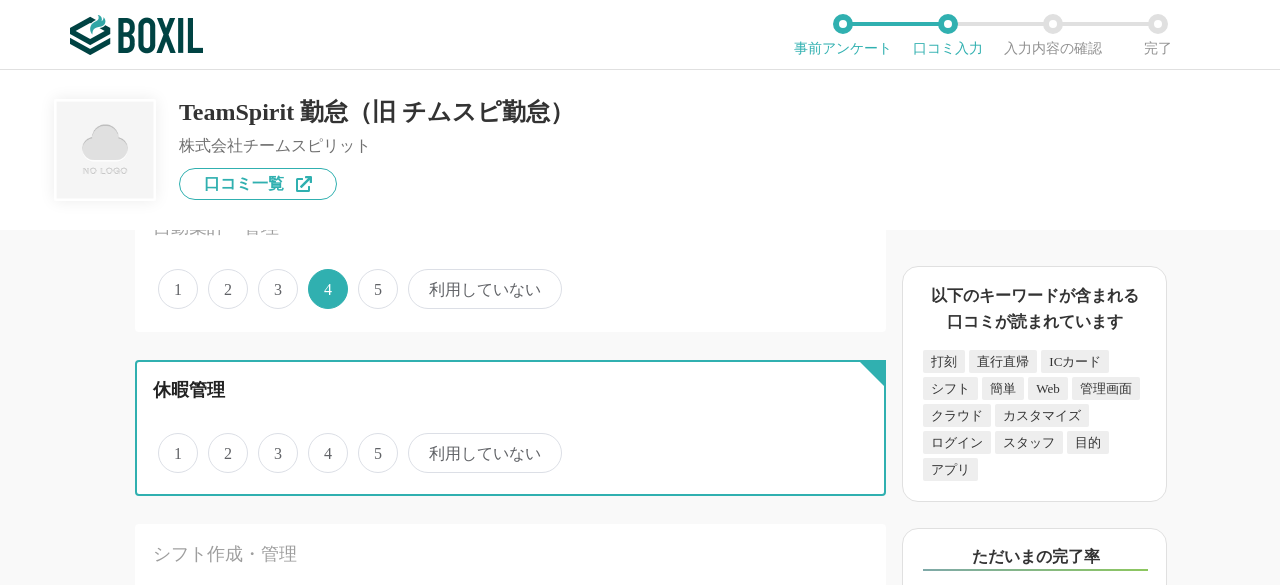 click on "5" at bounding box center (369, 442) 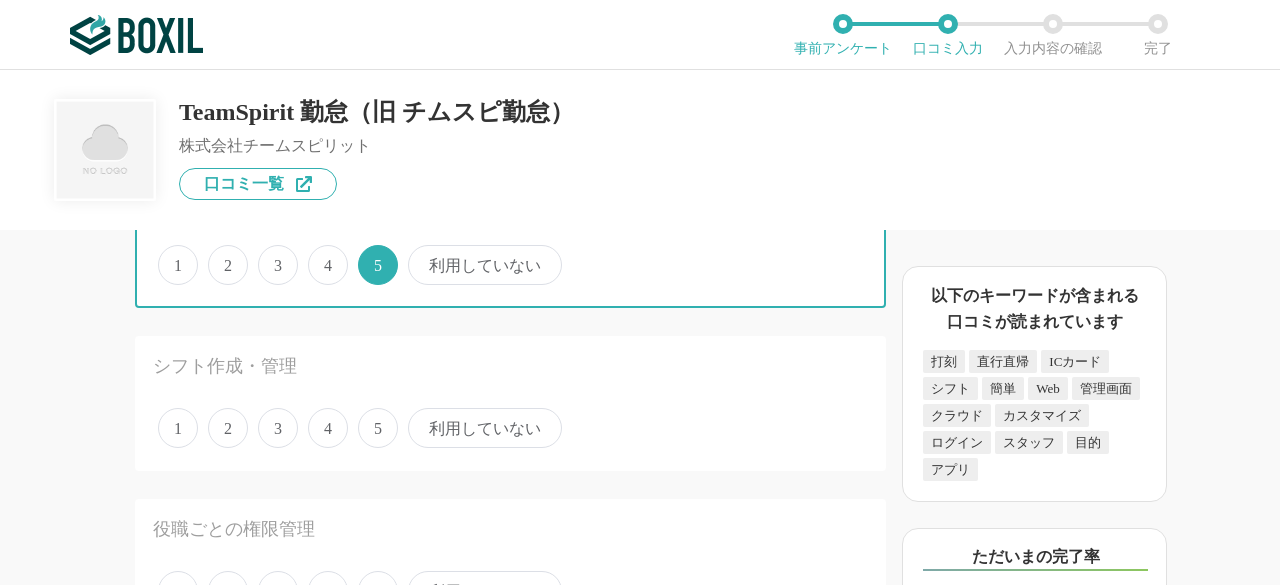 scroll, scrollTop: 1400, scrollLeft: 0, axis: vertical 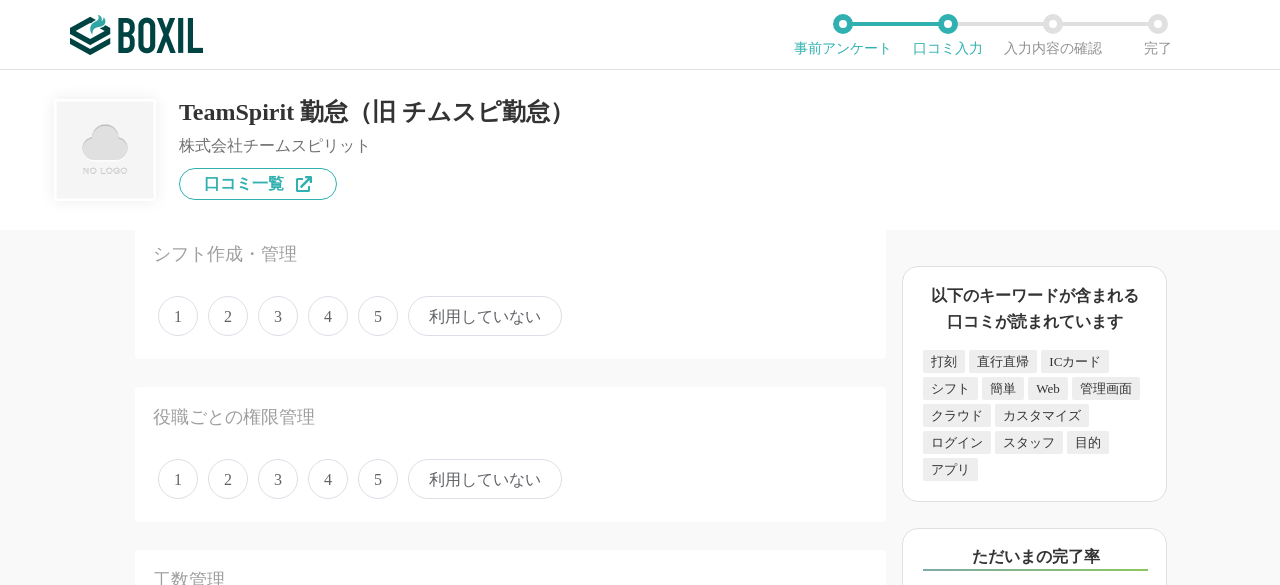 click on "5" at bounding box center (378, 316) 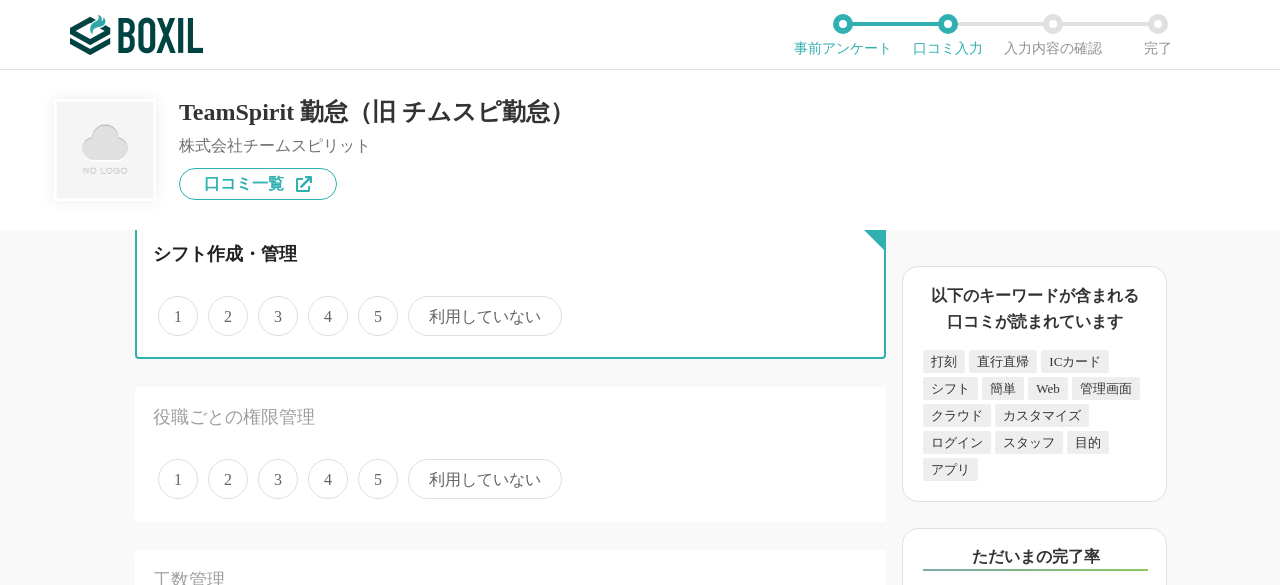click on "5" at bounding box center (369, 305) 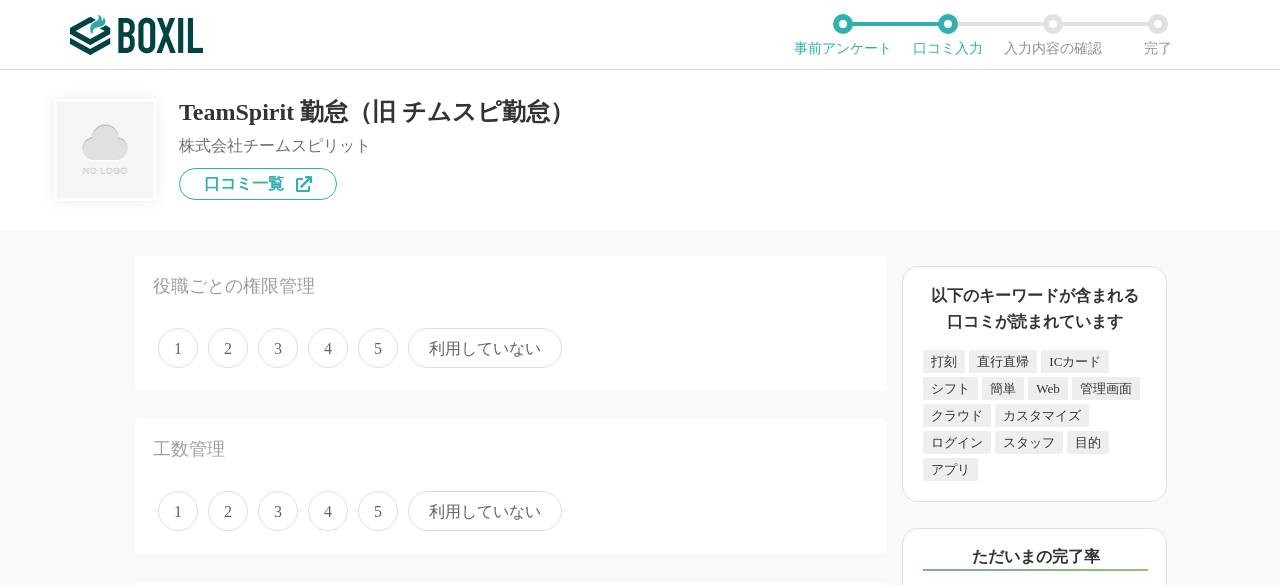 scroll, scrollTop: 1500, scrollLeft: 0, axis: vertical 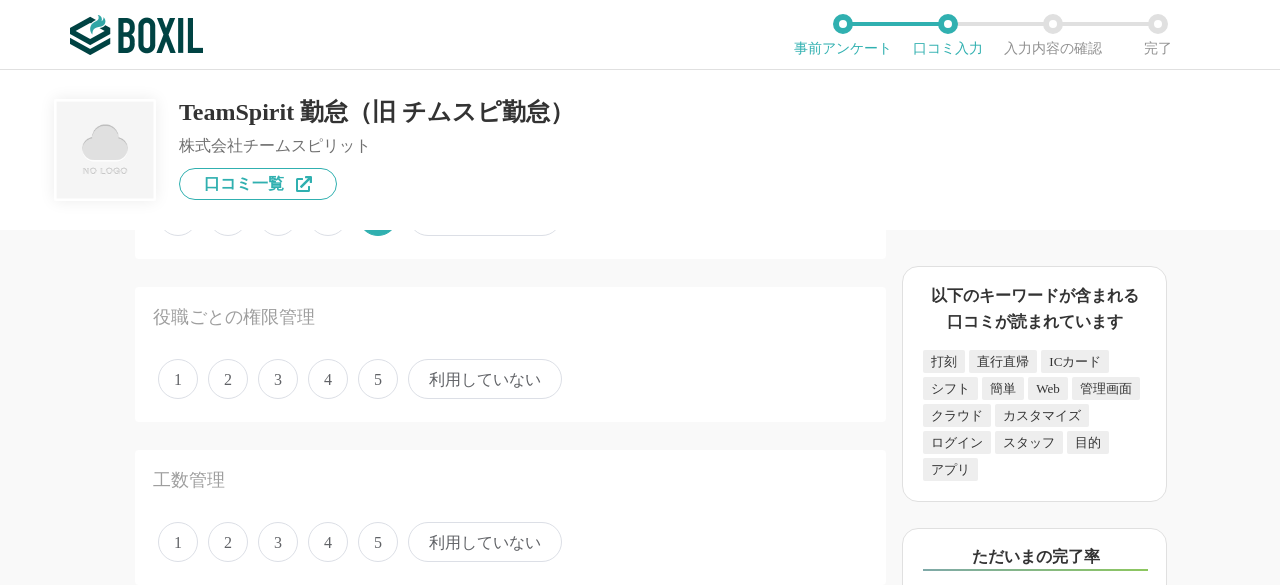 click on "4" at bounding box center [328, 379] 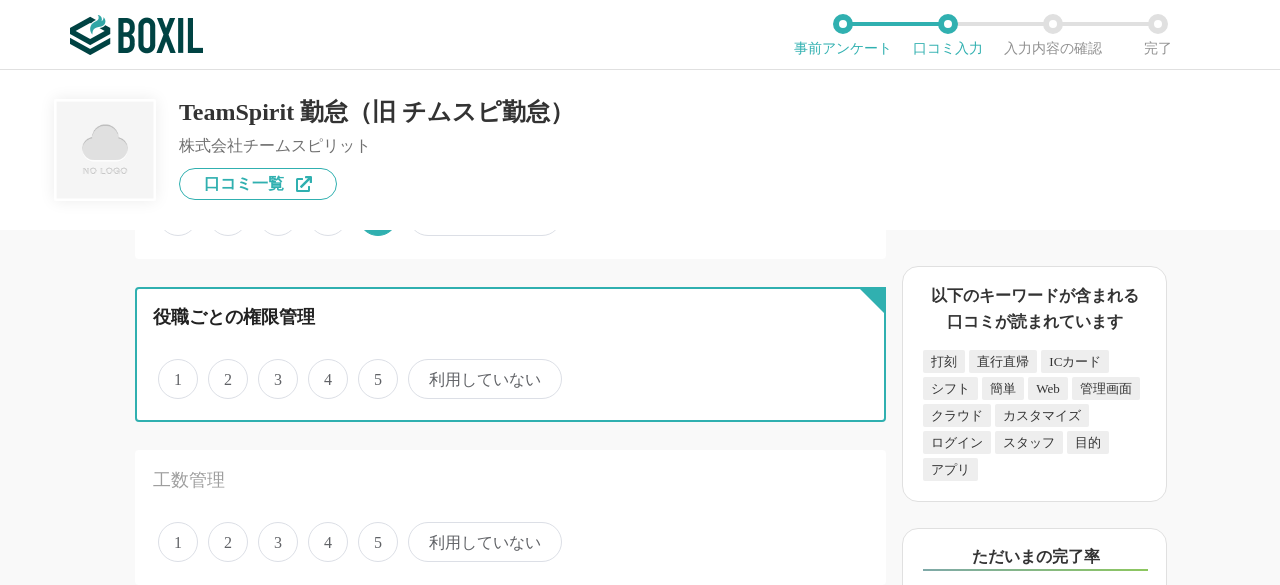 click on "4" at bounding box center (319, 368) 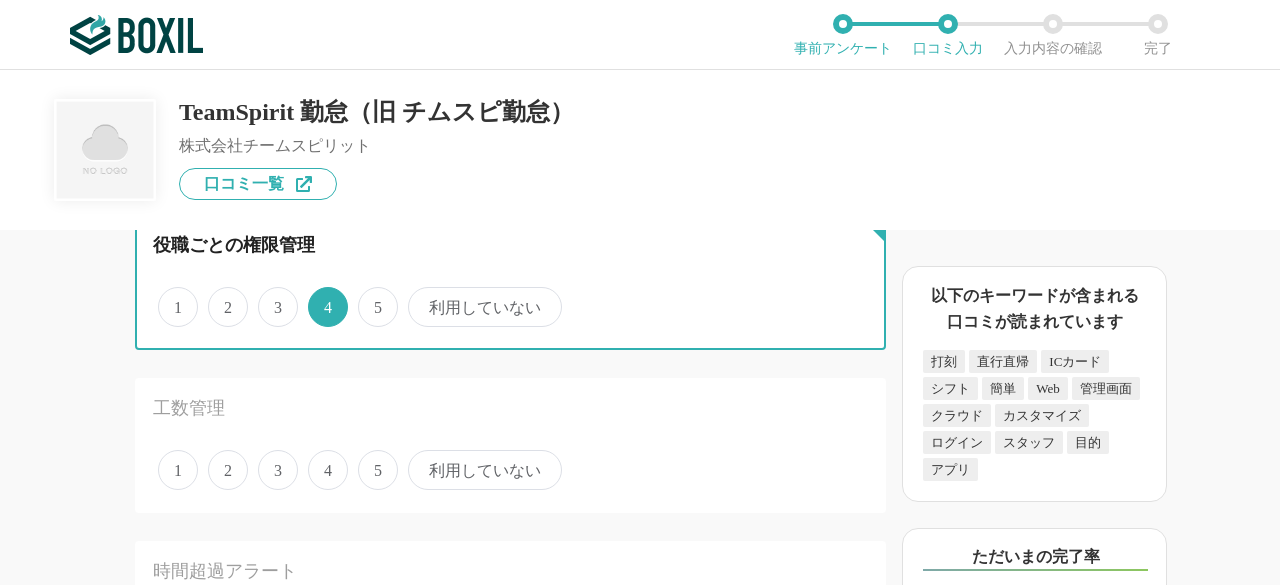 scroll, scrollTop: 1600, scrollLeft: 0, axis: vertical 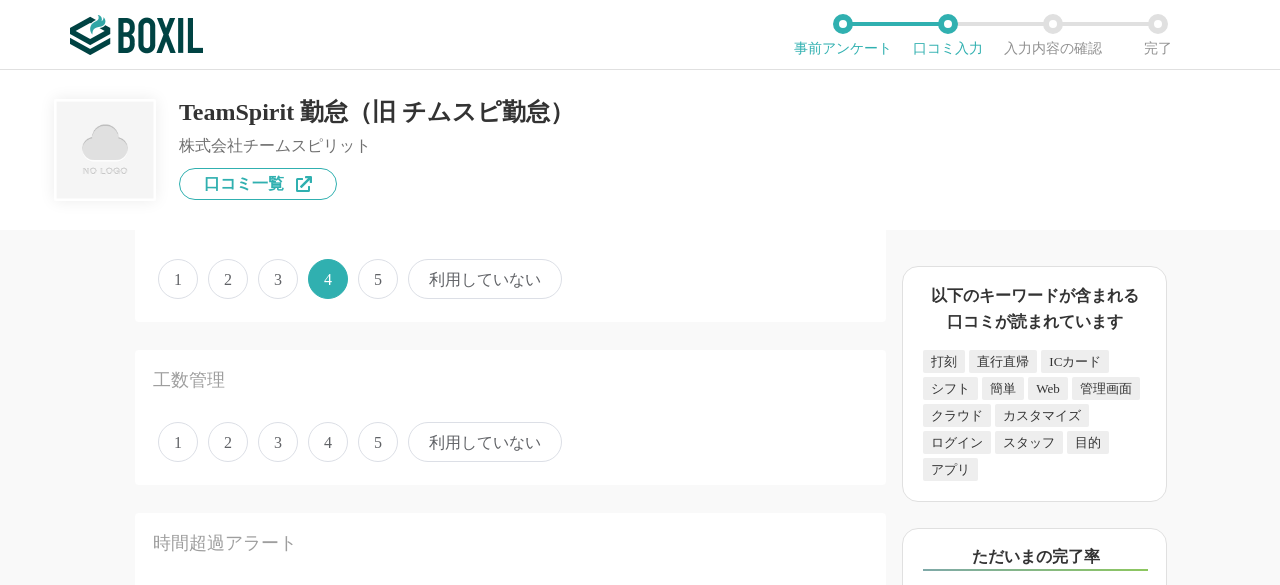 click on "4" at bounding box center (328, 442) 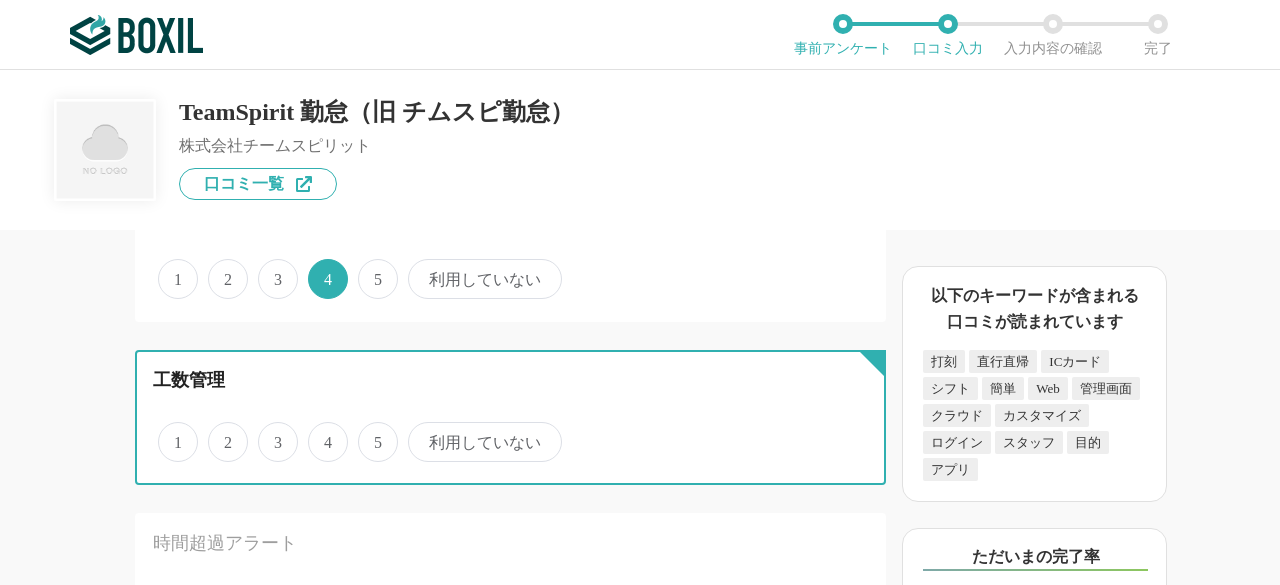 click on "4" at bounding box center (319, 431) 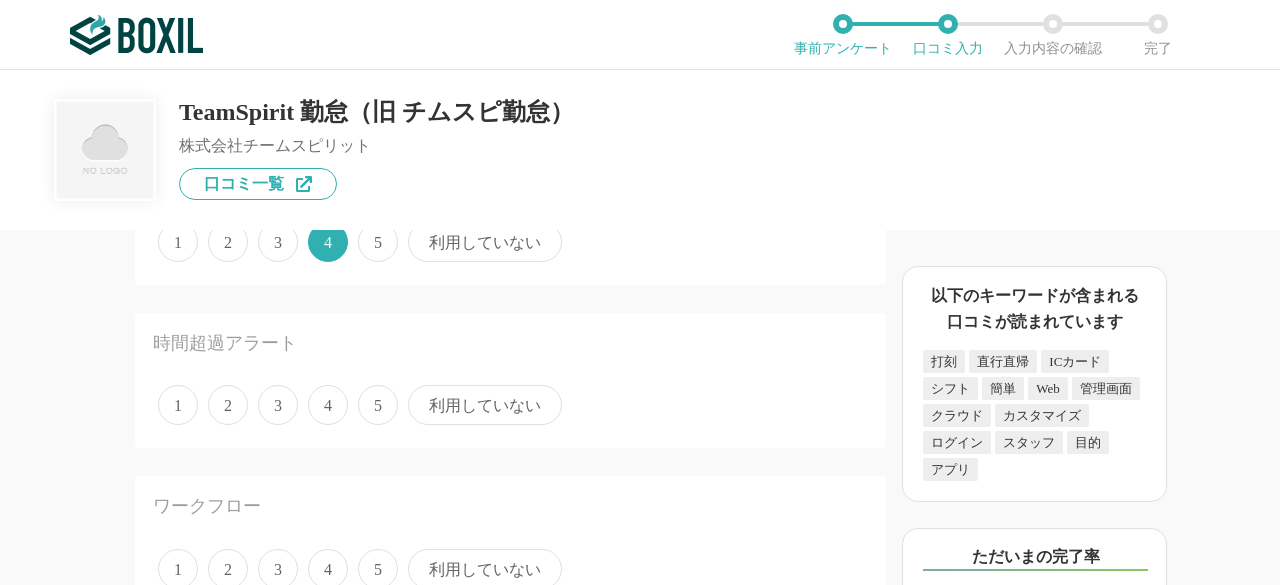 click on "4" at bounding box center (328, 405) 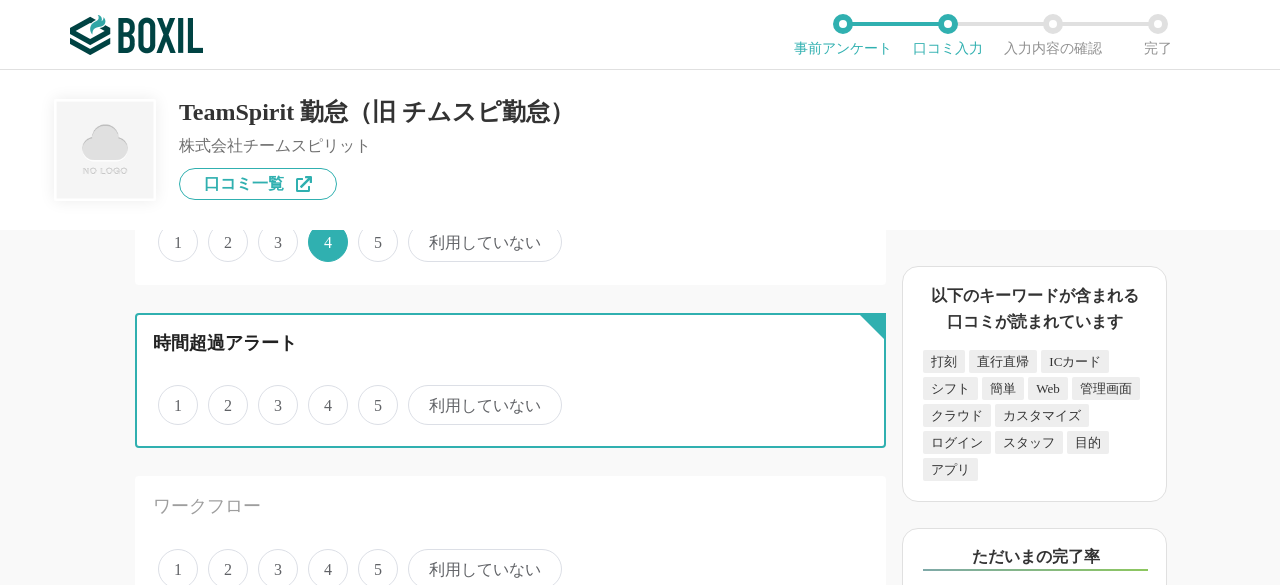 click on "4" at bounding box center (319, 394) 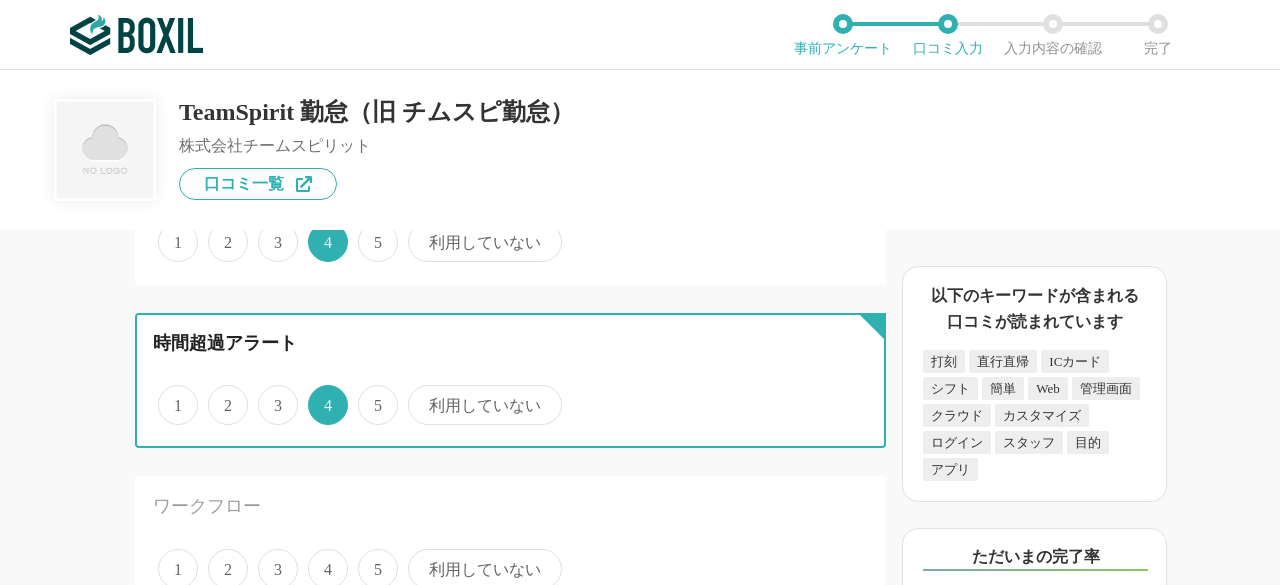 scroll, scrollTop: 2000, scrollLeft: 0, axis: vertical 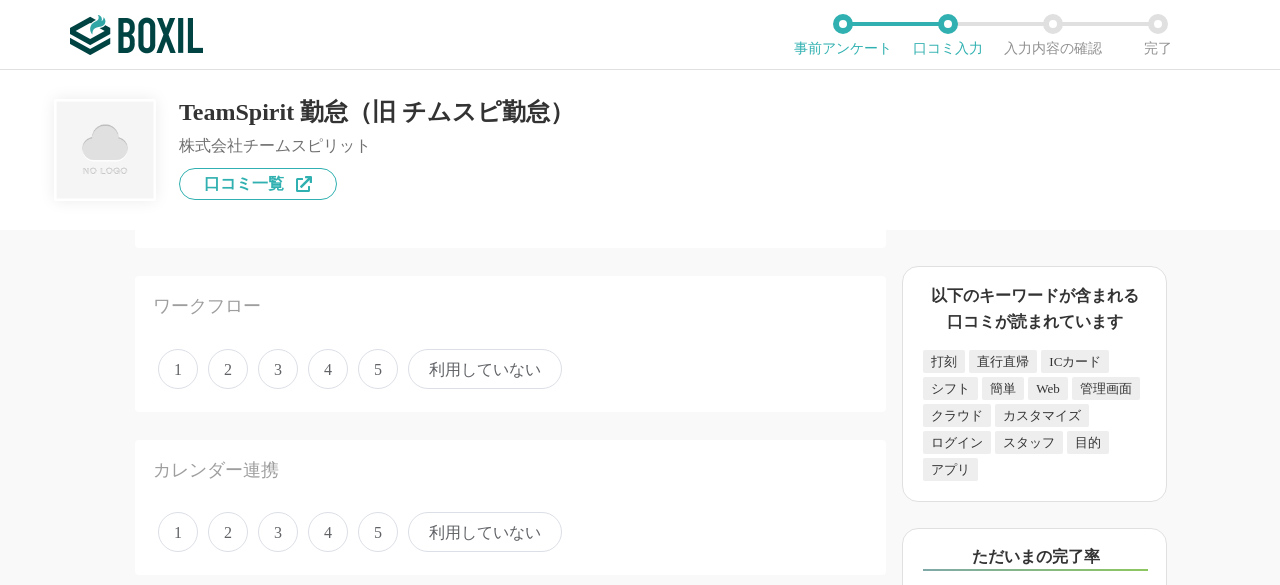 click on "4" at bounding box center (328, 369) 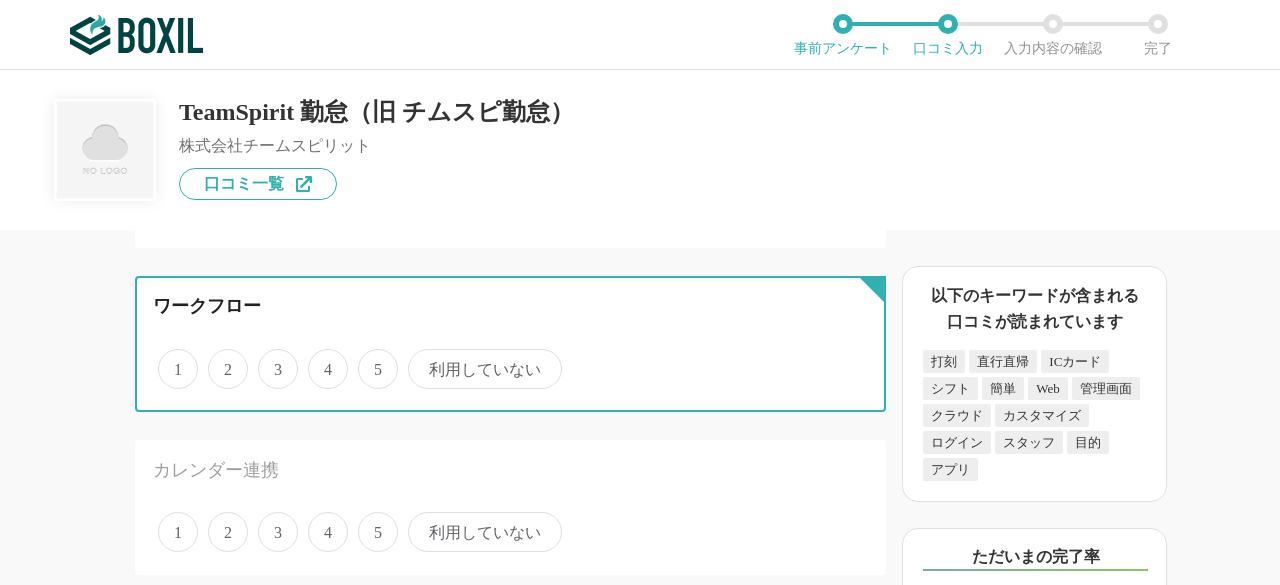 click on "4" at bounding box center (319, 358) 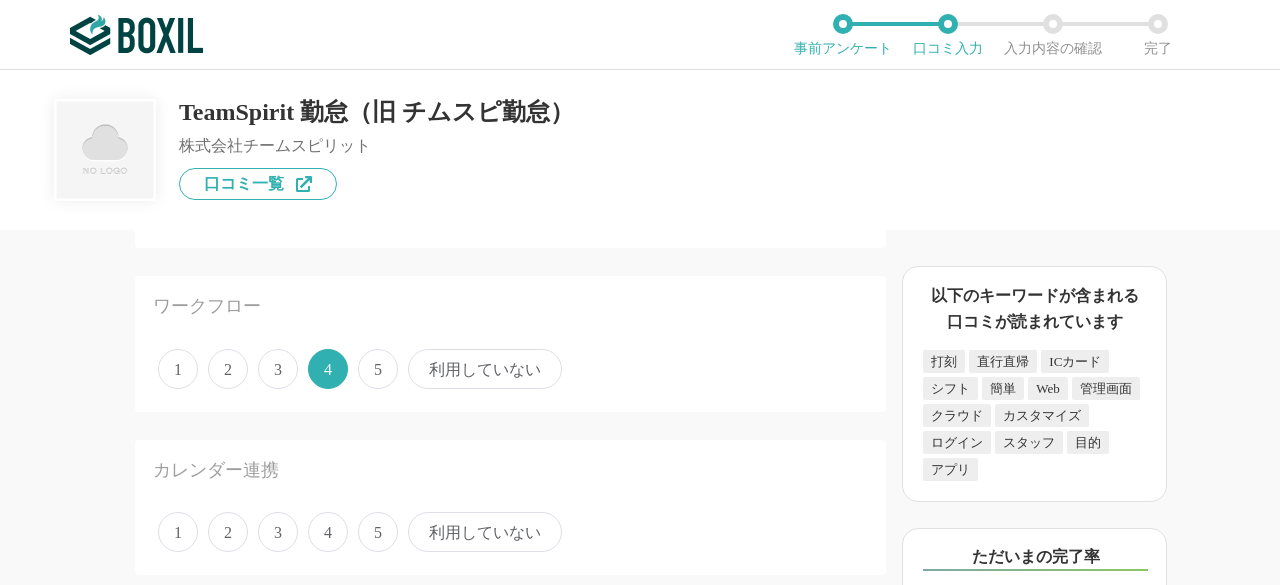 click on "4" at bounding box center (328, 532) 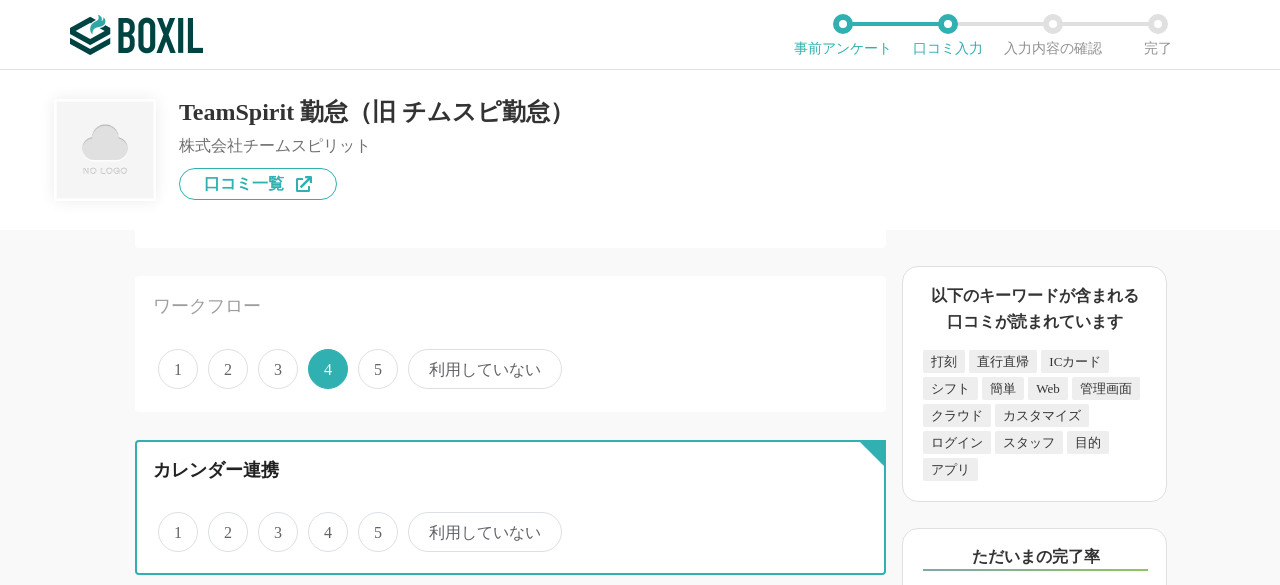 click on "4" at bounding box center (319, 521) 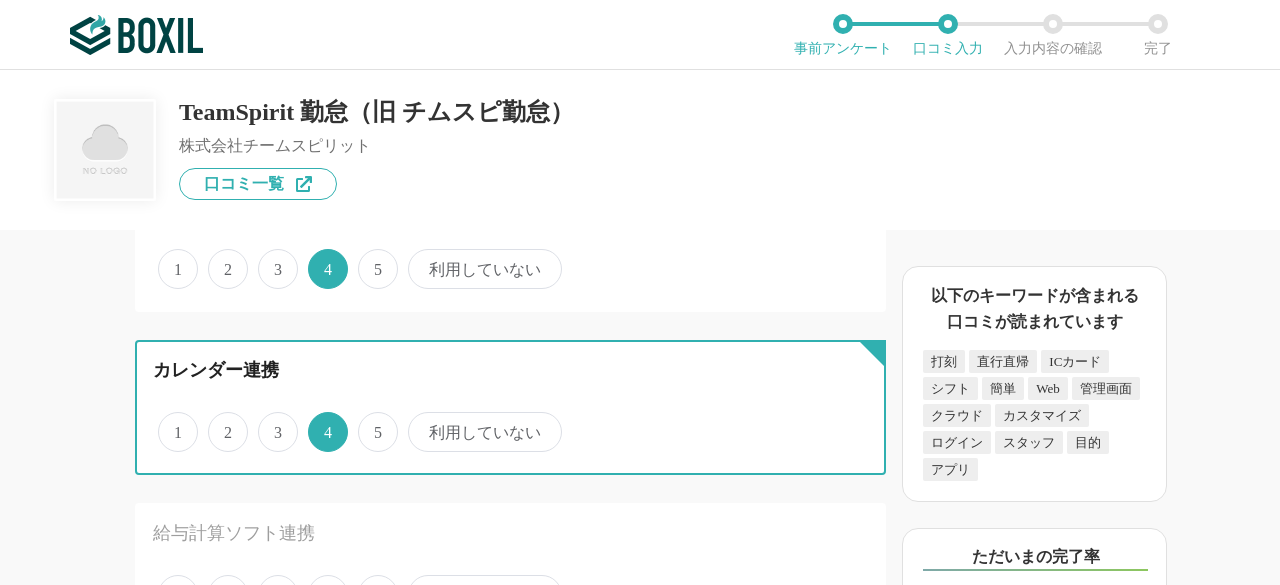scroll, scrollTop: 2400, scrollLeft: 0, axis: vertical 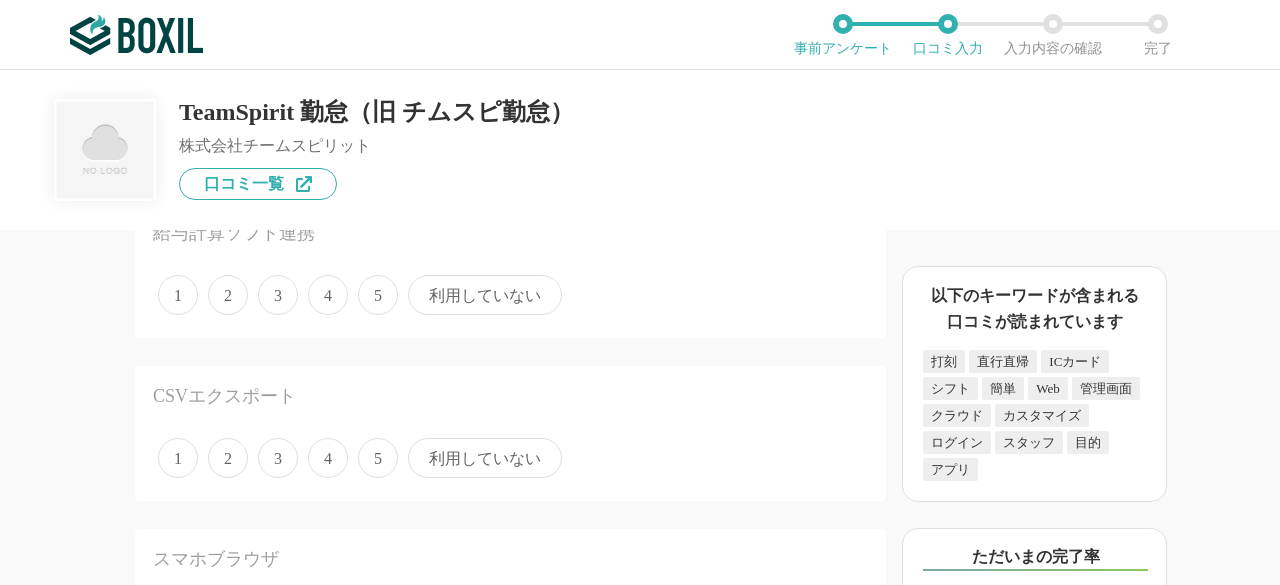 click on "4" at bounding box center [328, 295] 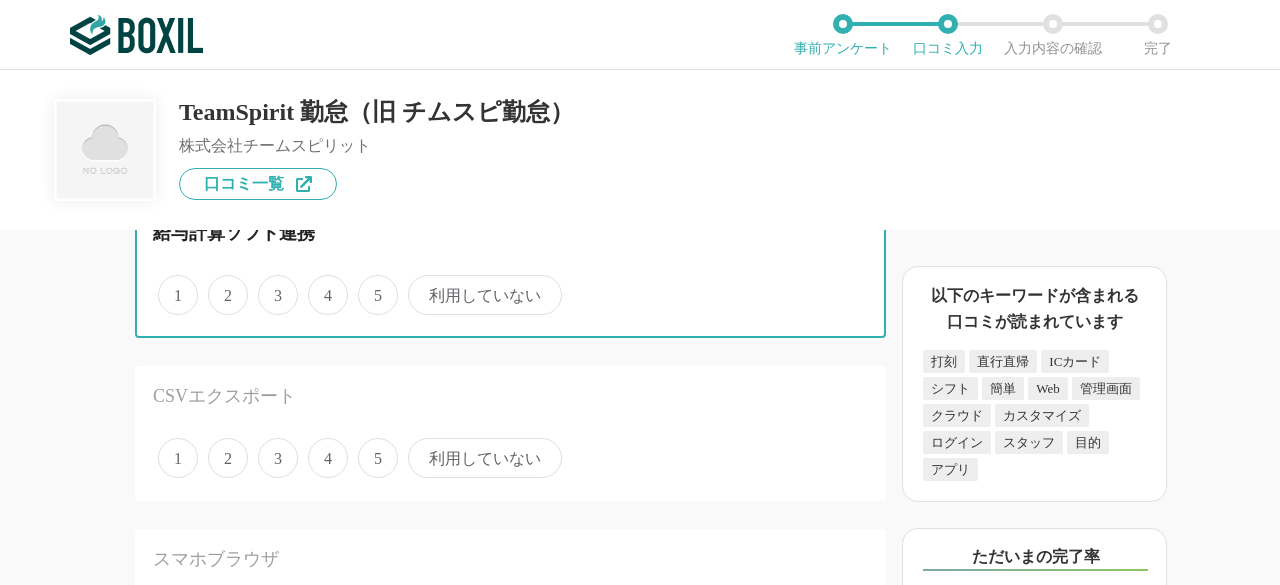 click on "4" at bounding box center (319, 284) 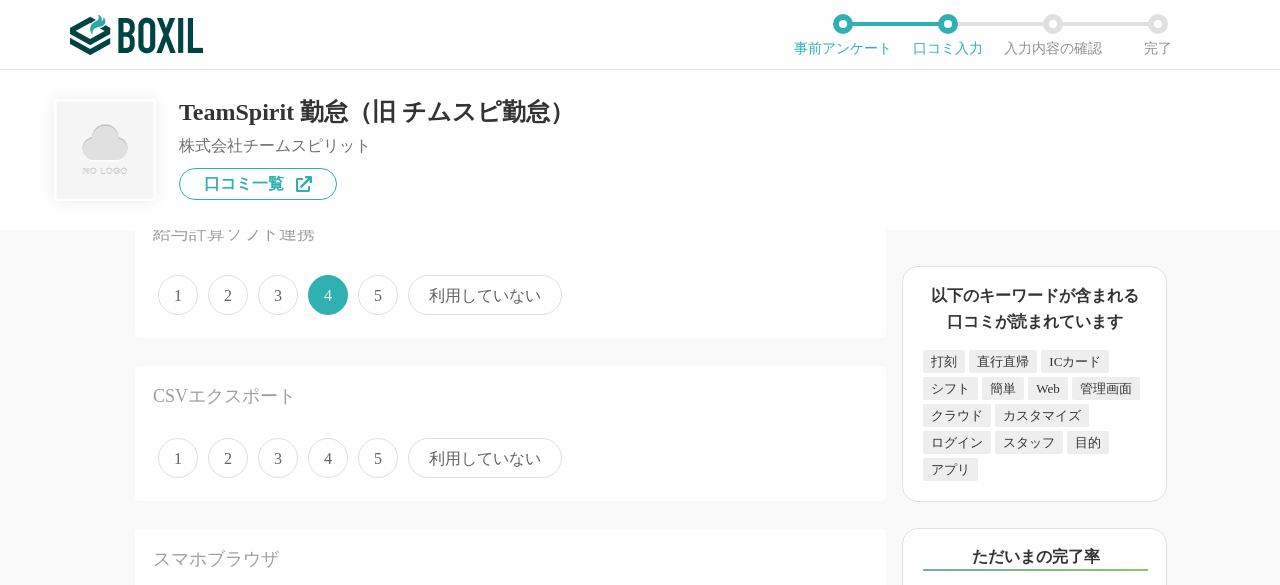 click on "5" at bounding box center [378, 458] 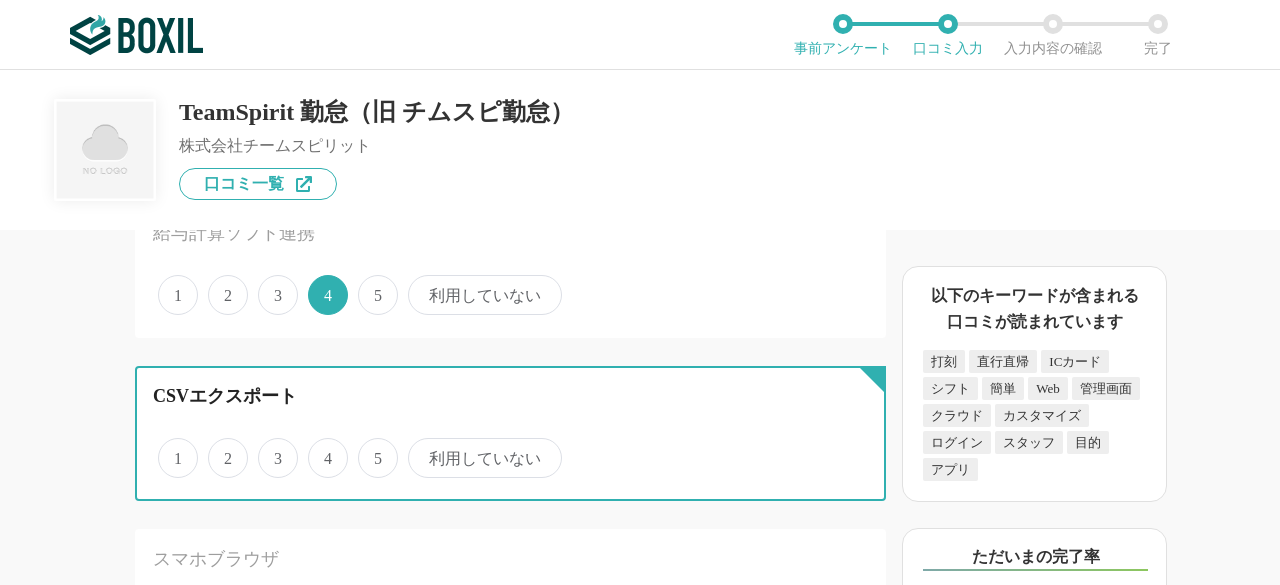 click on "5" at bounding box center [369, 447] 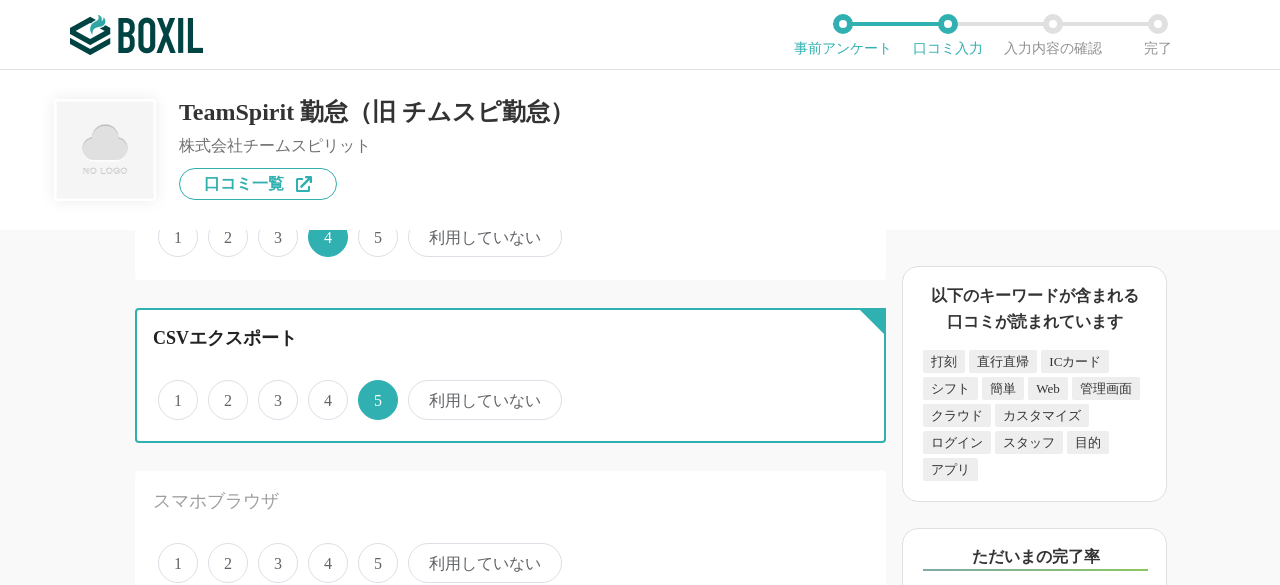 scroll, scrollTop: 2600, scrollLeft: 0, axis: vertical 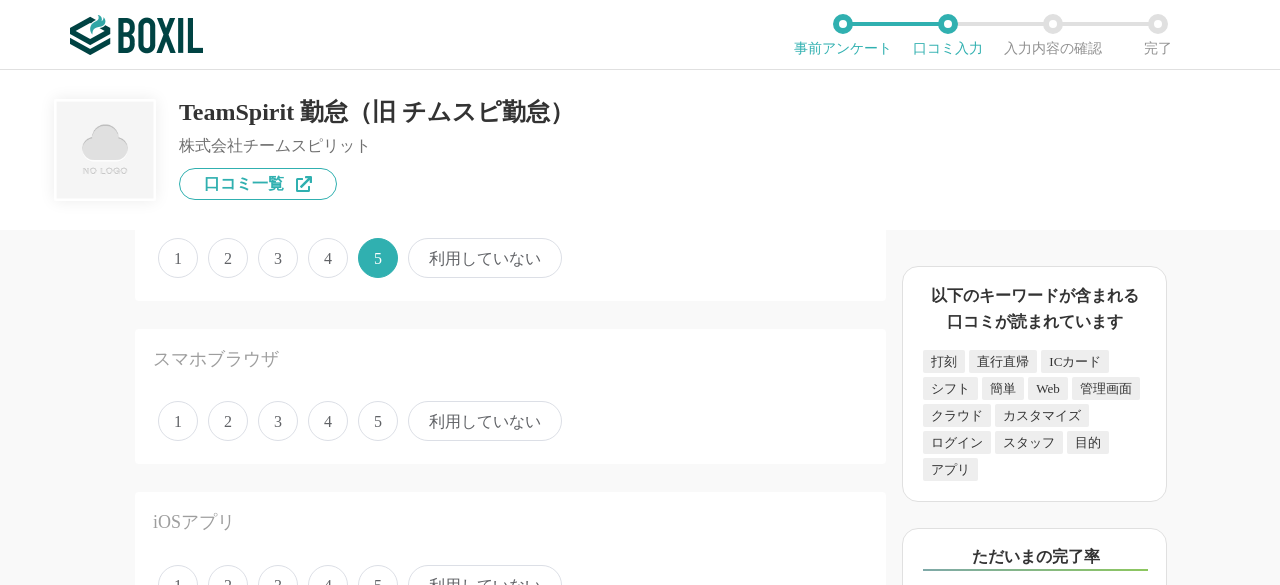 click on "4" at bounding box center [328, 421] 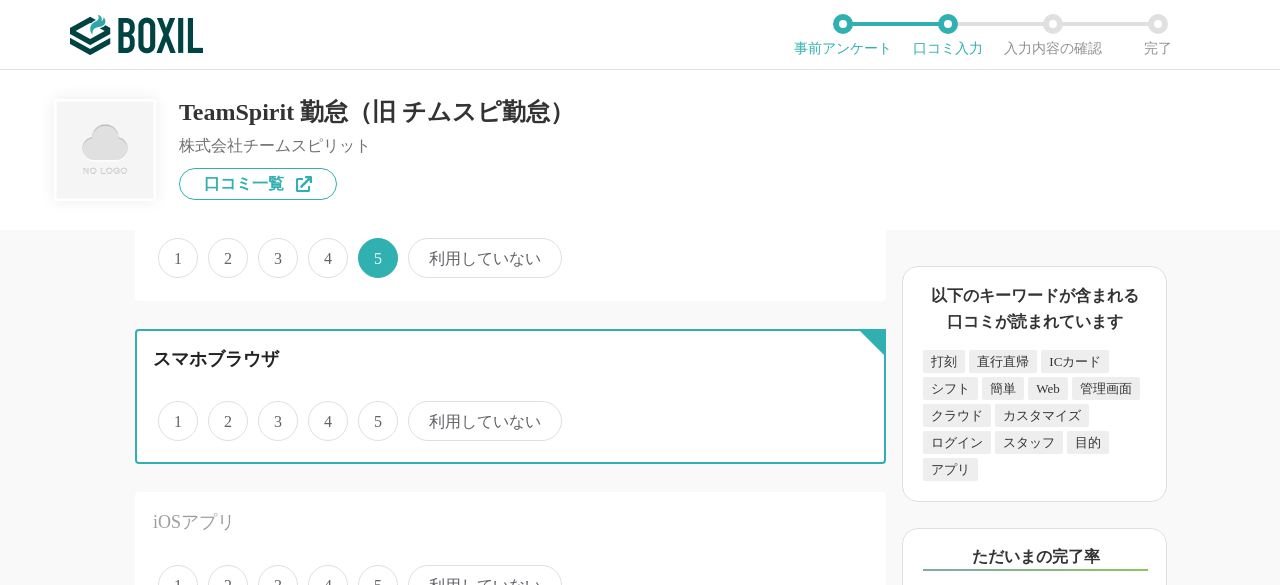 click on "4" at bounding box center (319, 410) 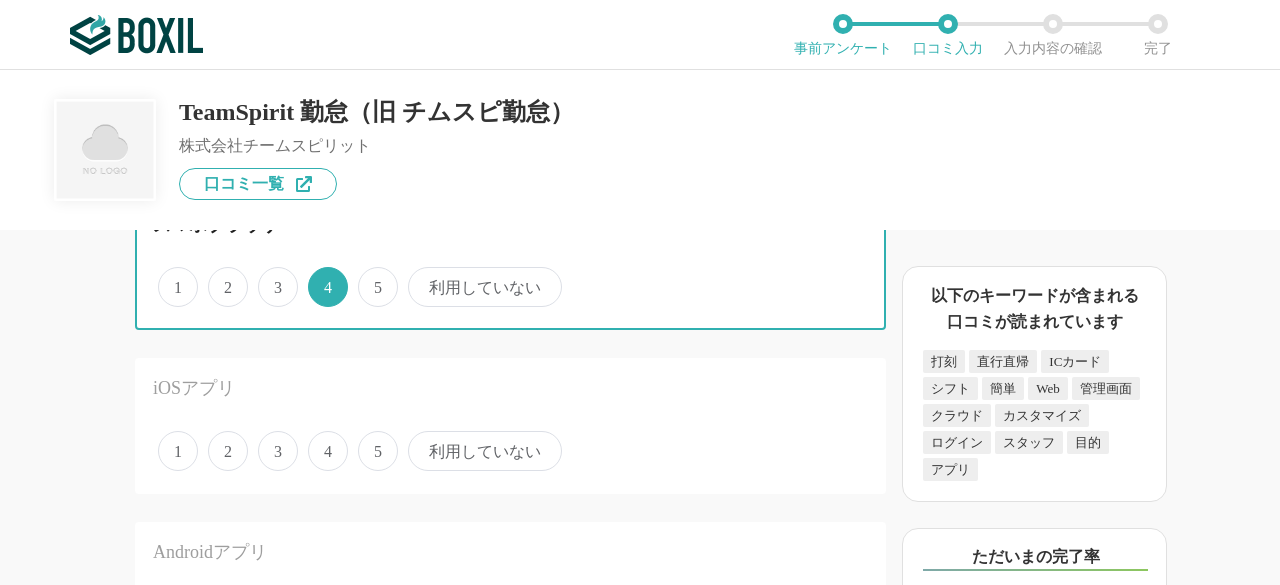 scroll, scrollTop: 2900, scrollLeft: 0, axis: vertical 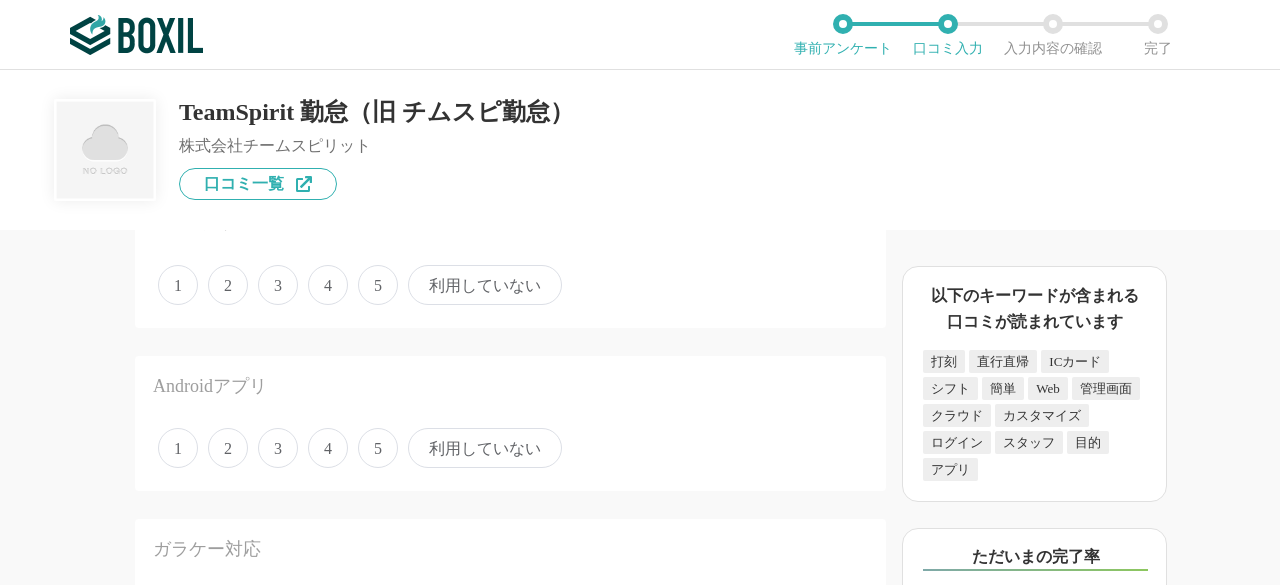 click on "4" at bounding box center [328, 285] 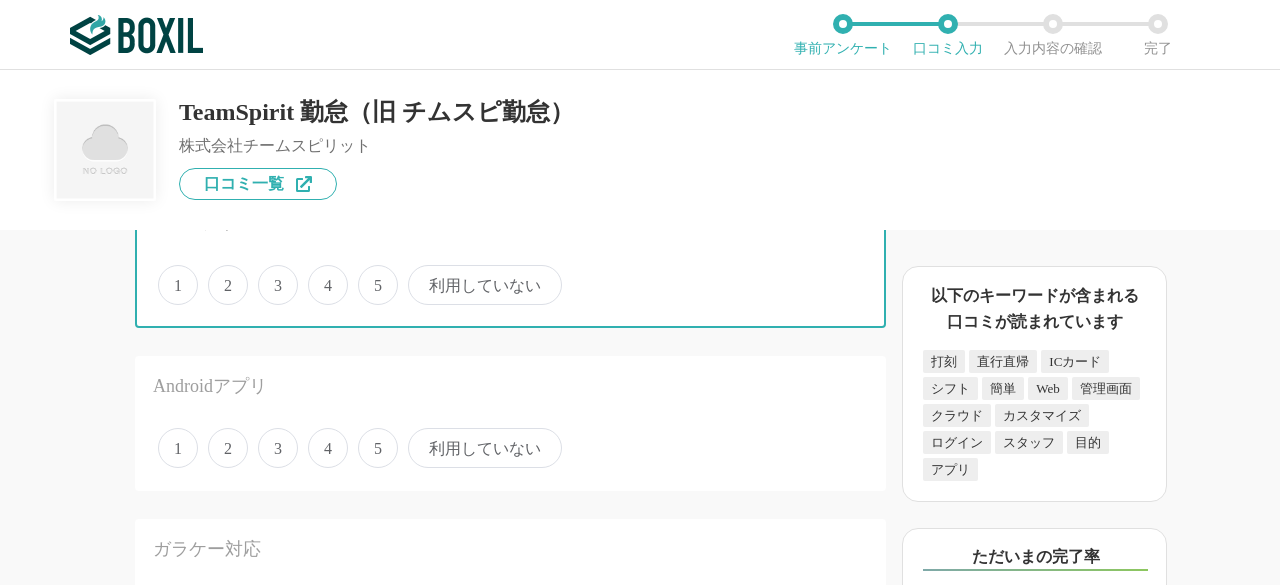 click on "4" at bounding box center (319, 274) 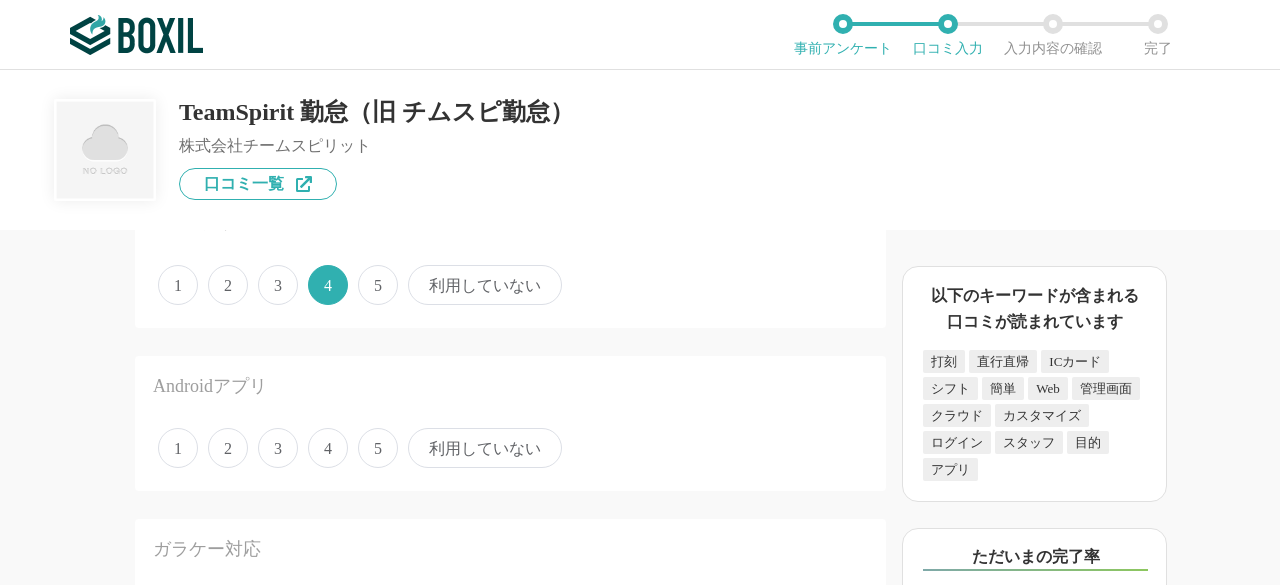 click on "4" at bounding box center [328, 448] 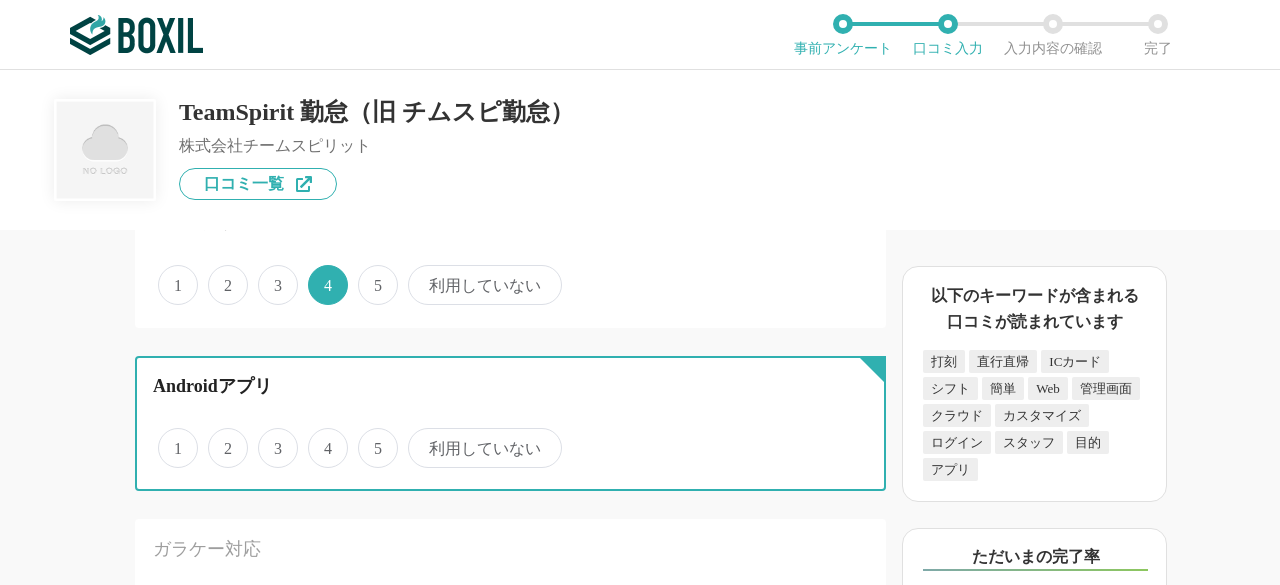 click on "4" at bounding box center [319, 437] 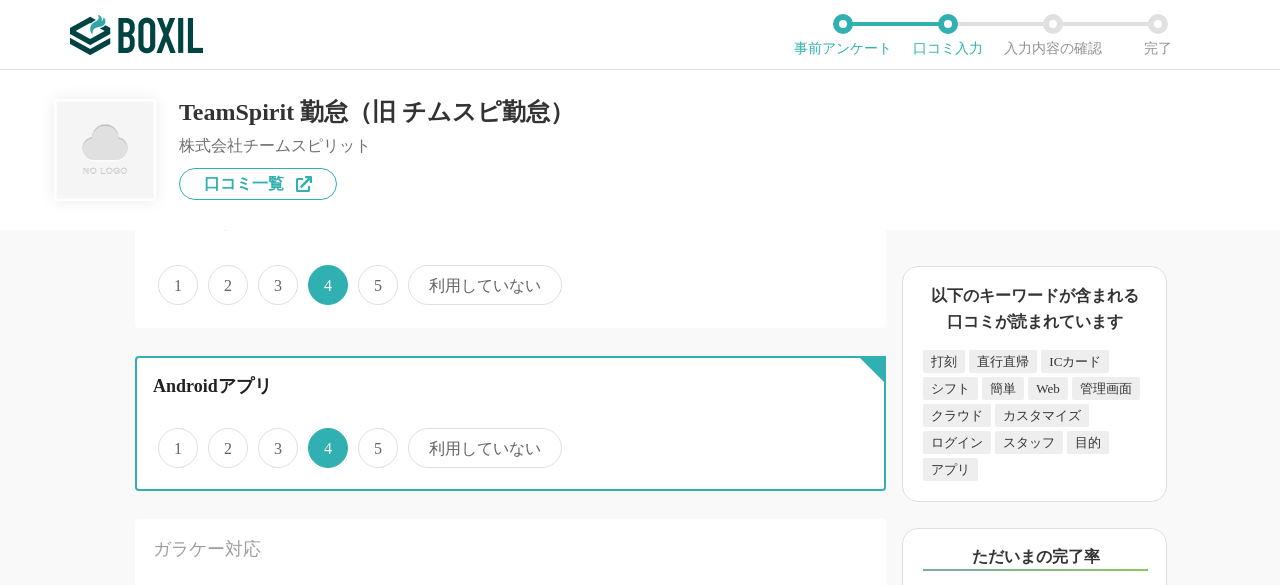 scroll, scrollTop: 3100, scrollLeft: 0, axis: vertical 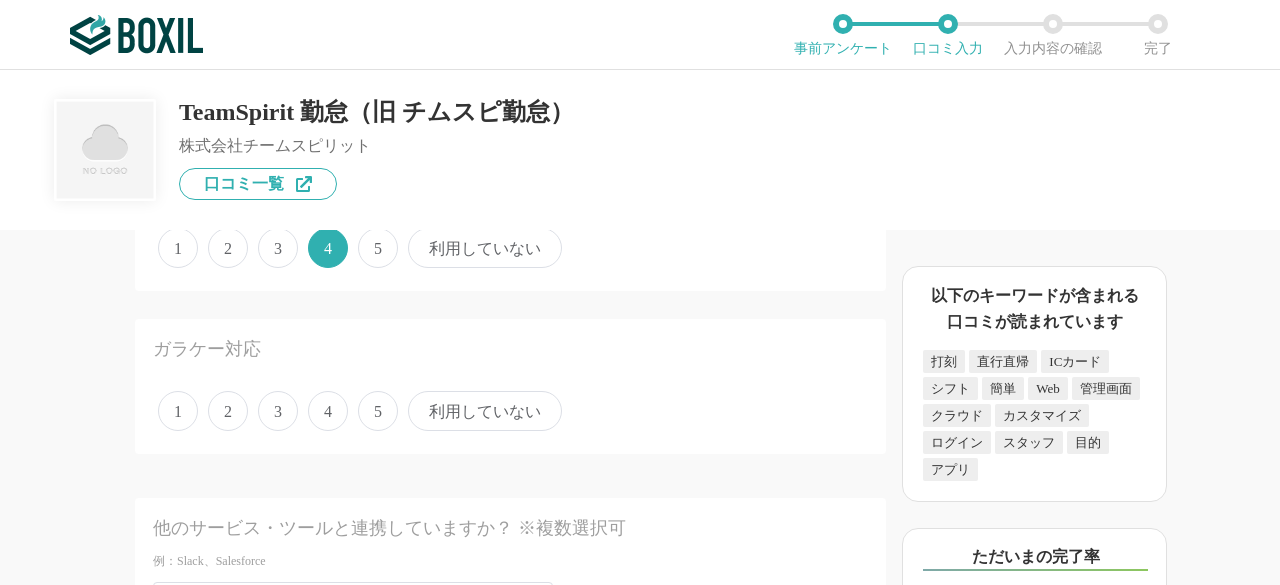 click on "利用していない" at bounding box center [485, 411] 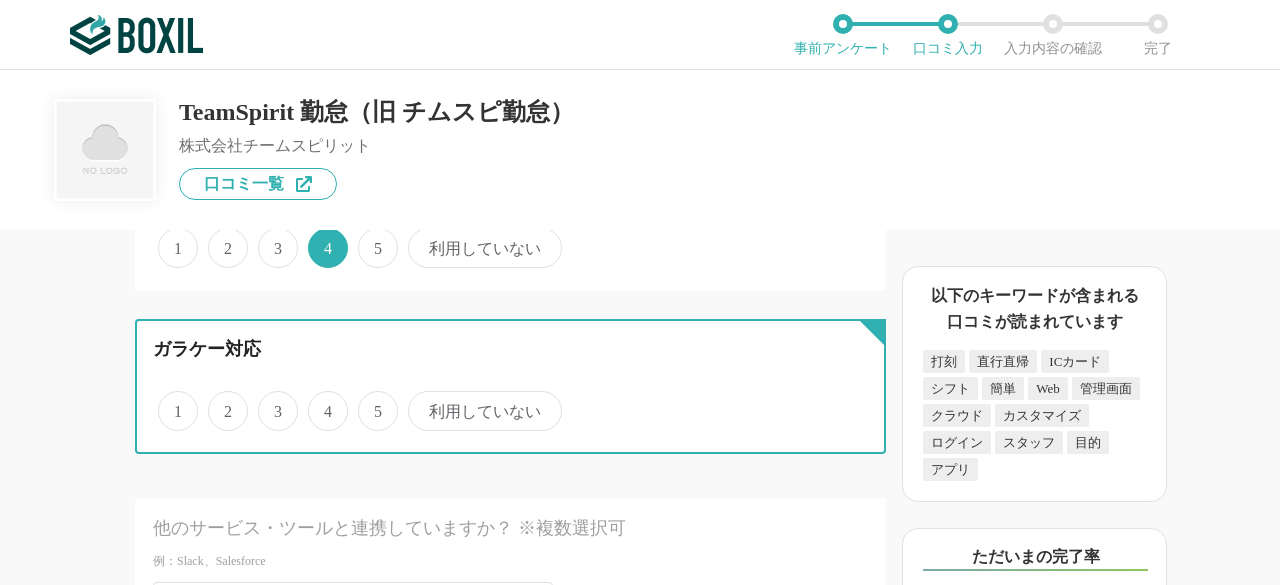 click on "利用していない" at bounding box center (419, 400) 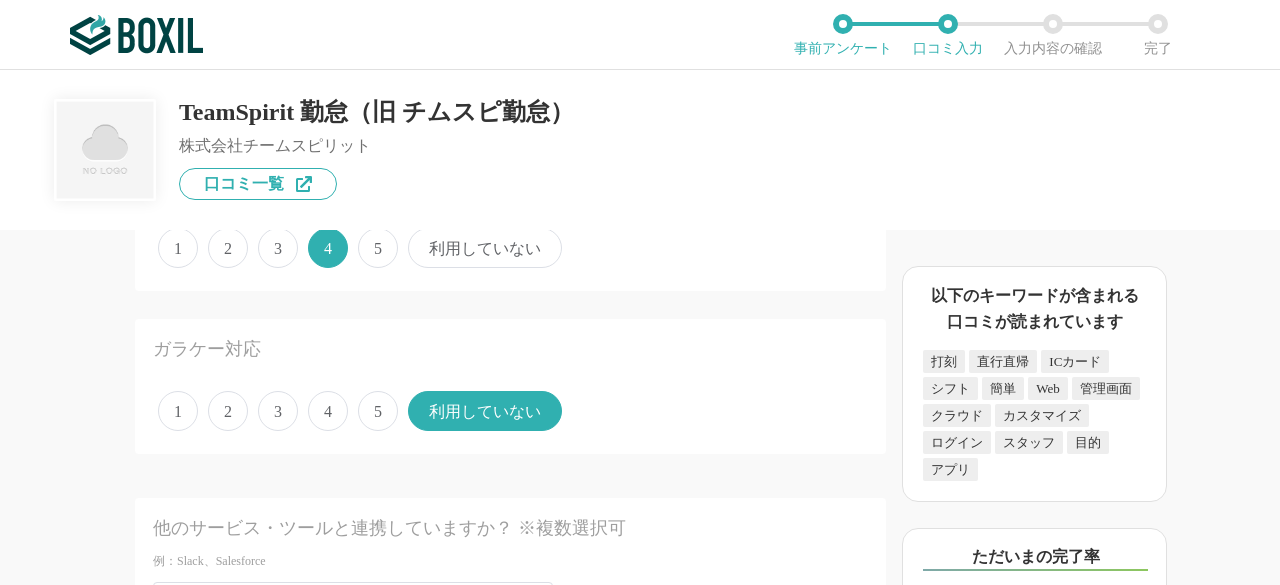 click on "1 2 3 4 5 利用していない" at bounding box center [510, 411] 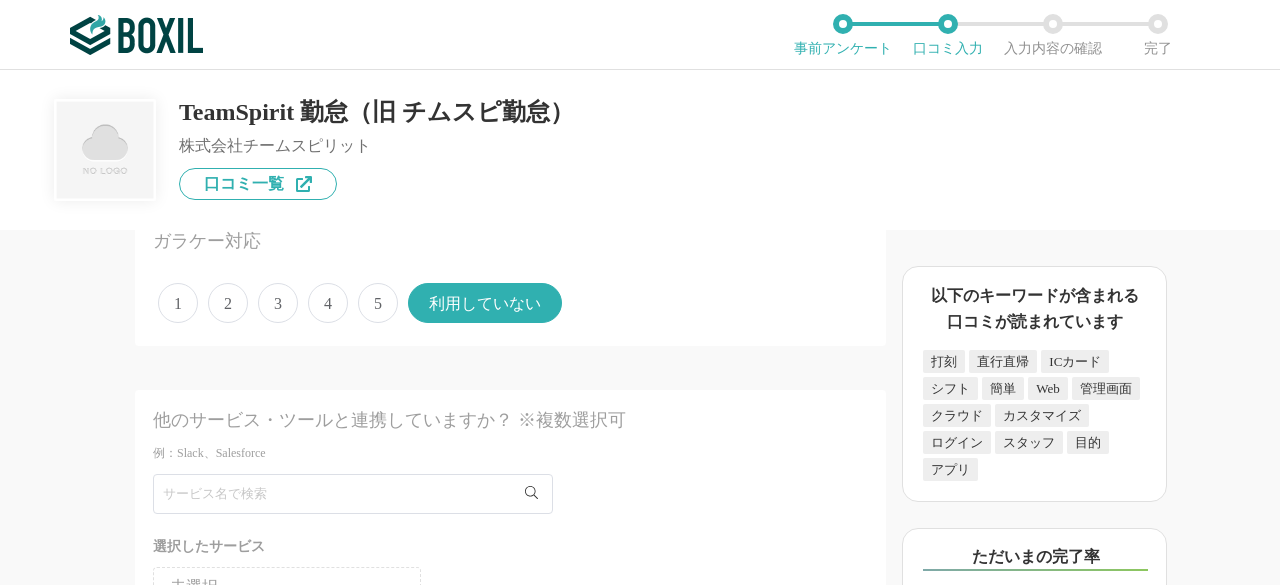 scroll, scrollTop: 3300, scrollLeft: 0, axis: vertical 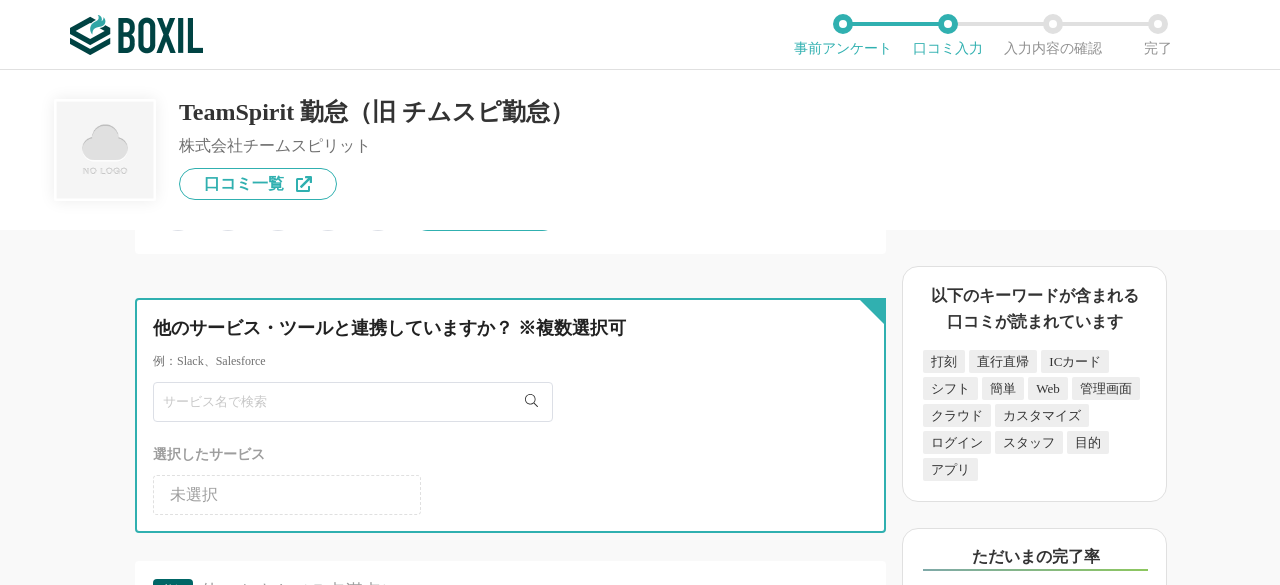 click at bounding box center (353, 402) 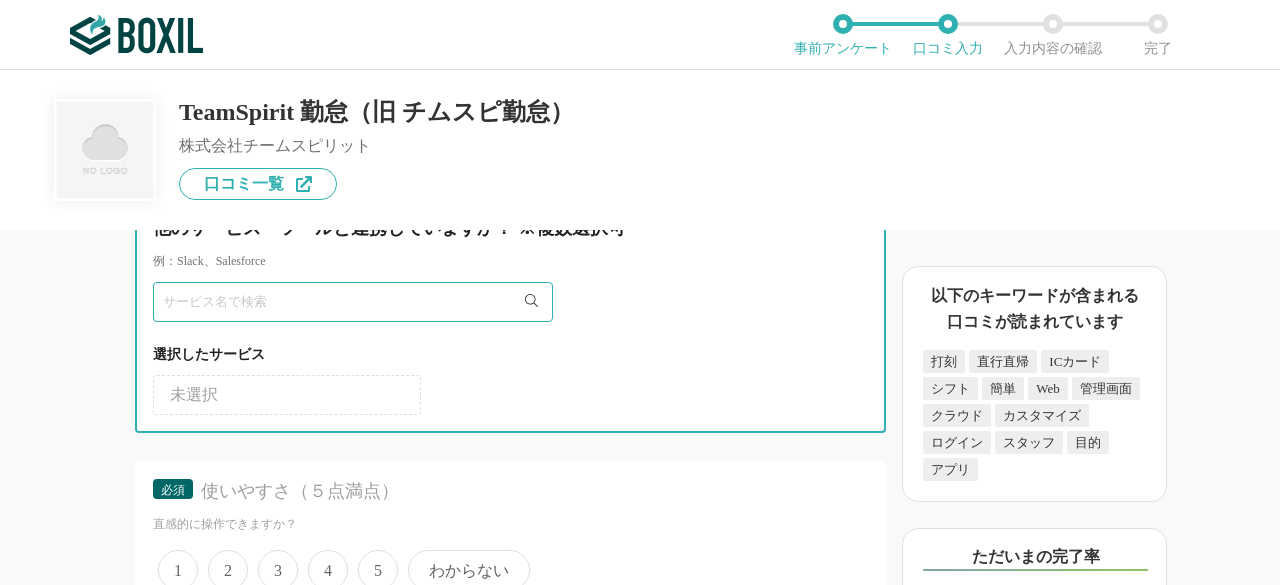 scroll, scrollTop: 3300, scrollLeft: 0, axis: vertical 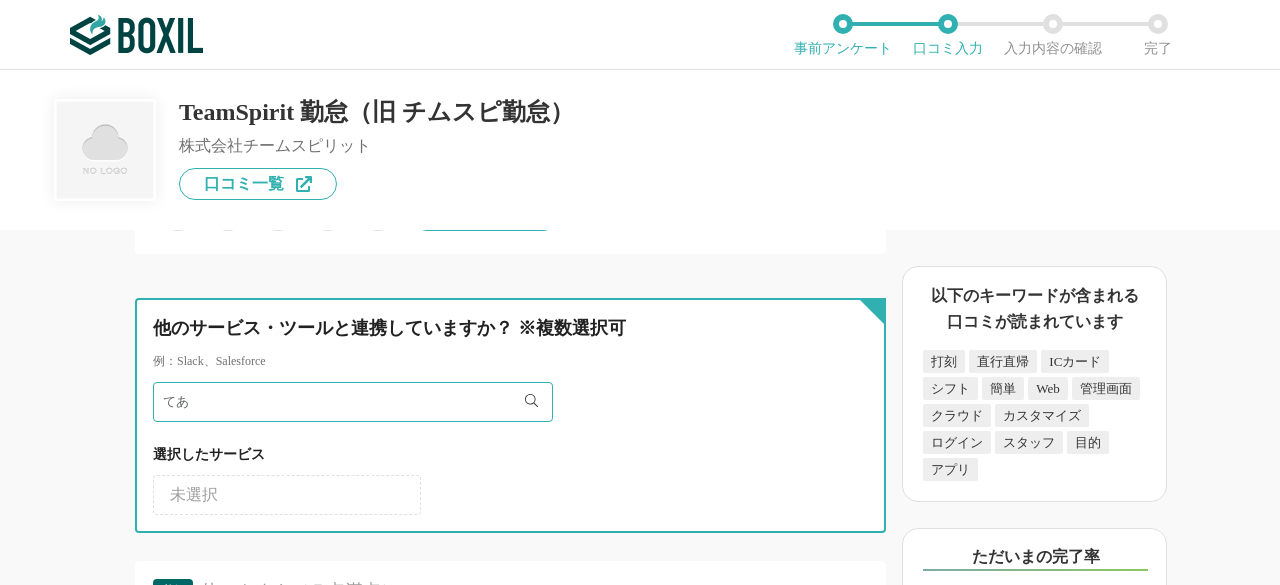 type on "て" 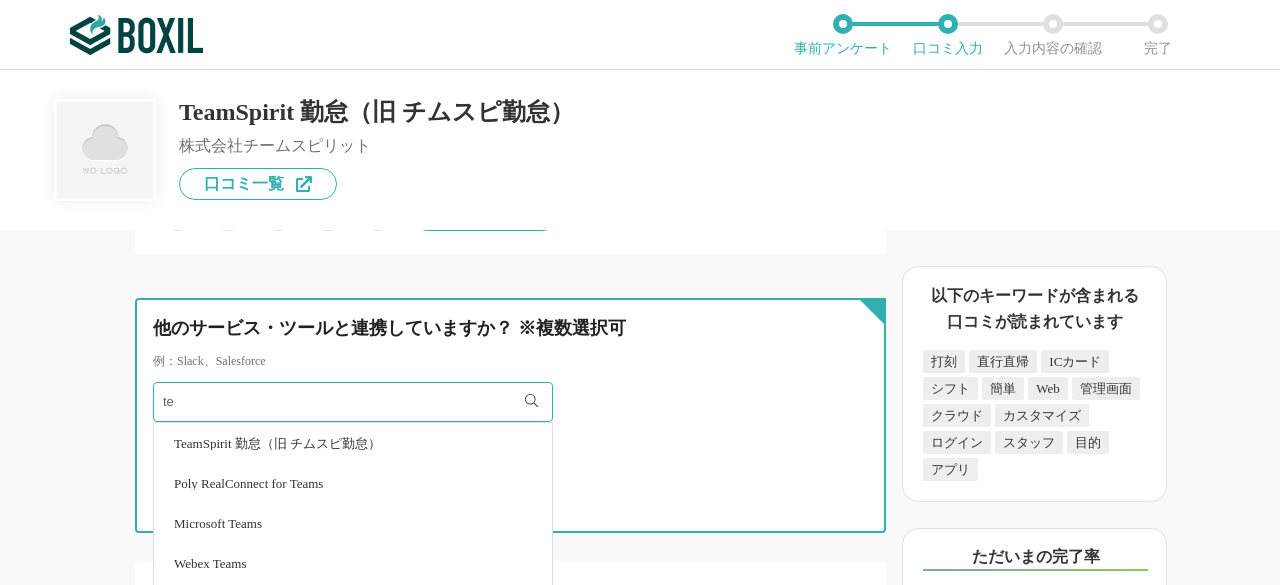 type on "t" 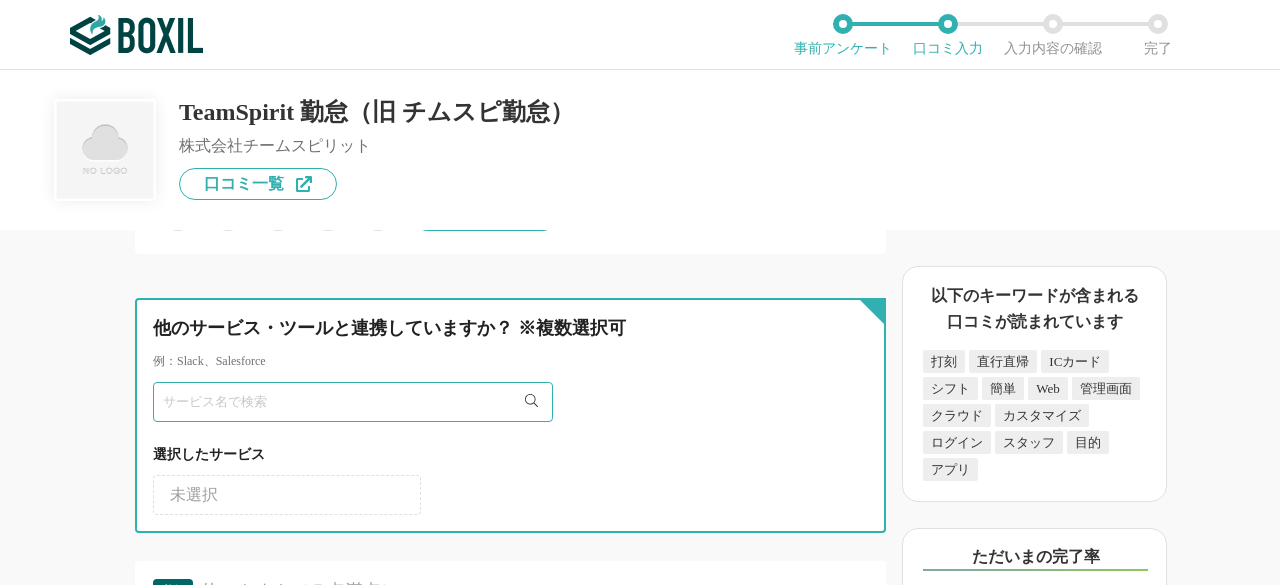 type on "n" 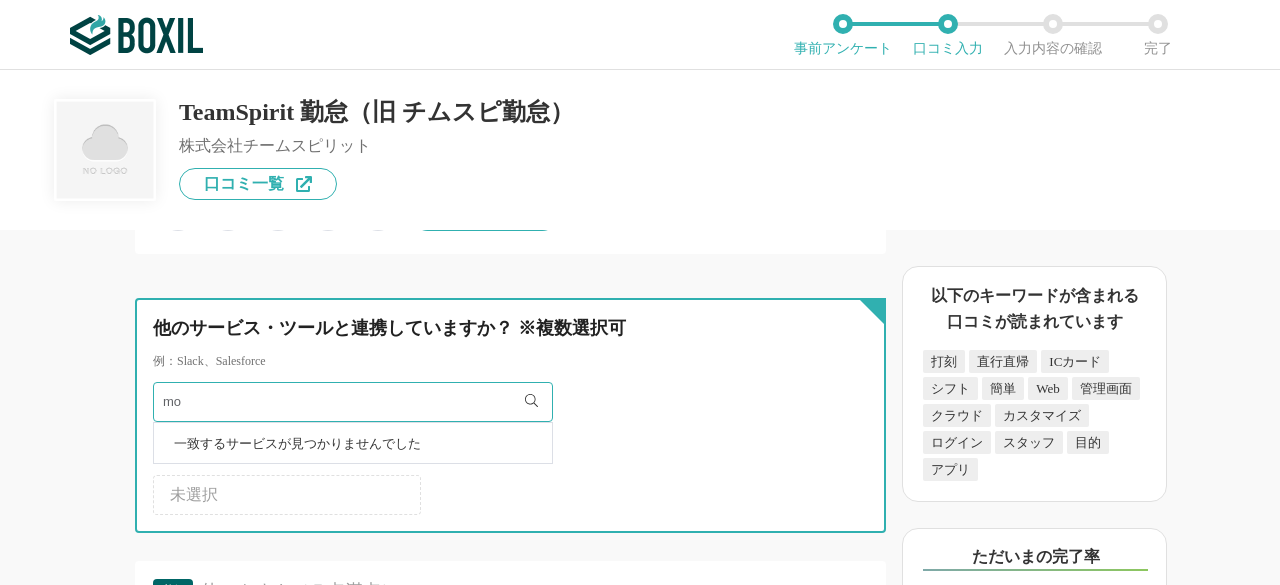type on "m" 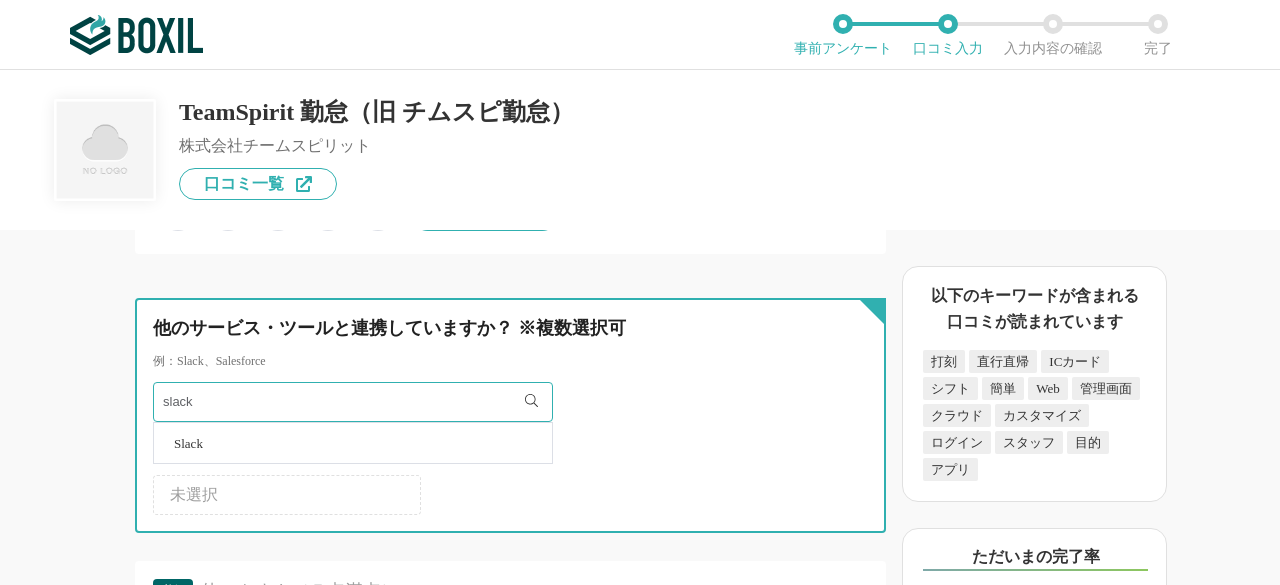 type on "slack" 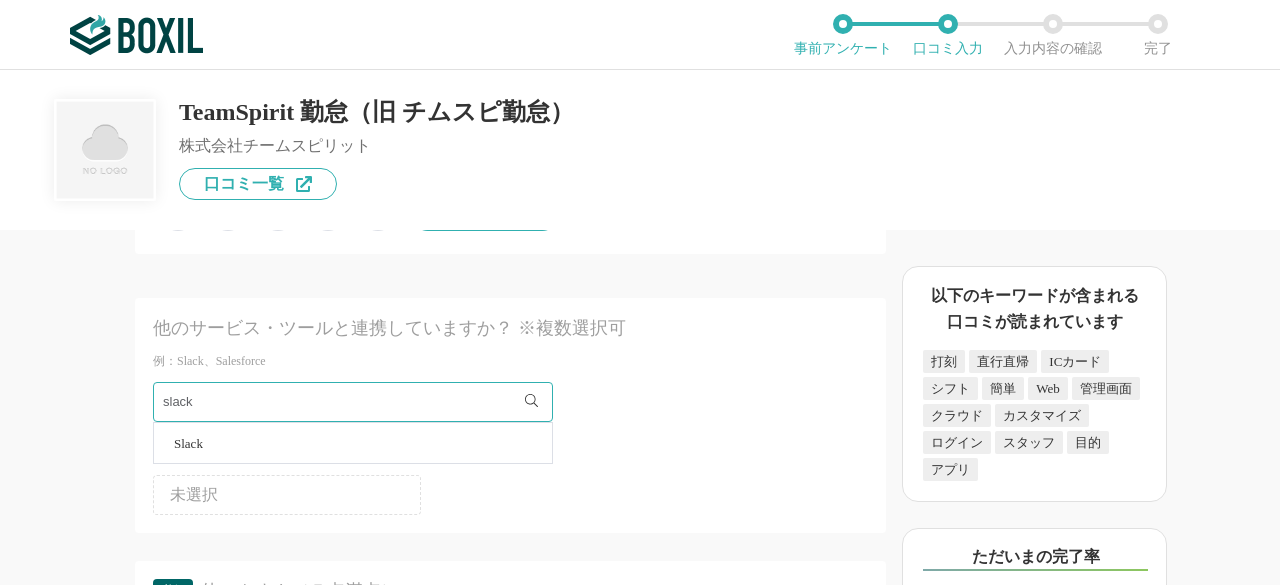 click on "Slack" at bounding box center (353, 443) 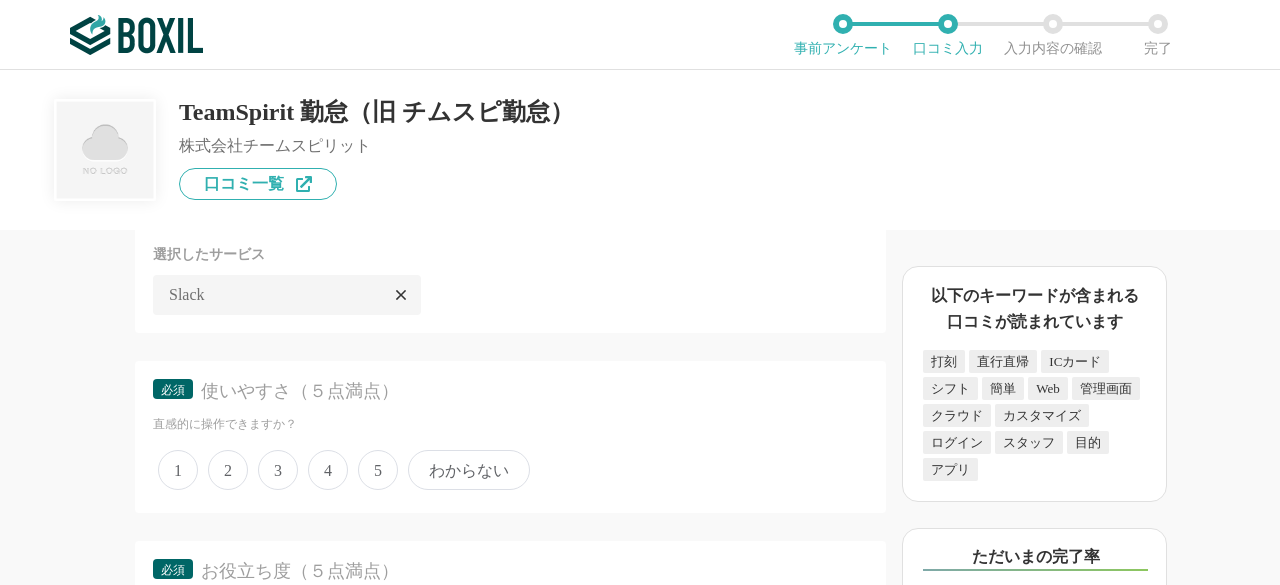 scroll, scrollTop: 3600, scrollLeft: 0, axis: vertical 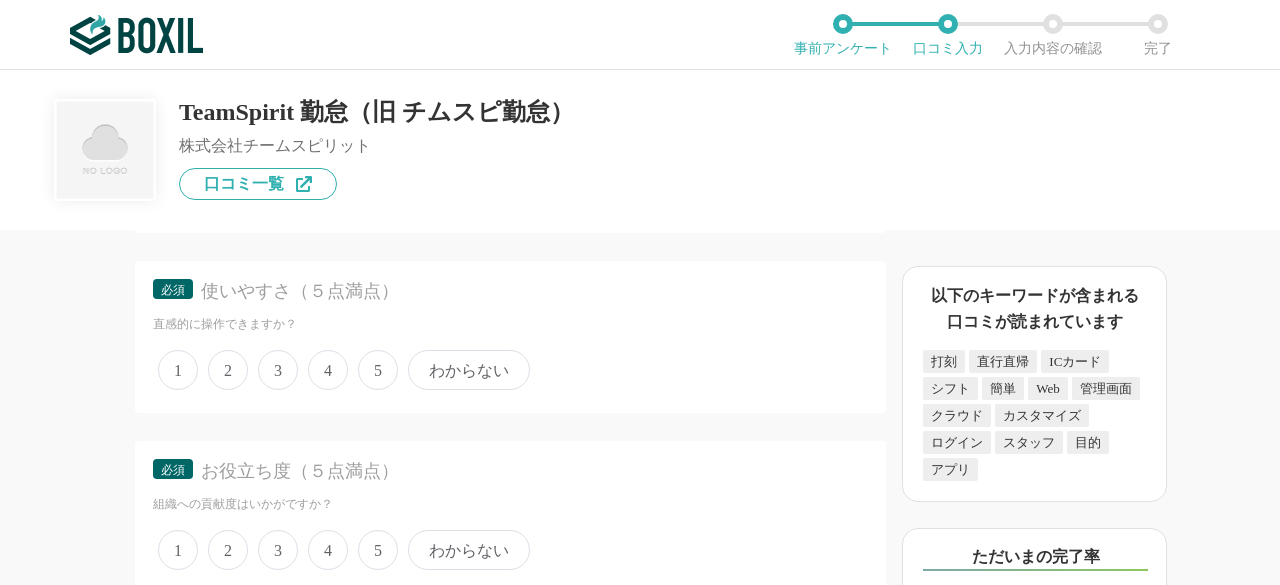 click on "5" at bounding box center [378, 370] 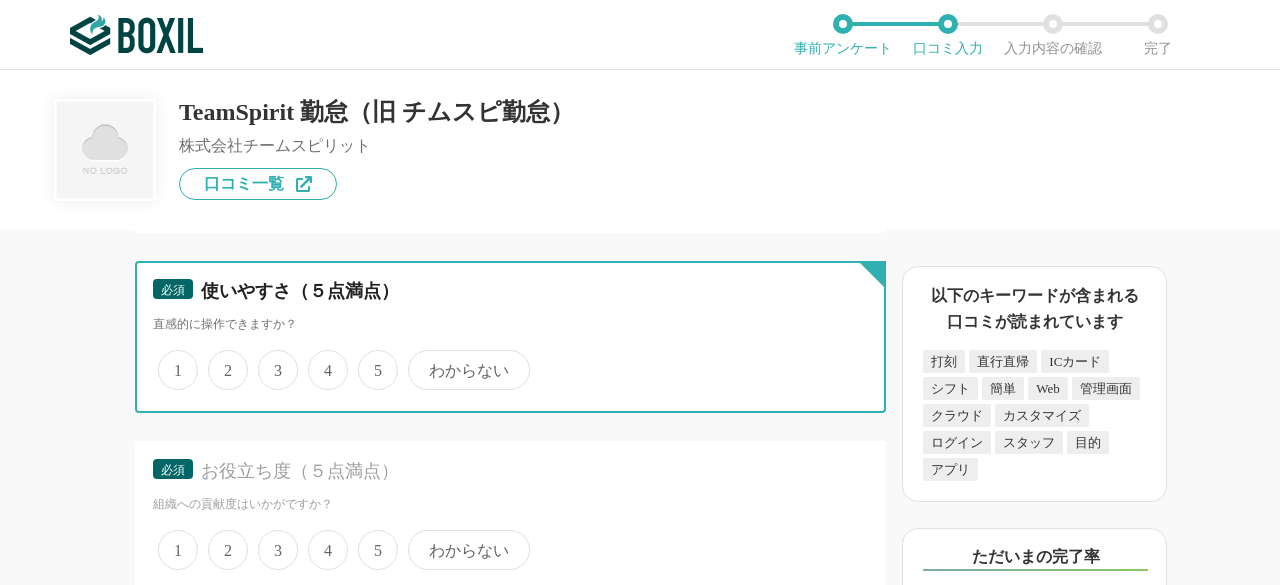 click on "5" at bounding box center [369, 359] 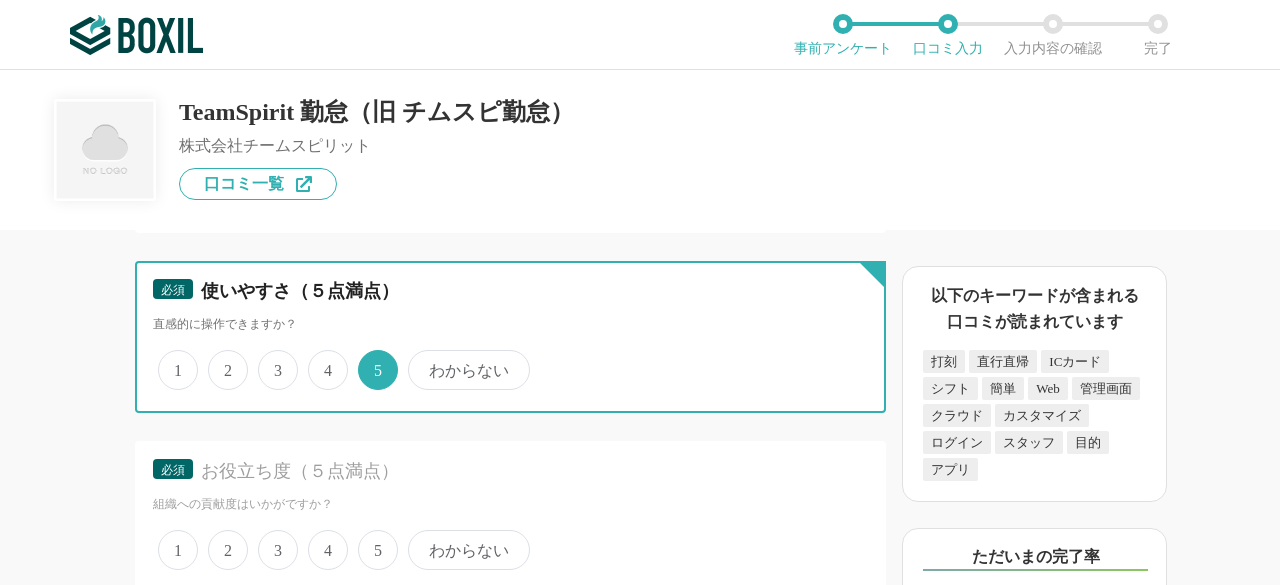 scroll, scrollTop: 3700, scrollLeft: 0, axis: vertical 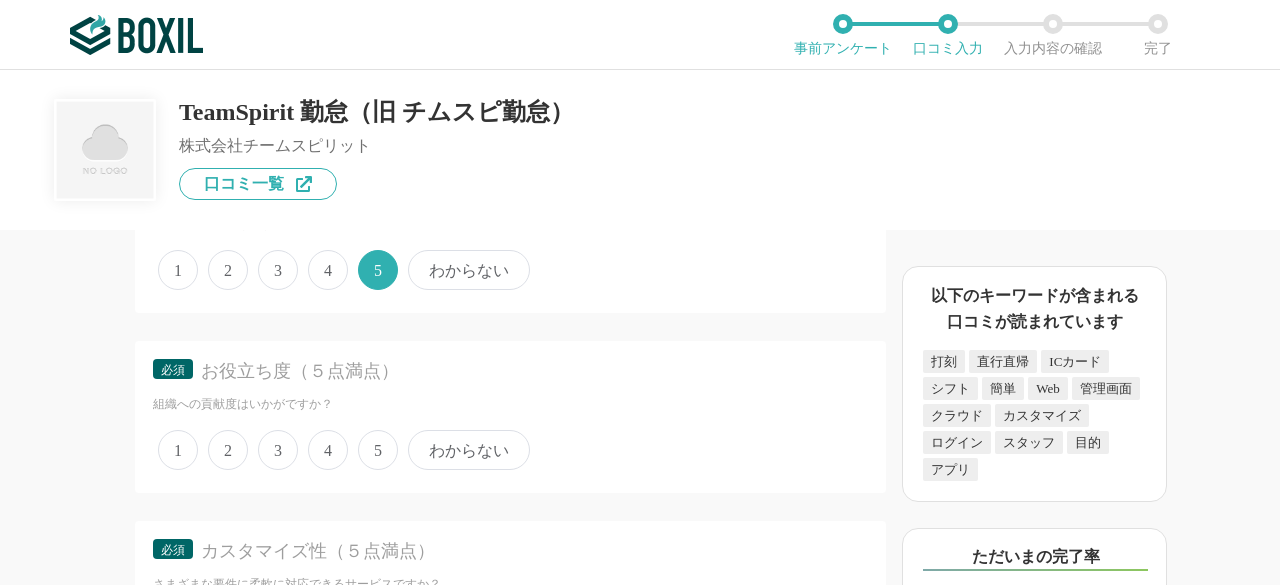 click on "4" at bounding box center [328, 450] 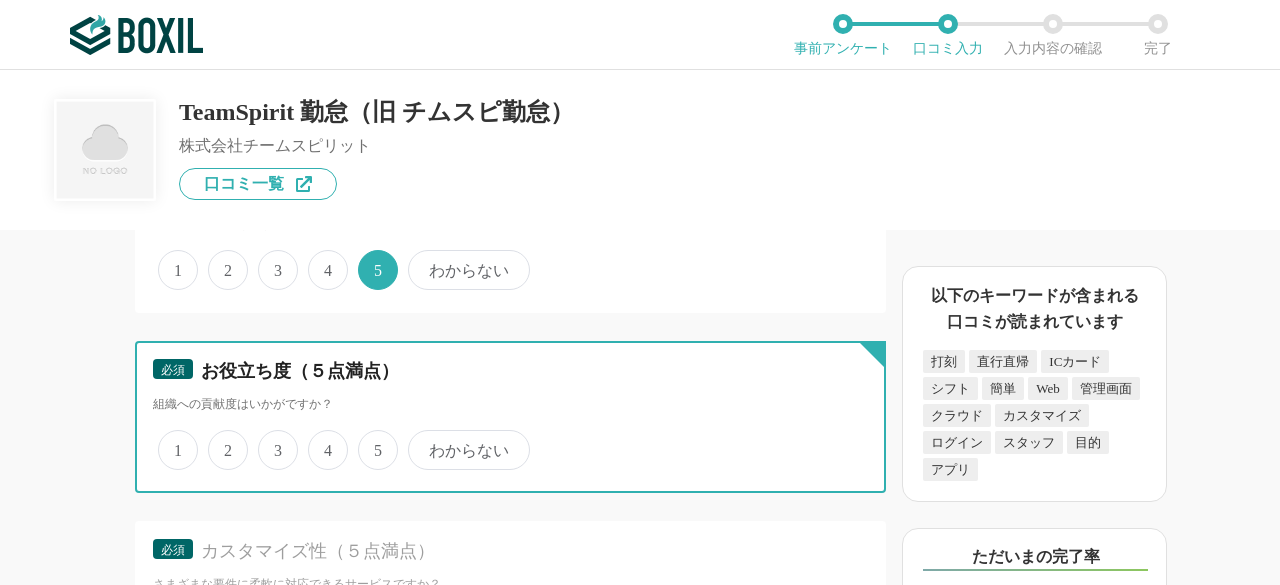 click on "4" at bounding box center (319, 439) 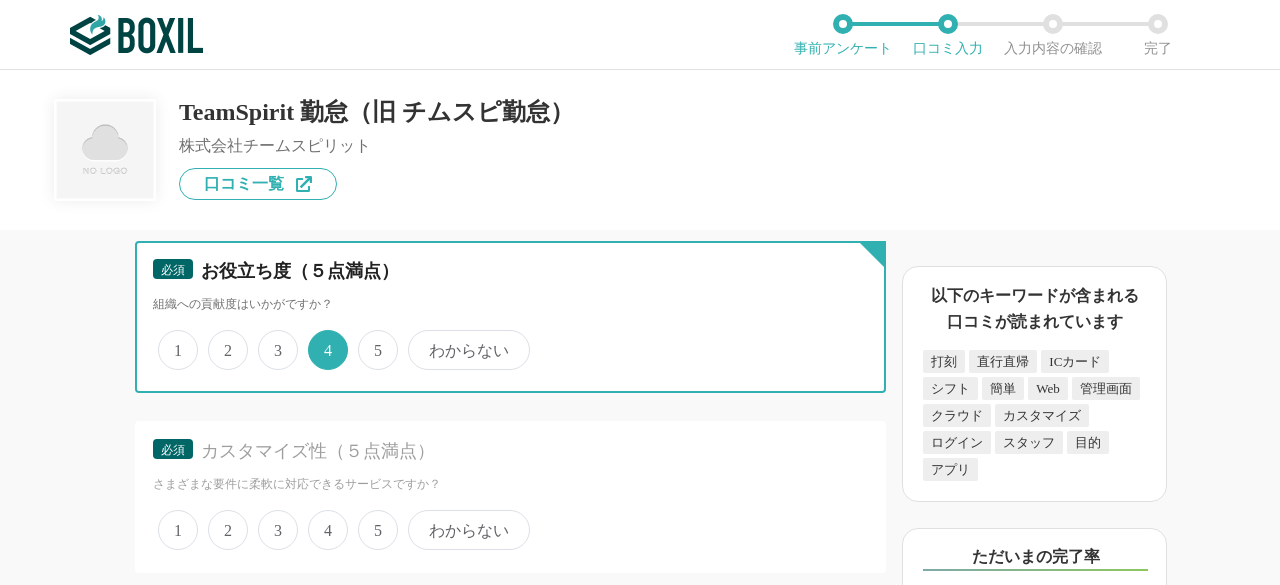 scroll, scrollTop: 3900, scrollLeft: 0, axis: vertical 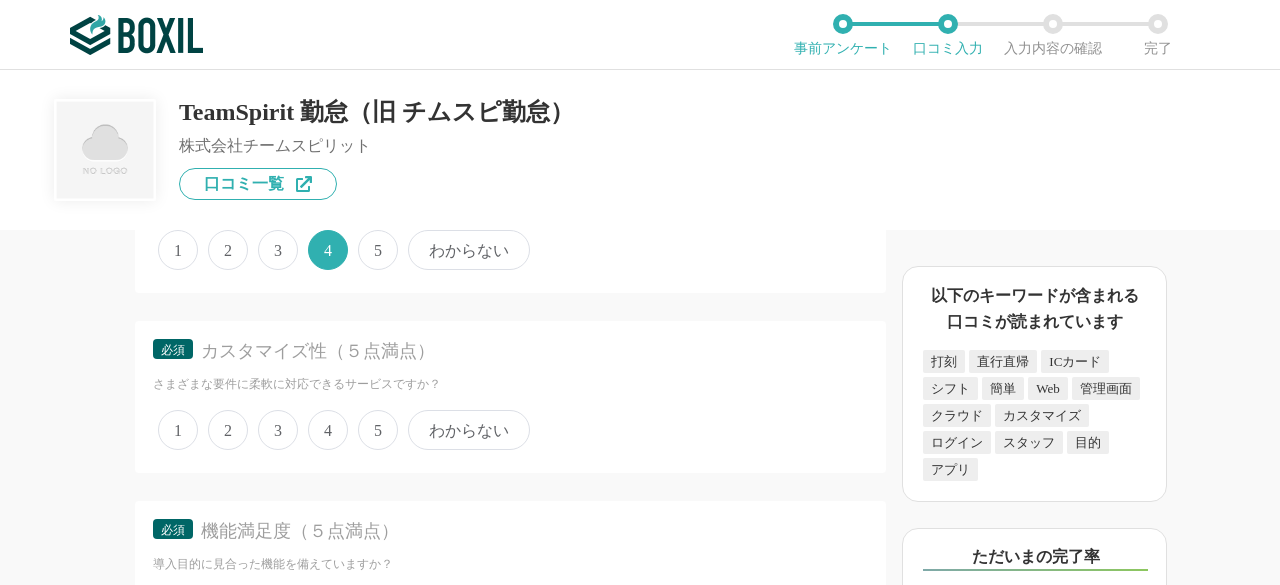 click on "5" at bounding box center (378, 430) 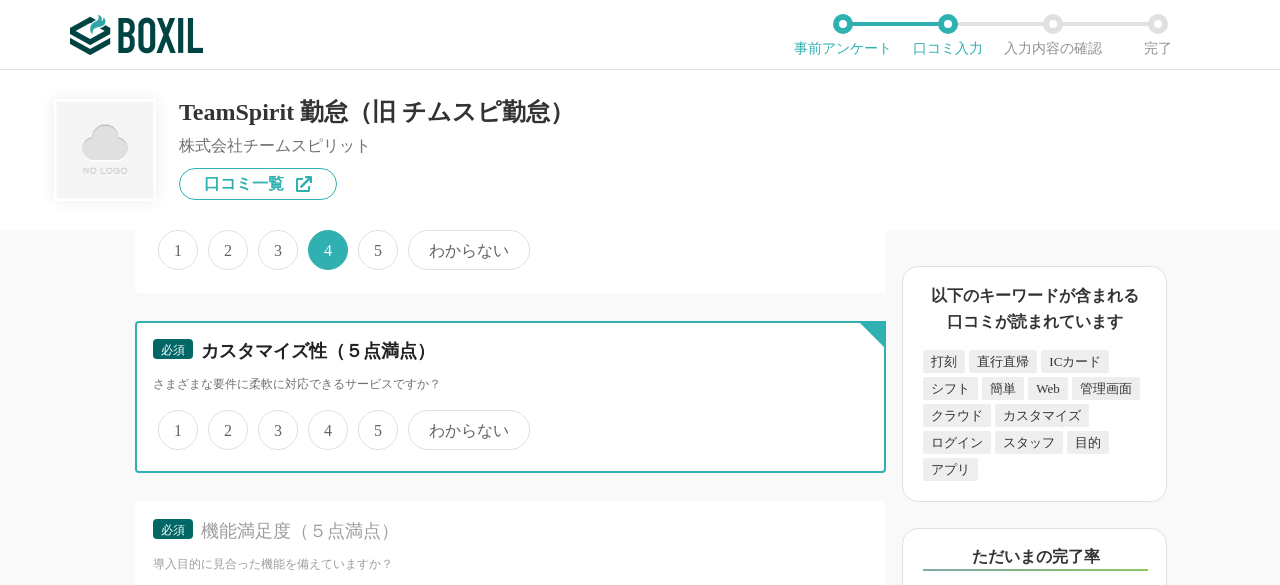 click on "5" at bounding box center (369, 419) 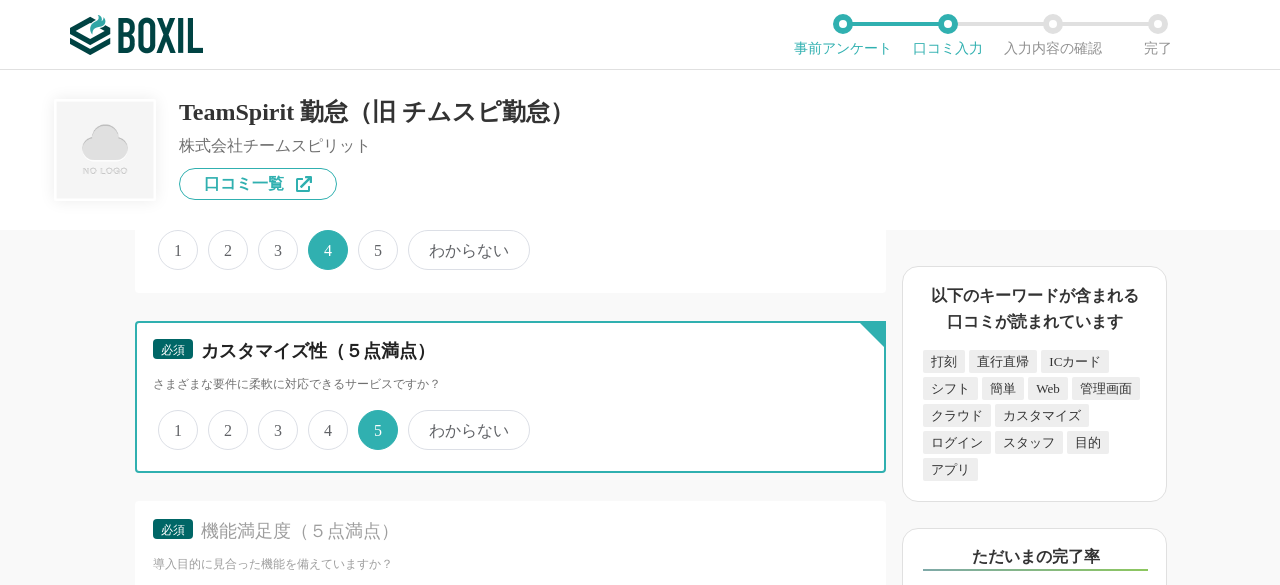 scroll, scrollTop: 4100, scrollLeft: 0, axis: vertical 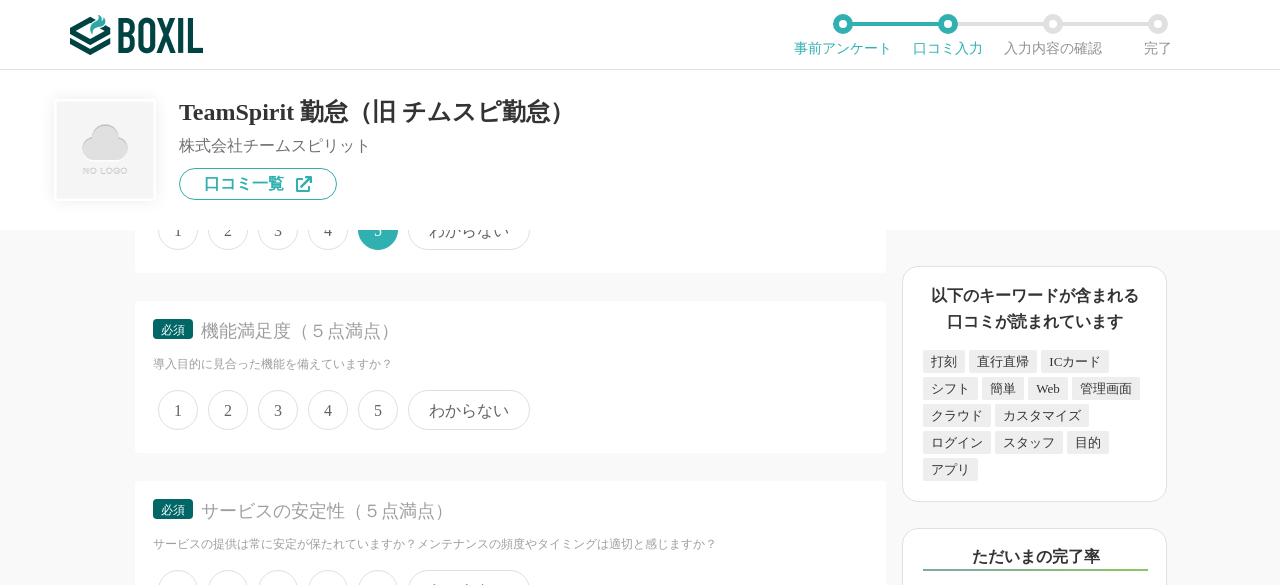 click on "5" at bounding box center [378, 410] 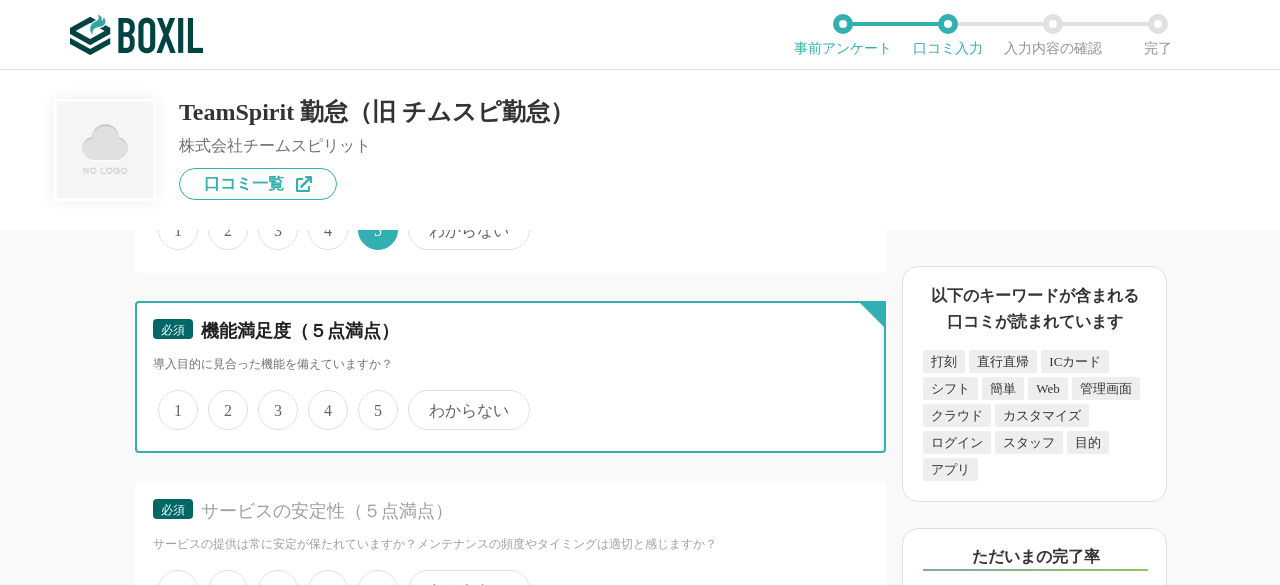 click on "5" at bounding box center [369, 399] 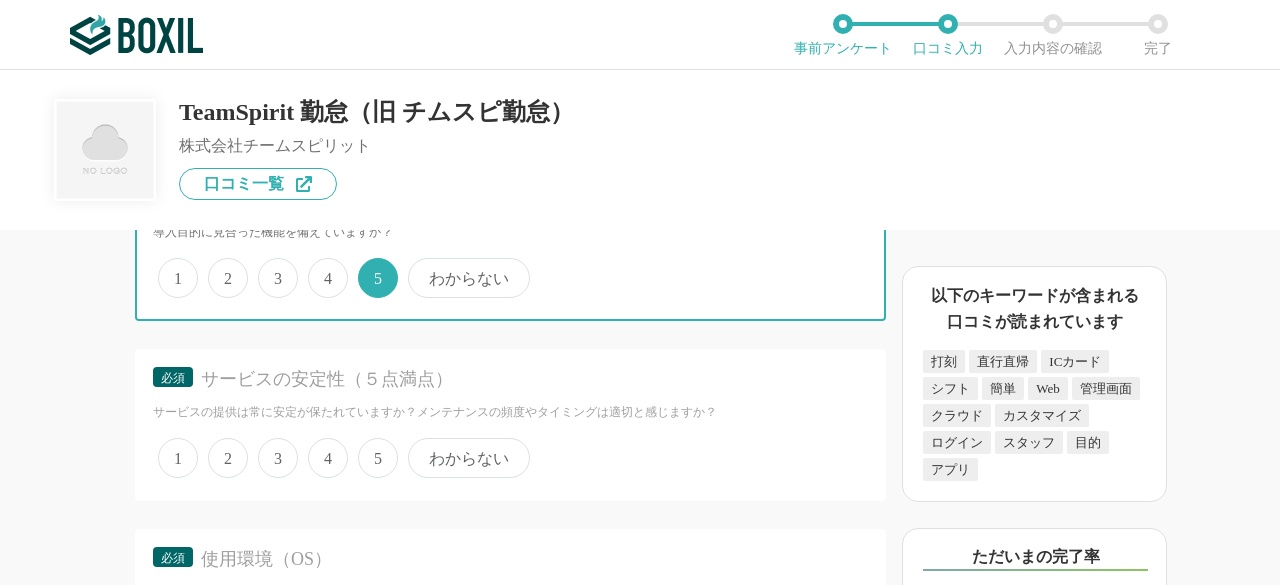 scroll, scrollTop: 4300, scrollLeft: 0, axis: vertical 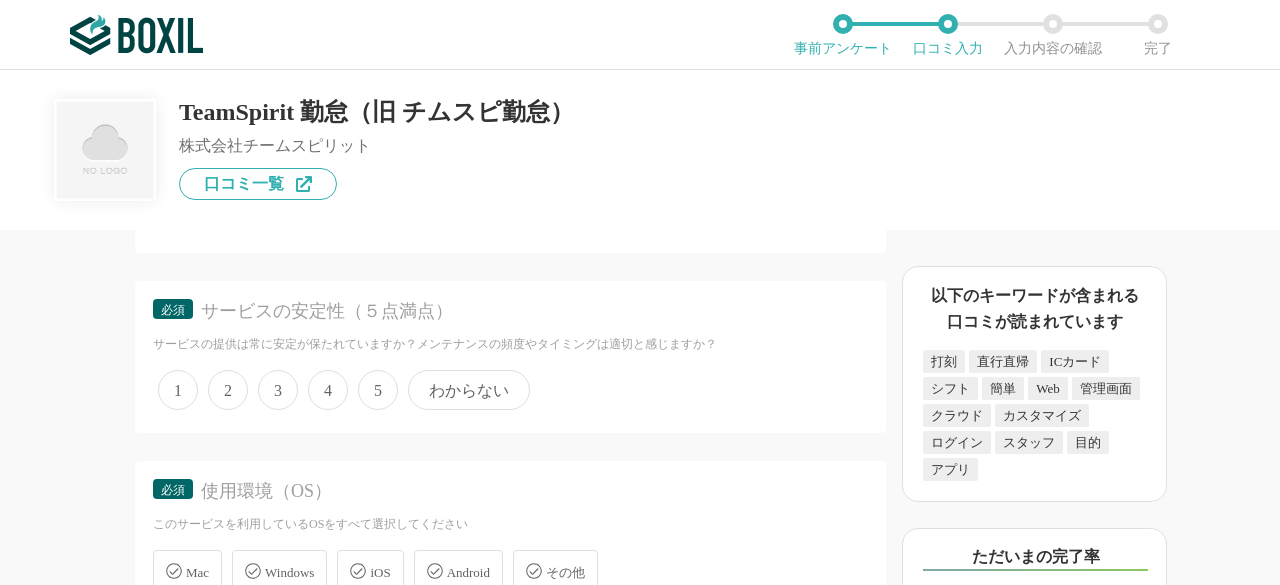 click on "5" at bounding box center [378, 390] 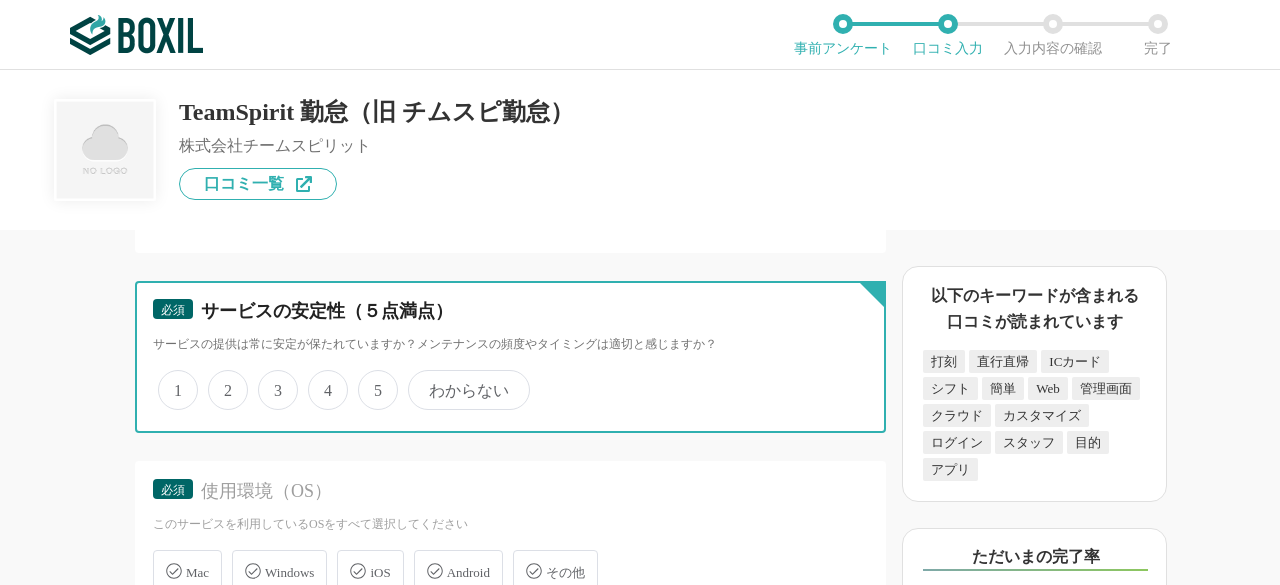 click on "5" at bounding box center [369, 379] 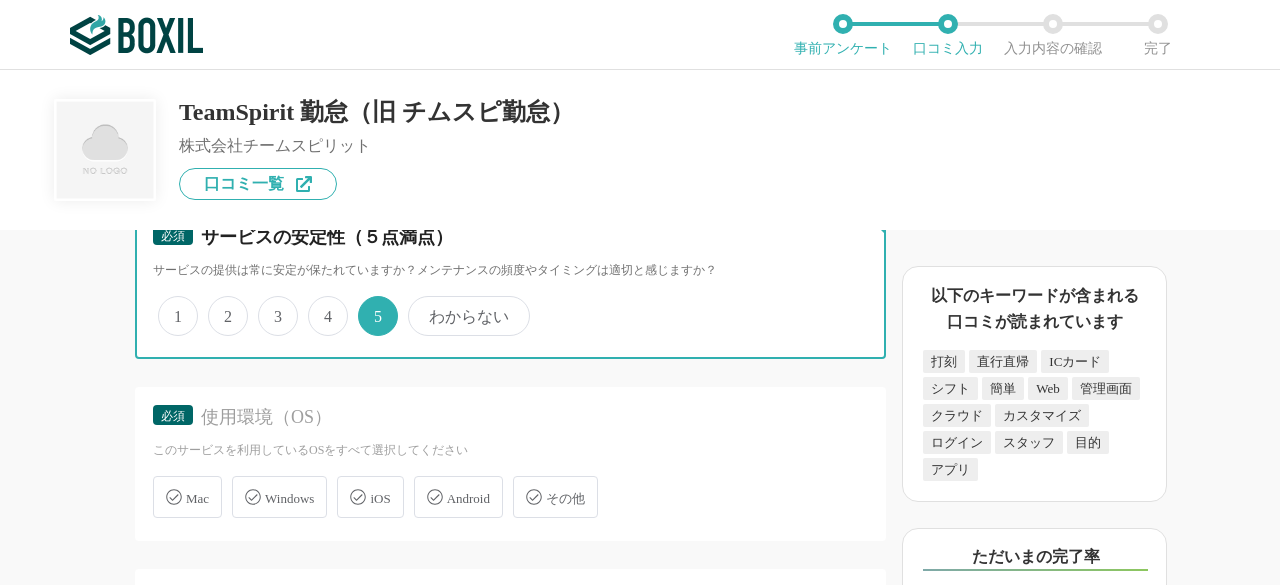 scroll, scrollTop: 4500, scrollLeft: 0, axis: vertical 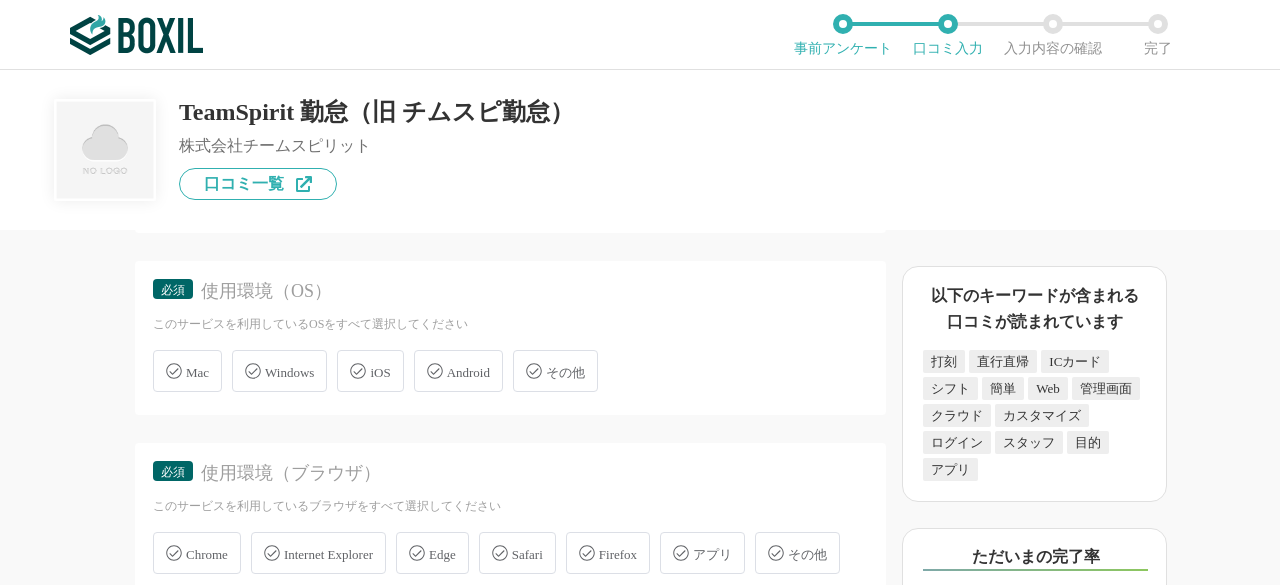 click on "Windows" at bounding box center (279, 371) 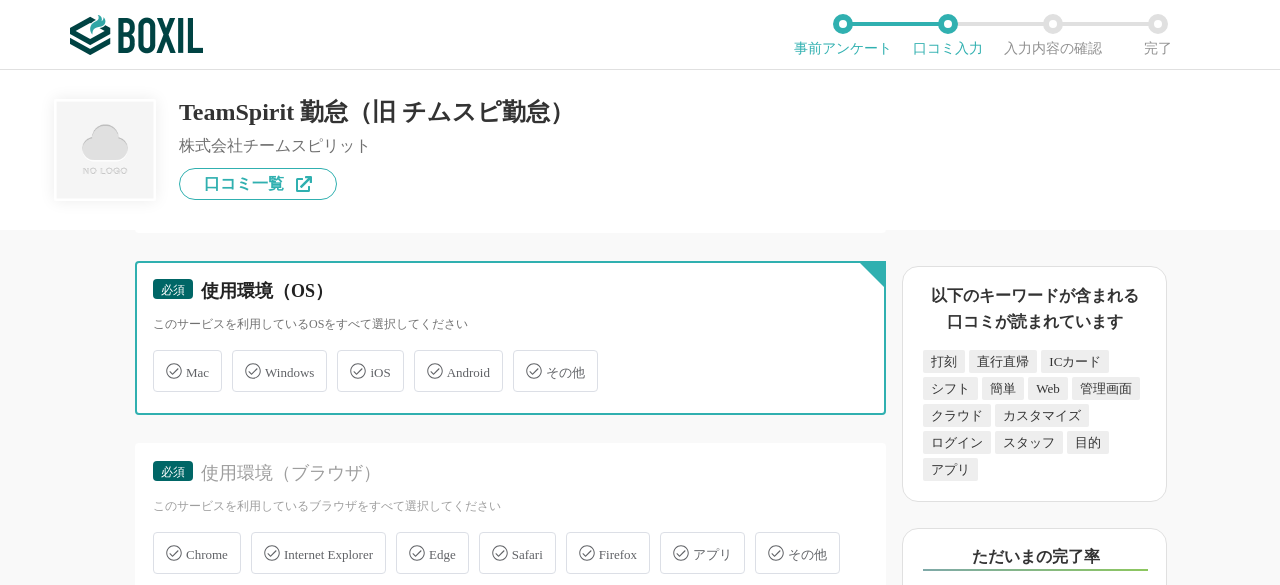 click on "Windows" at bounding box center [242, 359] 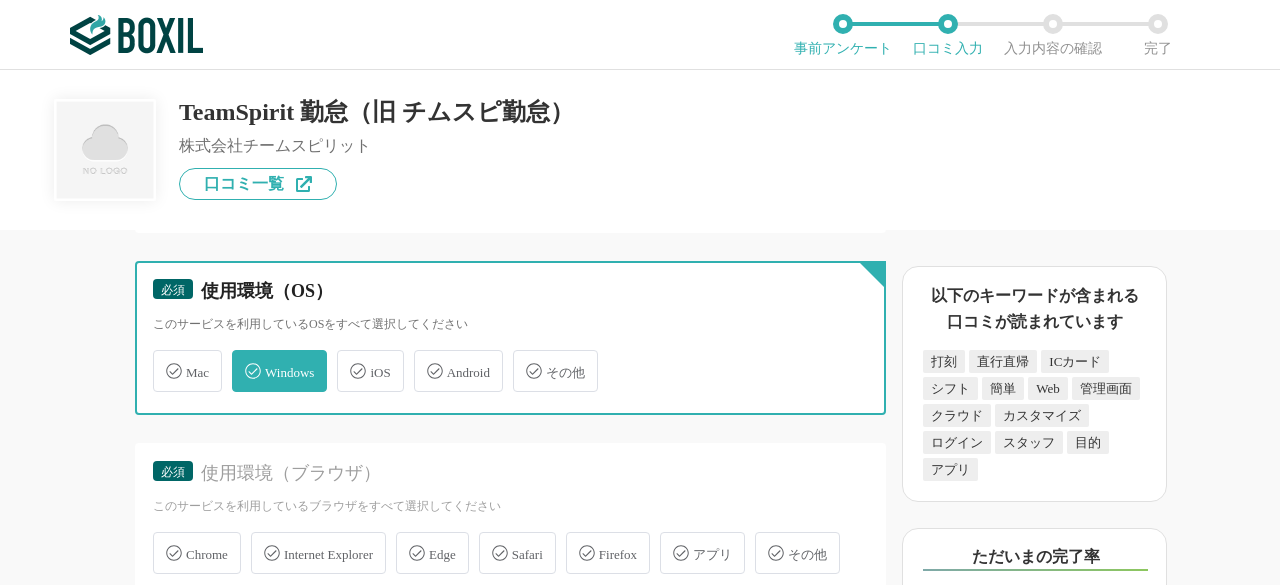 checkbox on "true" 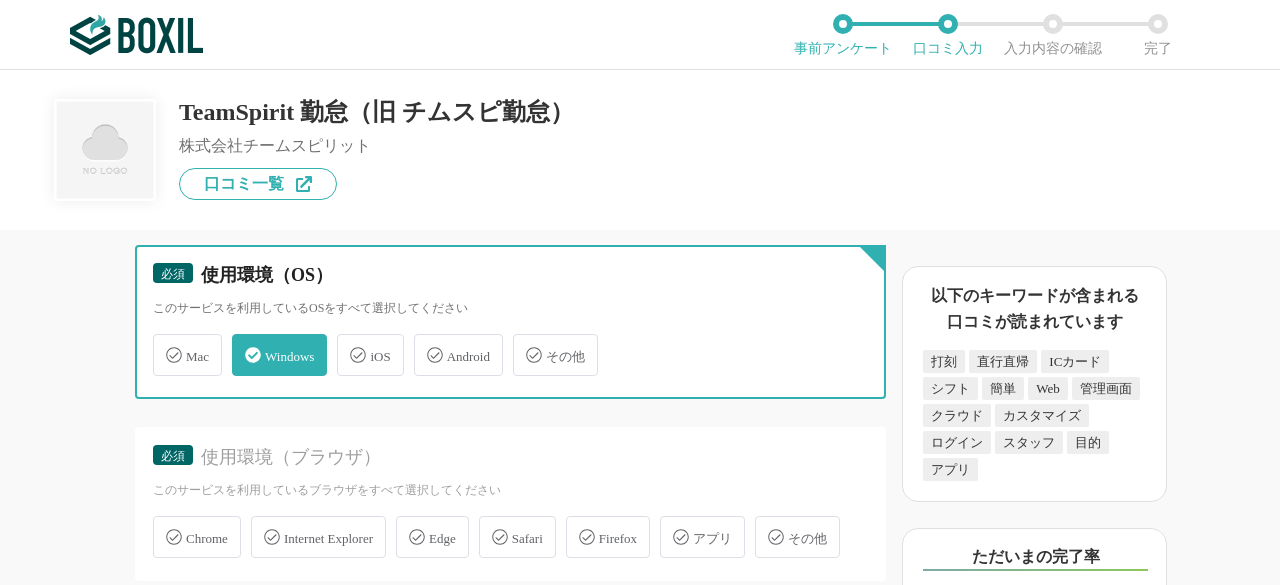 scroll, scrollTop: 4500, scrollLeft: 0, axis: vertical 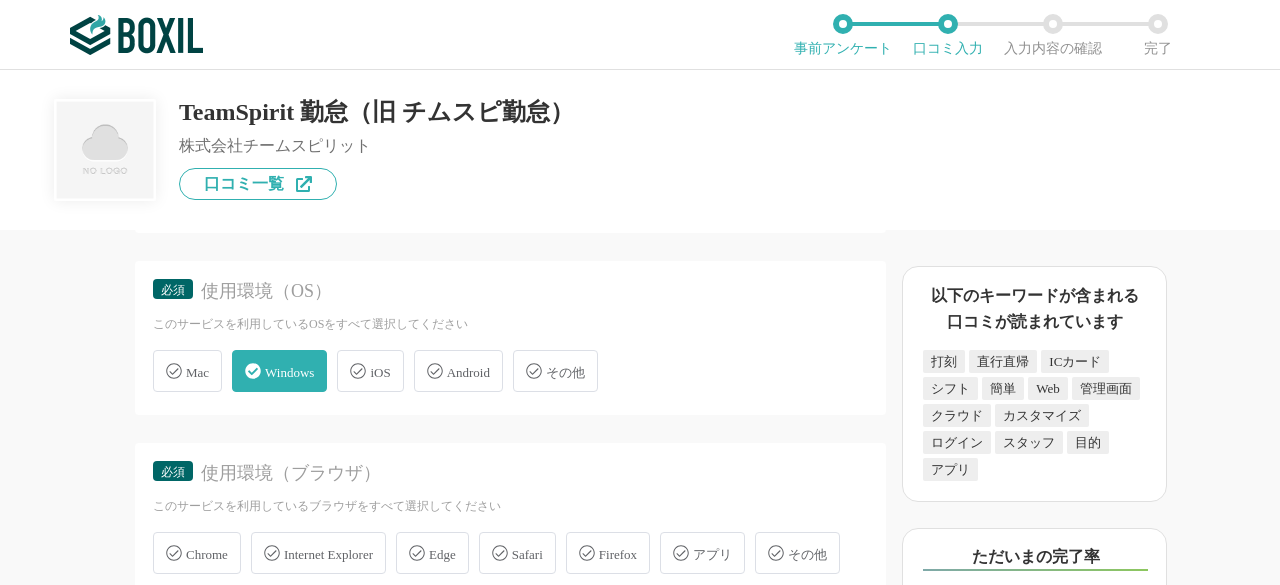 click on "iOS" at bounding box center [370, 371] 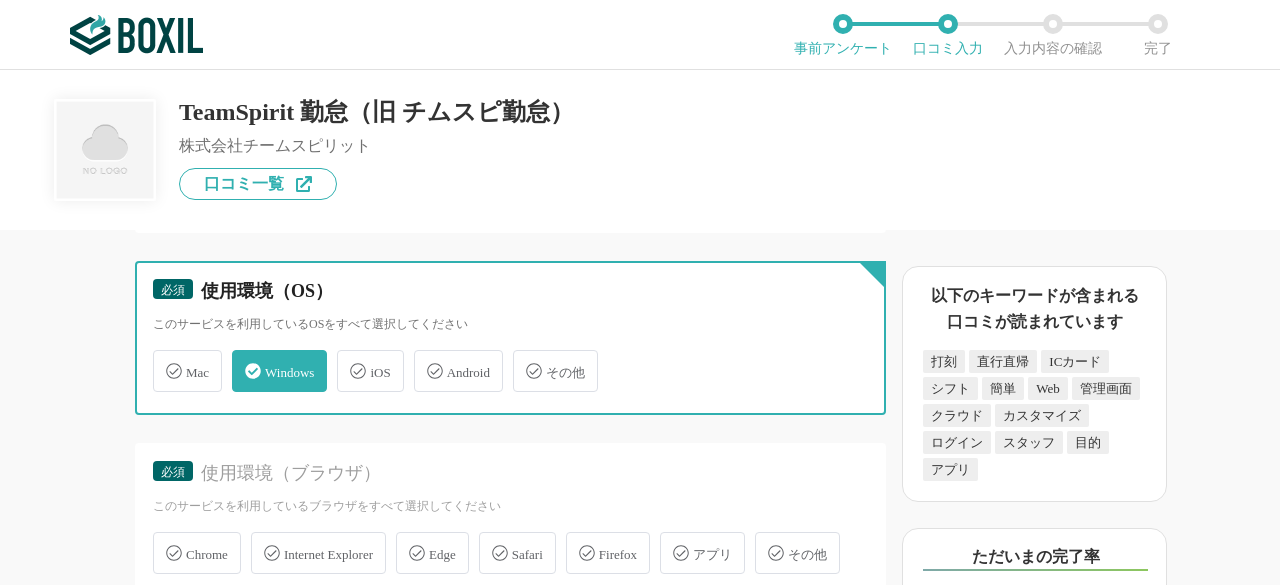 click on "iOS" at bounding box center [347, 359] 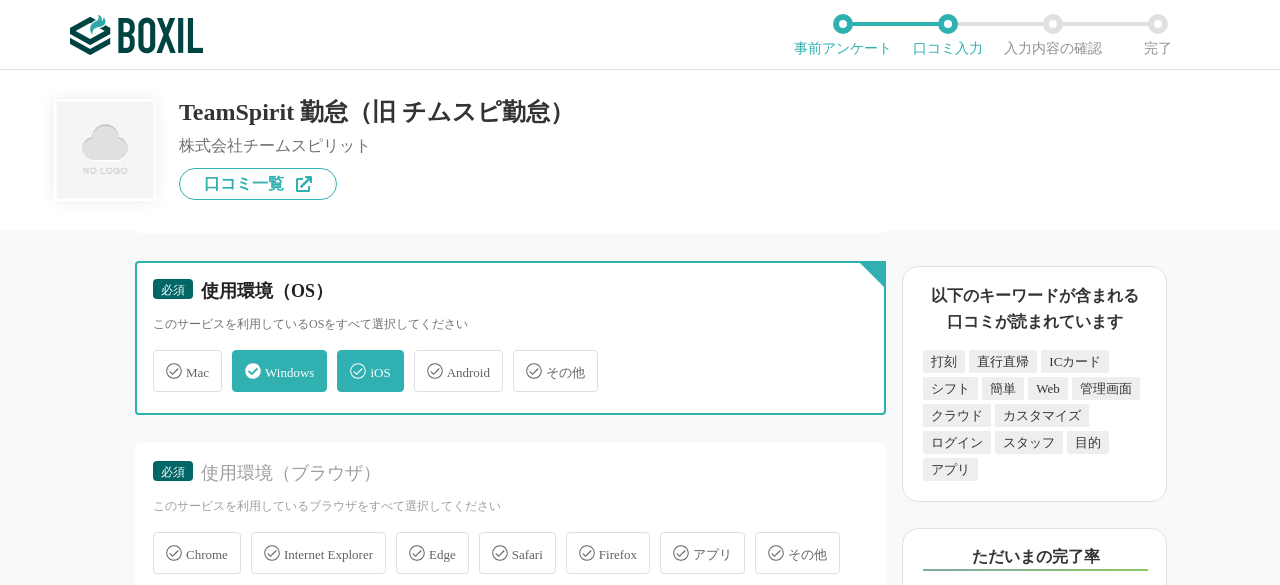 checkbox on "true" 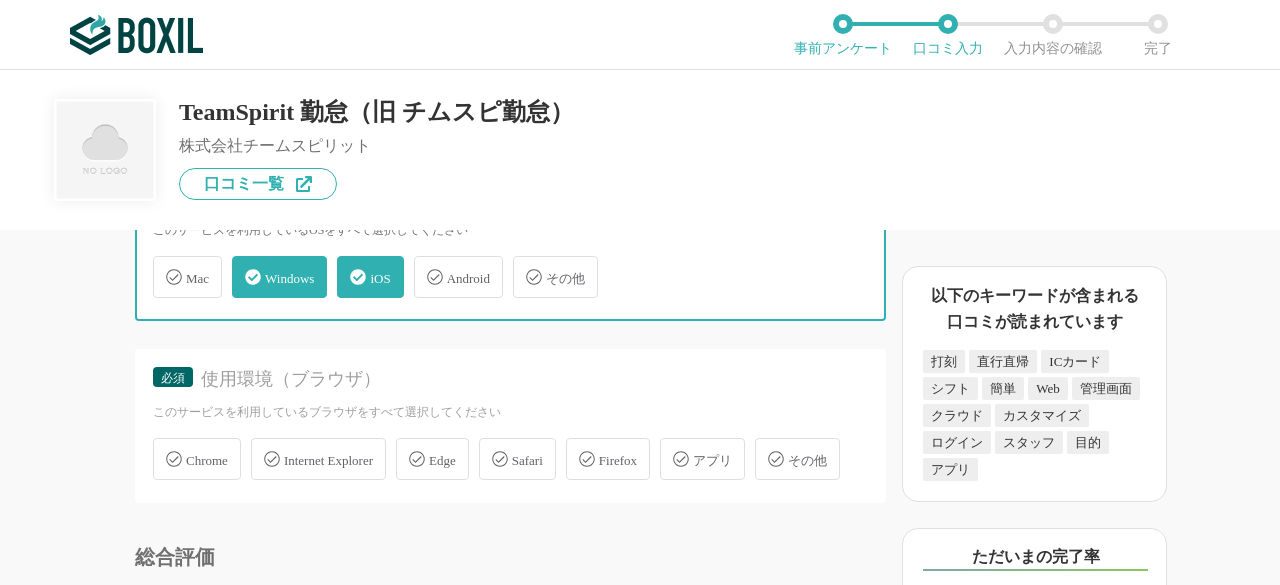 scroll, scrollTop: 4500, scrollLeft: 0, axis: vertical 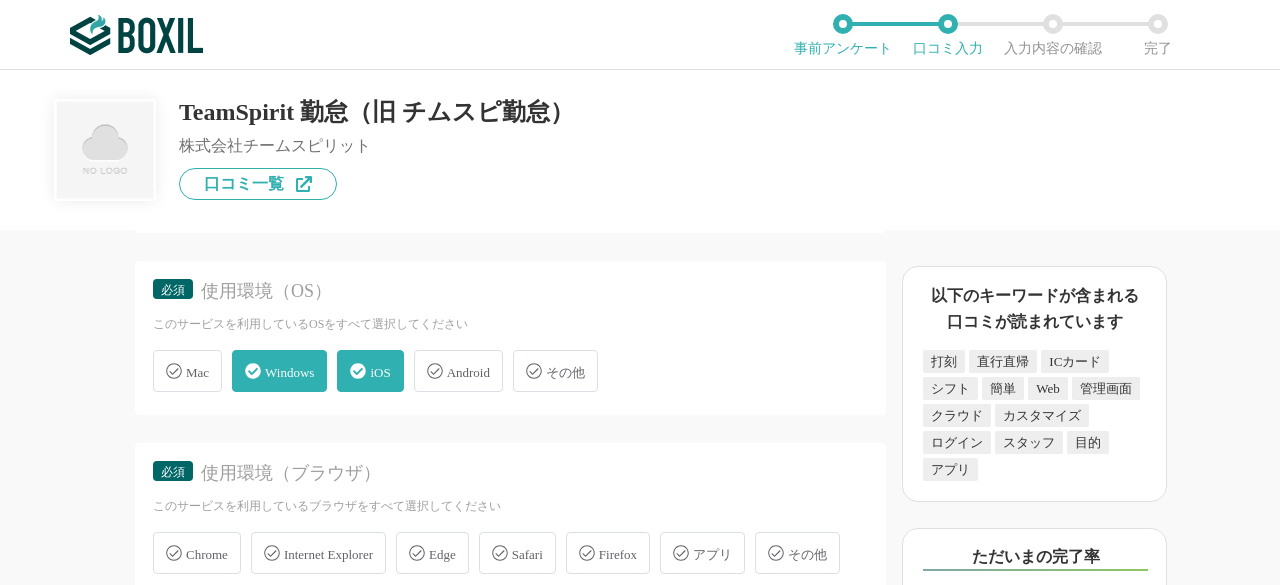 click on "Android" at bounding box center (458, 371) 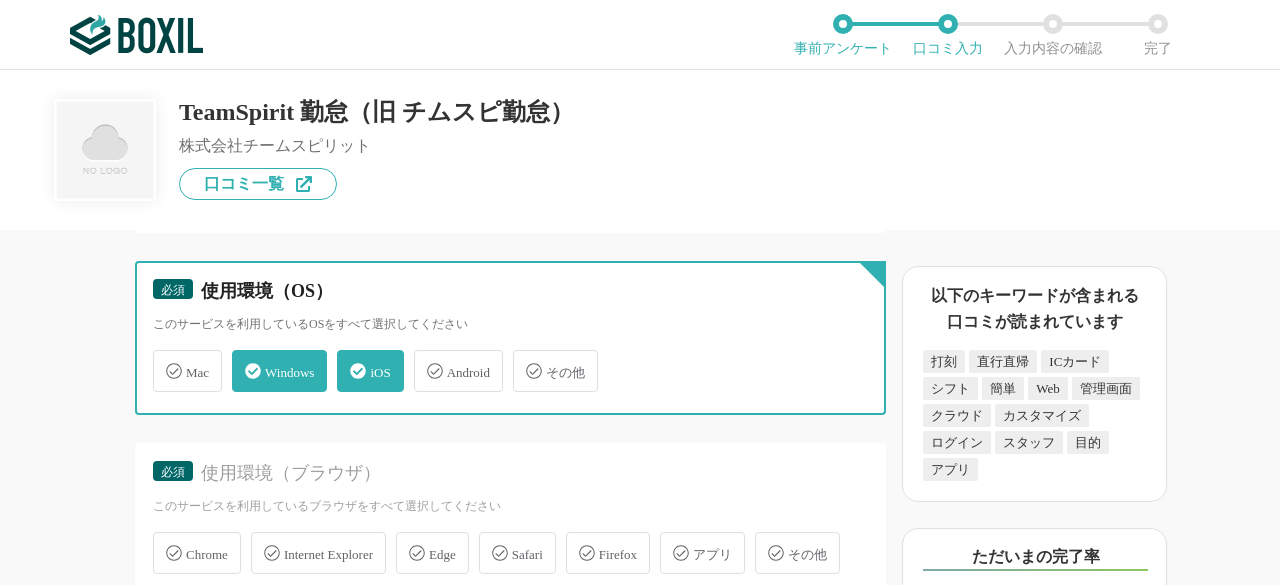 click on "Android" at bounding box center (424, 359) 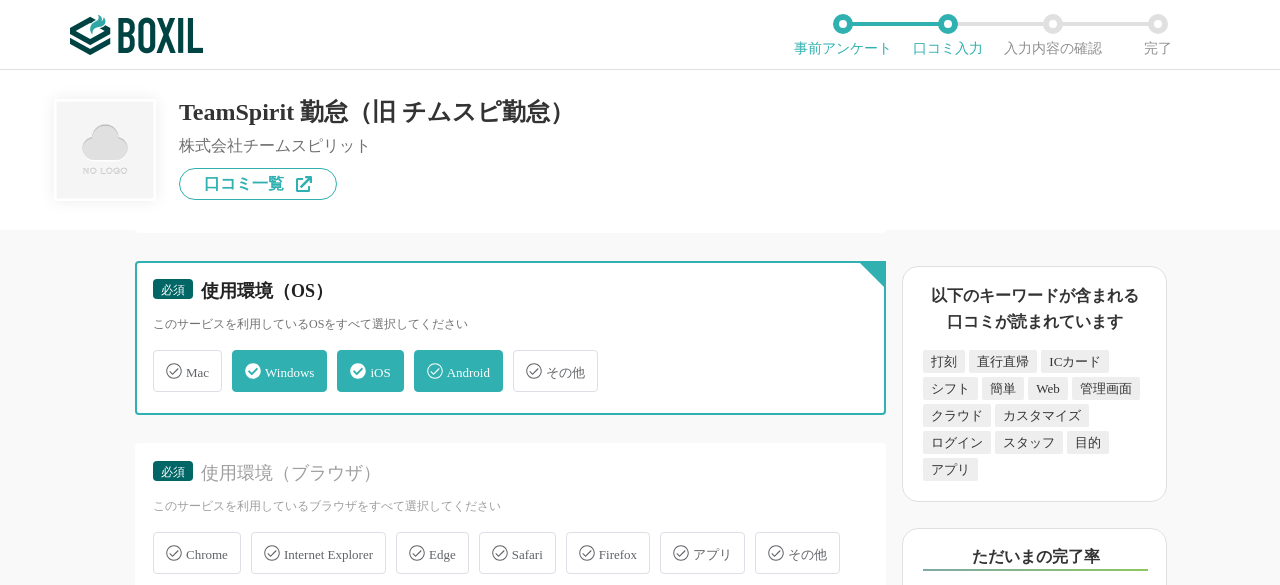 checkbox on "true" 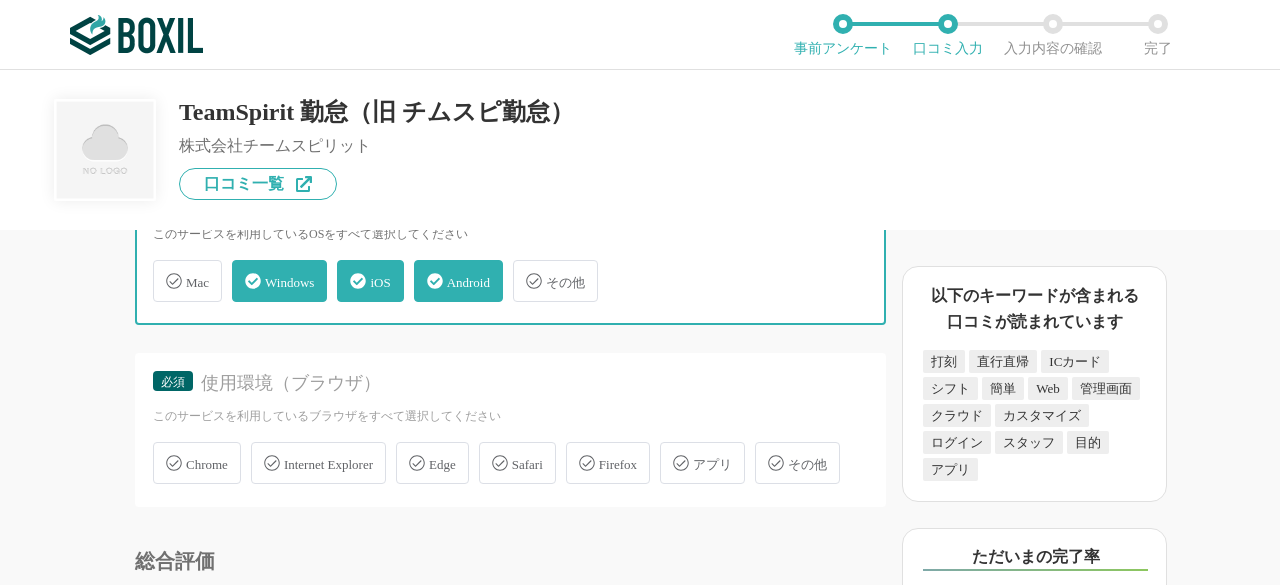 scroll, scrollTop: 4700, scrollLeft: 0, axis: vertical 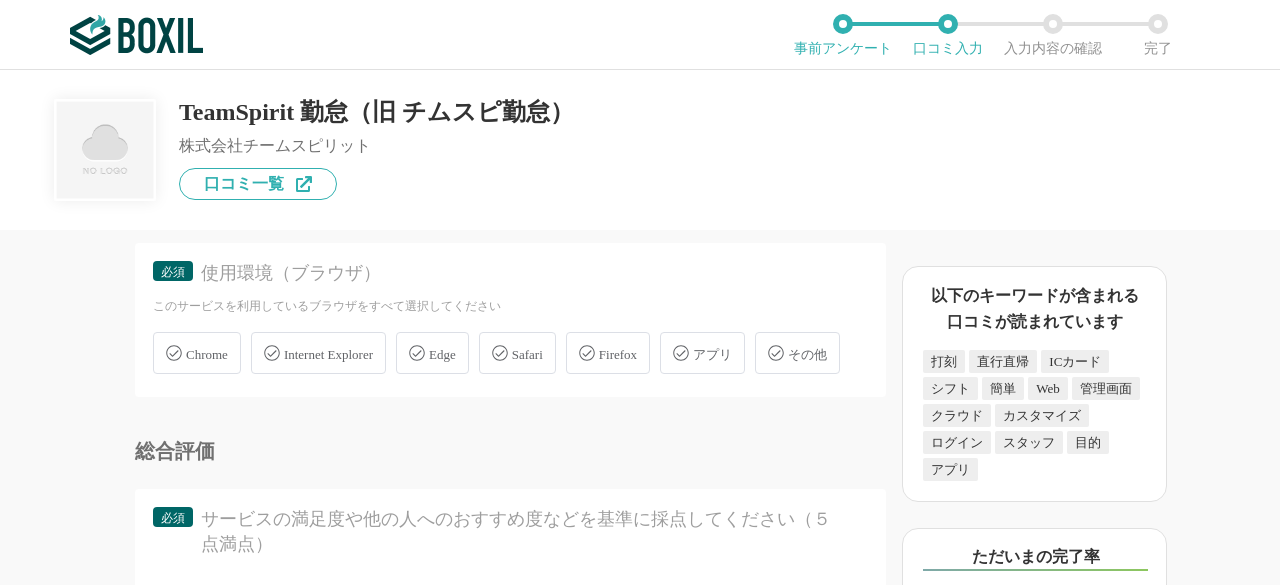 click on "Chrome" at bounding box center [207, 354] 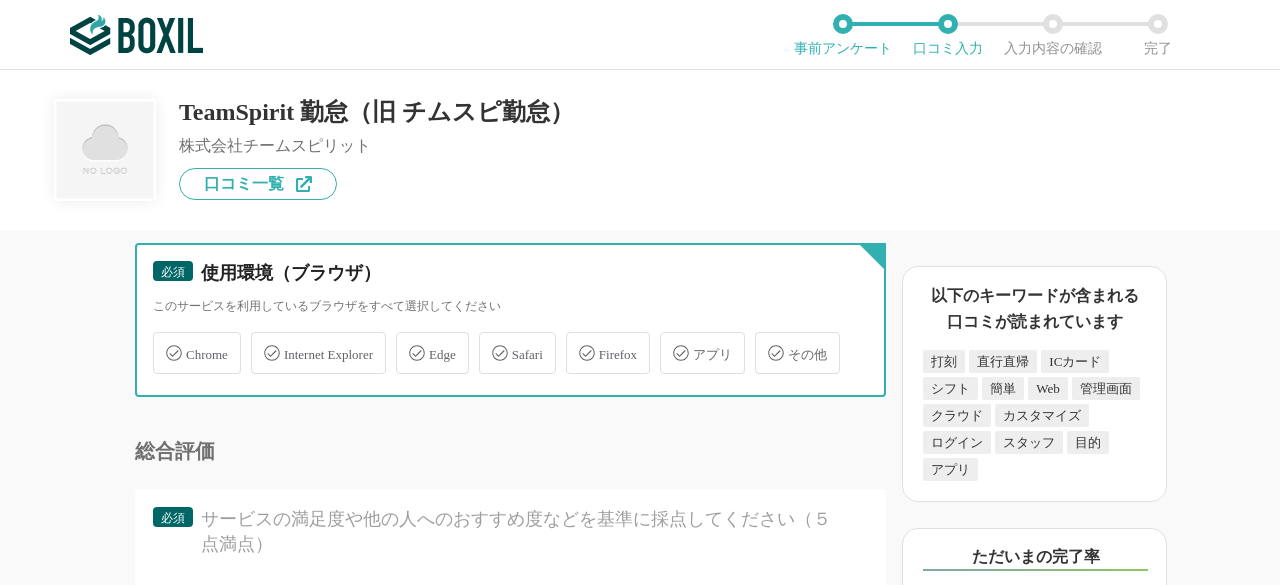 click on "Chrome" at bounding box center [163, 341] 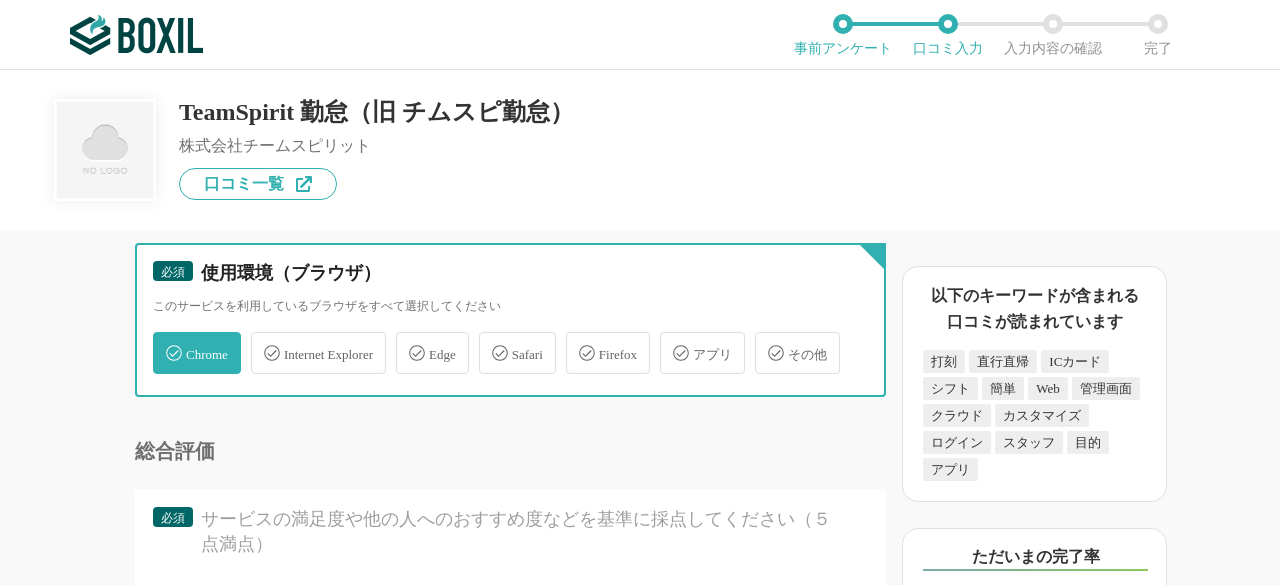 checkbox on "true" 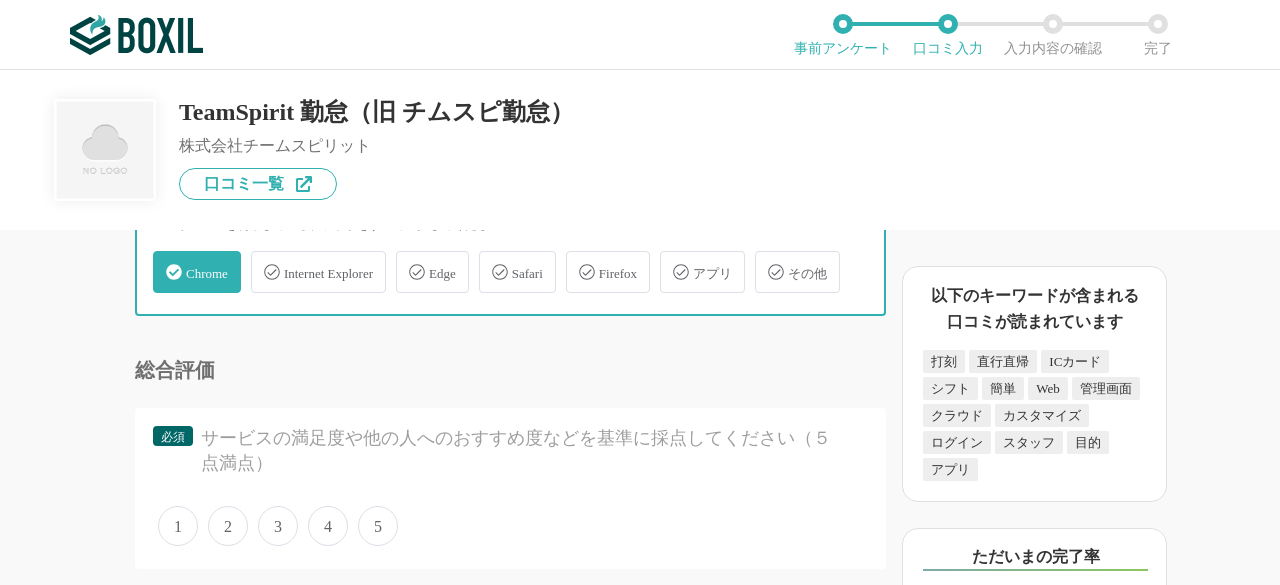 scroll, scrollTop: 4800, scrollLeft: 0, axis: vertical 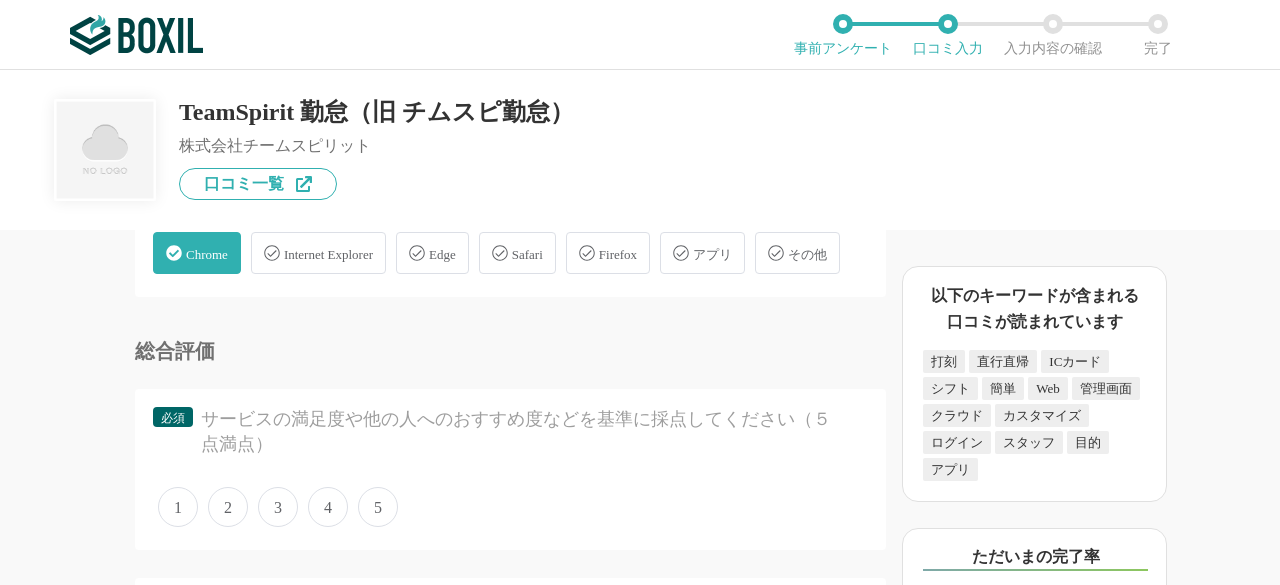 click on "4" at bounding box center [328, 507] 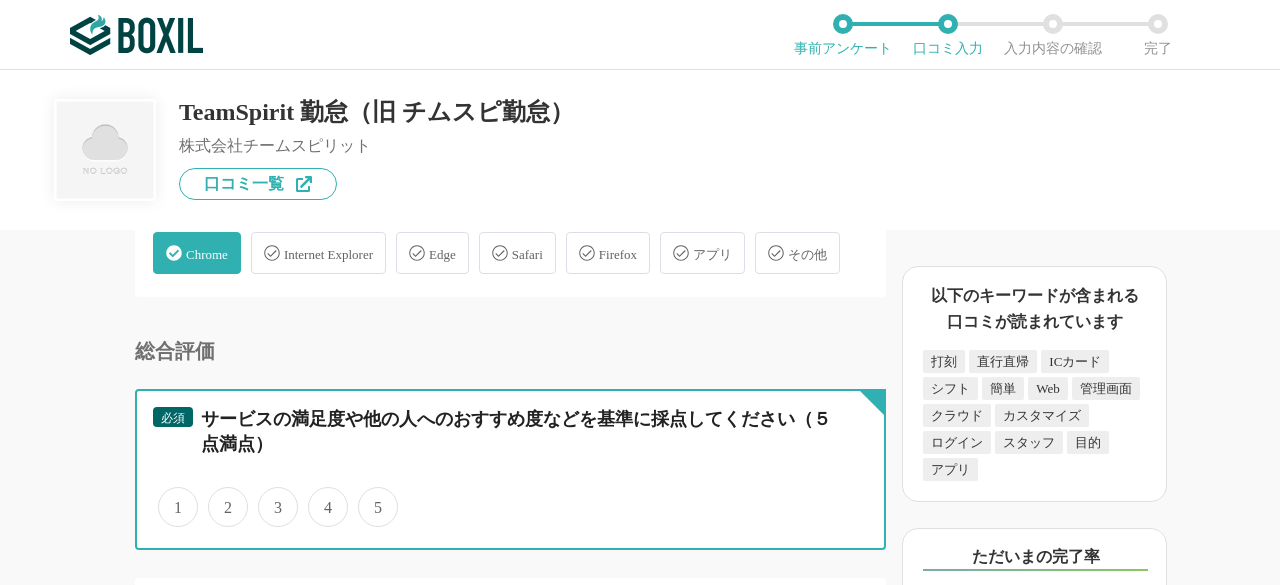 click on "4" at bounding box center (319, 496) 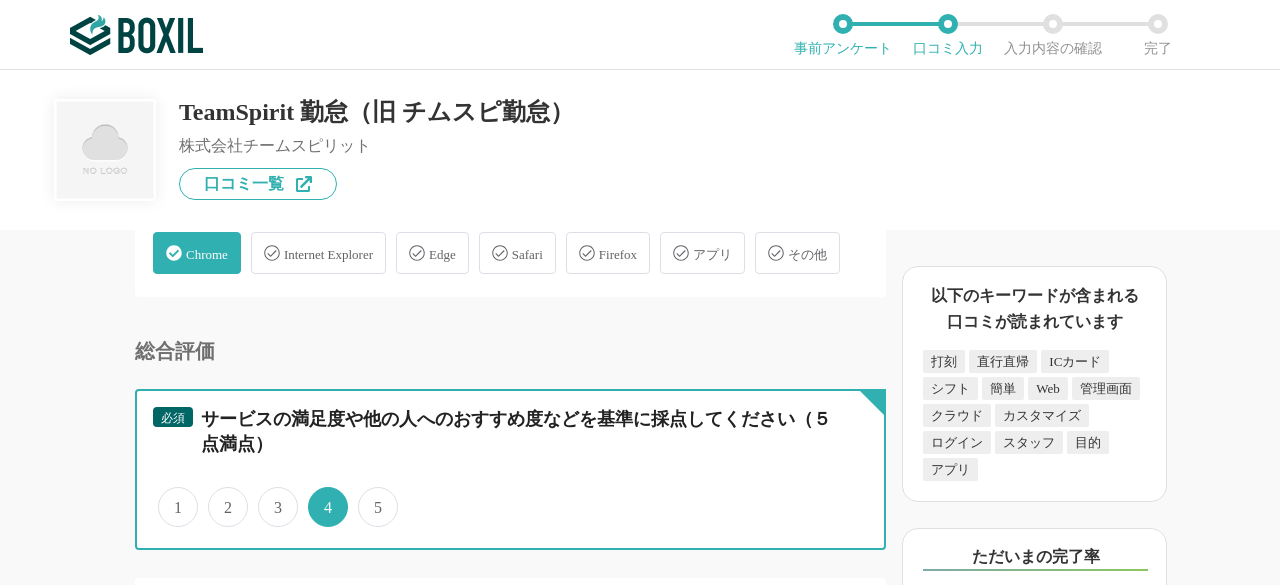 scroll, scrollTop: 5000, scrollLeft: 0, axis: vertical 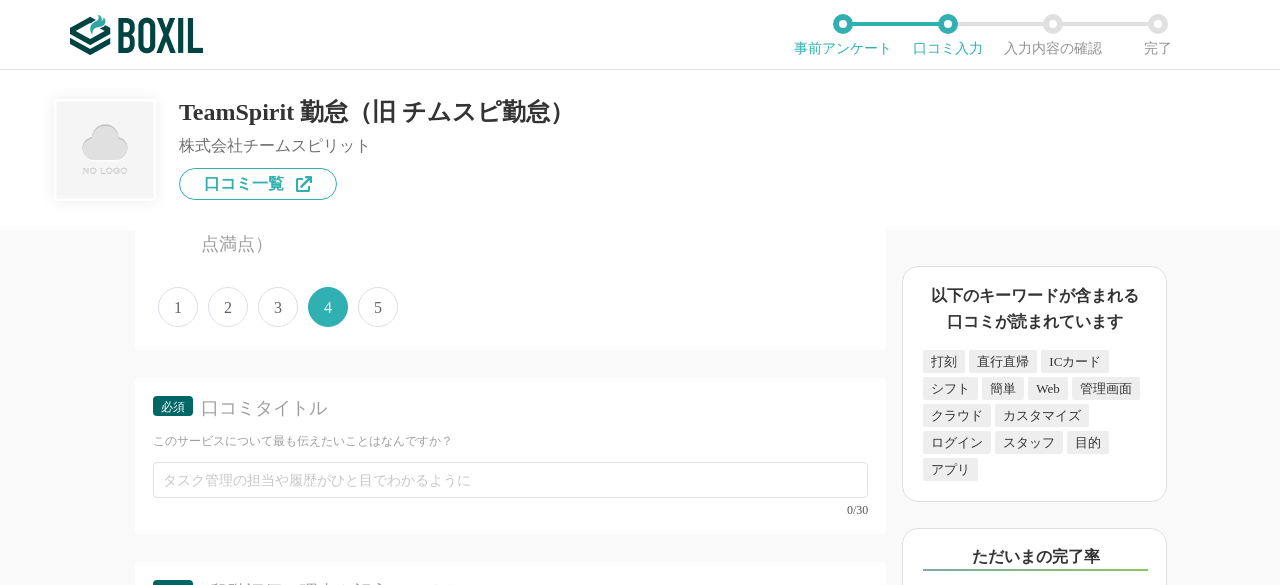 click on "5" at bounding box center (378, 307) 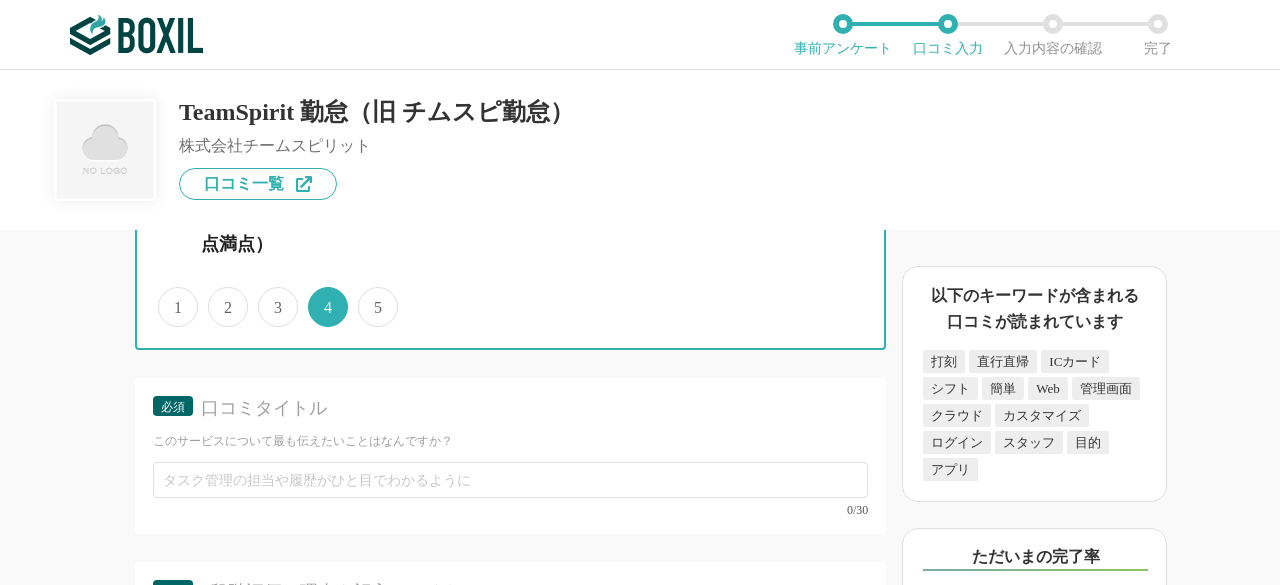 click on "5" at bounding box center (369, 296) 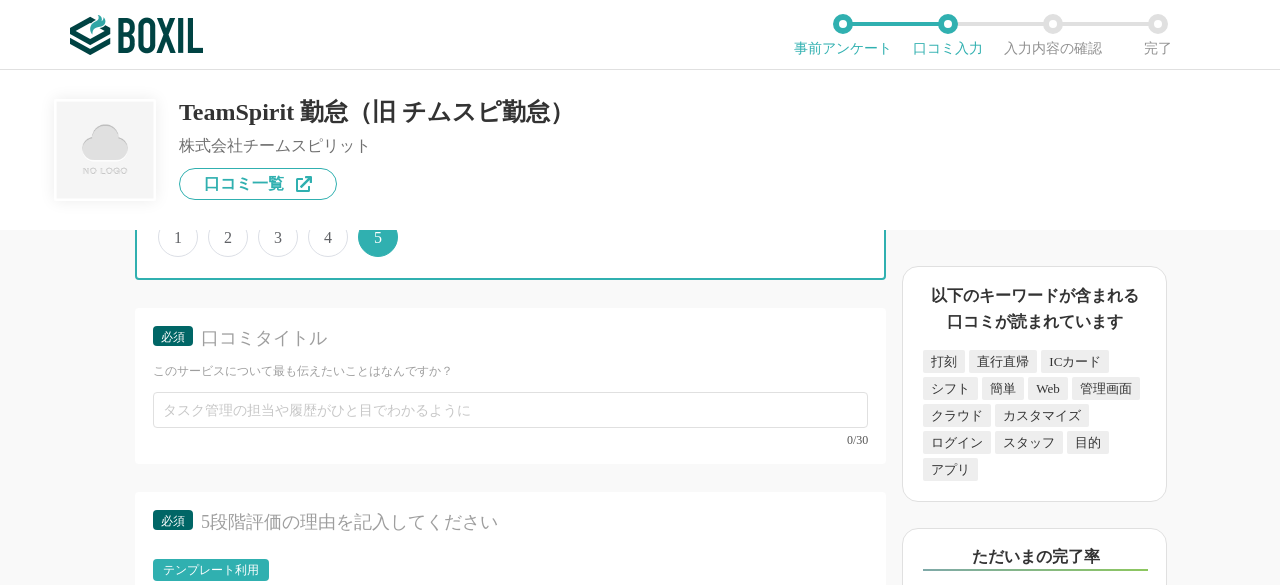 scroll, scrollTop: 5100, scrollLeft: 0, axis: vertical 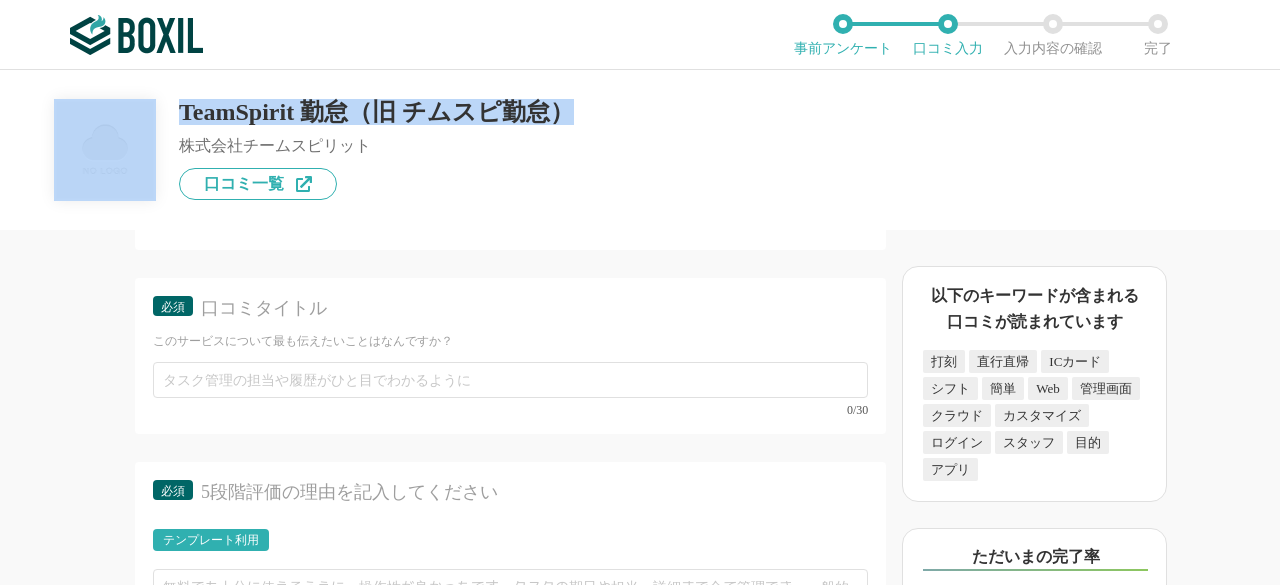 drag, startPoint x: 608, startPoint y: 102, endPoint x: 160, endPoint y: 117, distance: 448.25104 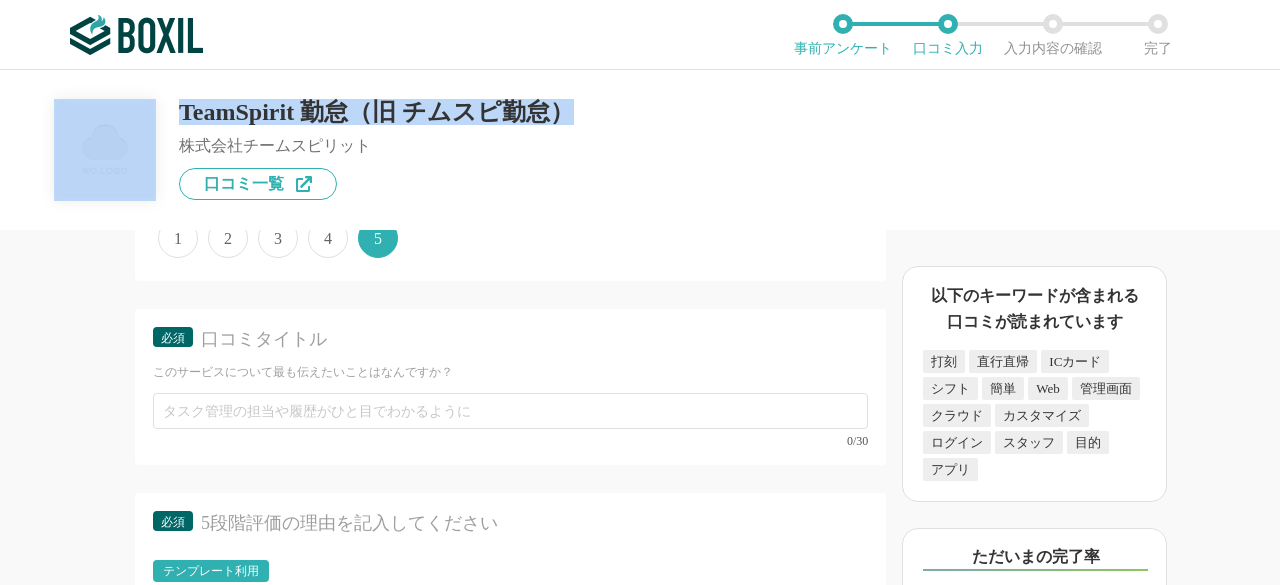 scroll, scrollTop: 5100, scrollLeft: 0, axis: vertical 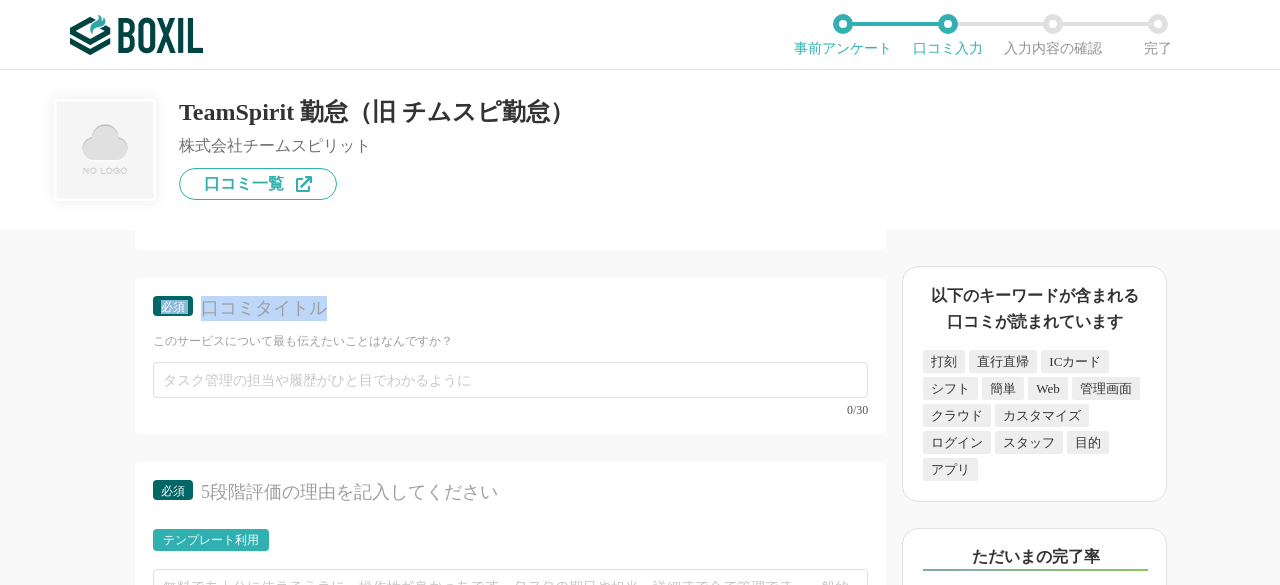 drag, startPoint x: 358, startPoint y: 311, endPoint x: 211, endPoint y: 315, distance: 147.05441 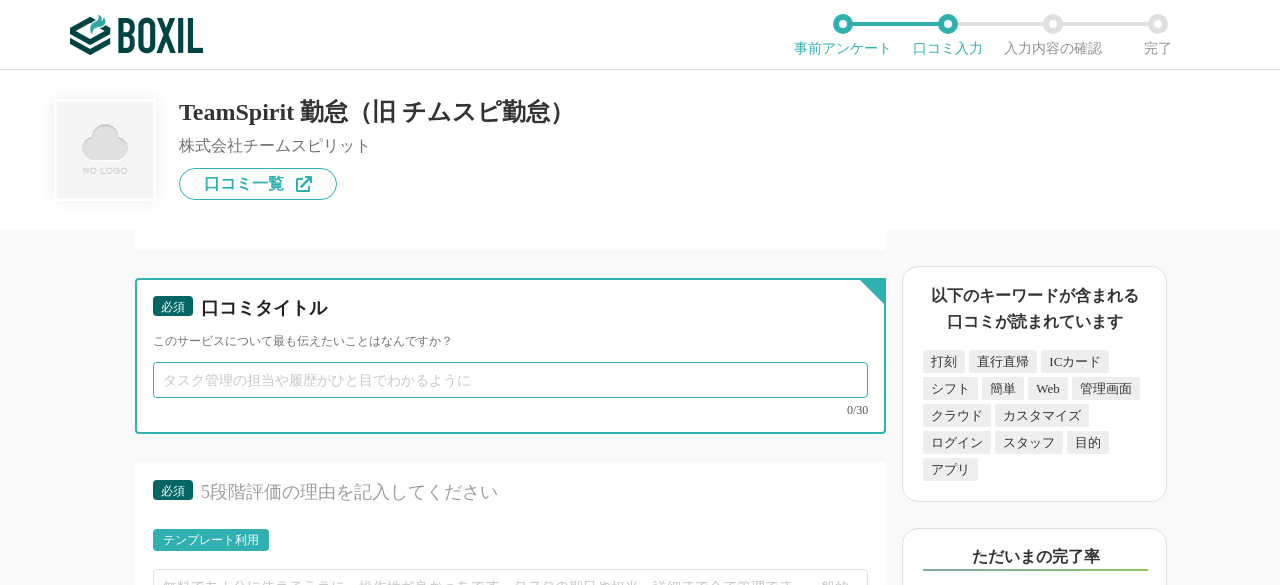 click at bounding box center [510, 380] 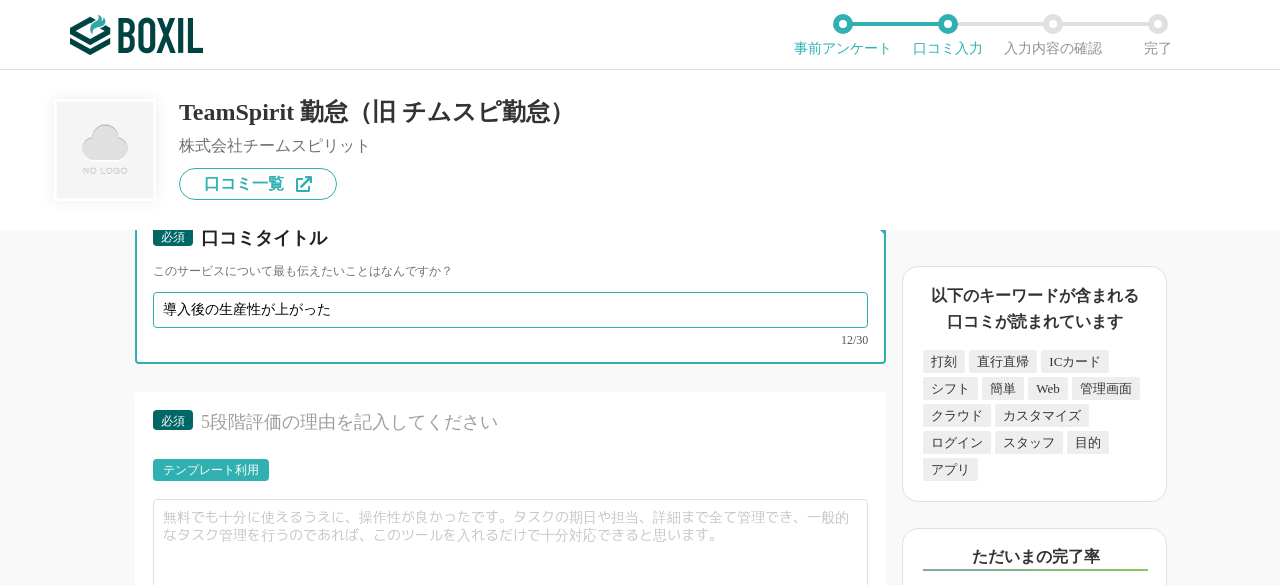 scroll, scrollTop: 5200, scrollLeft: 0, axis: vertical 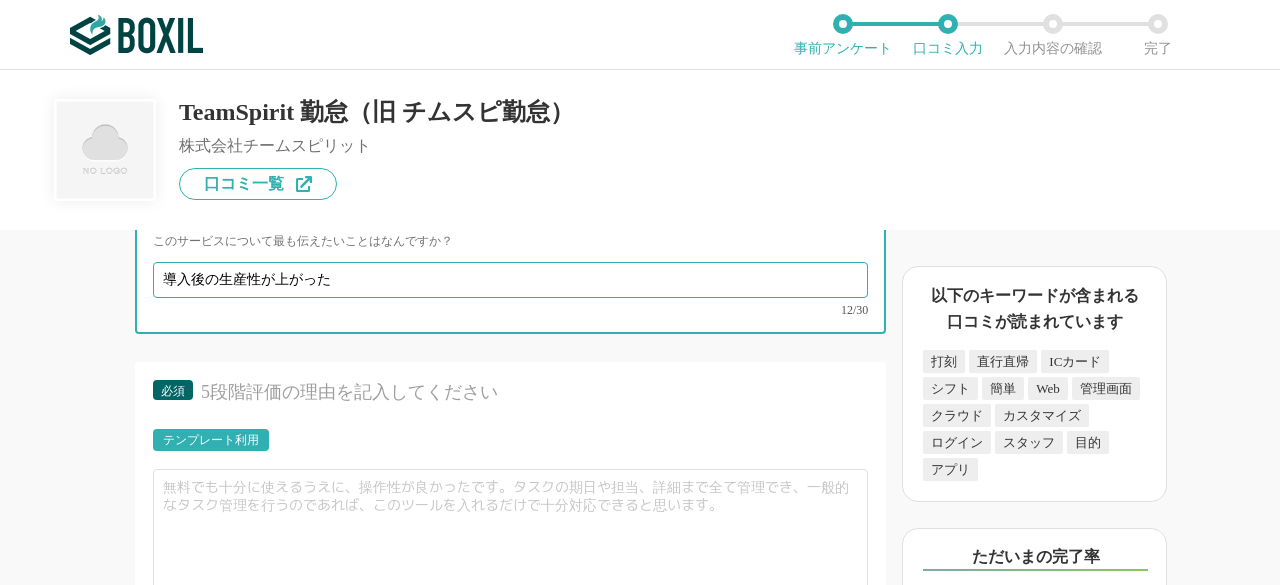 type on "導入後の生産性が上がった" 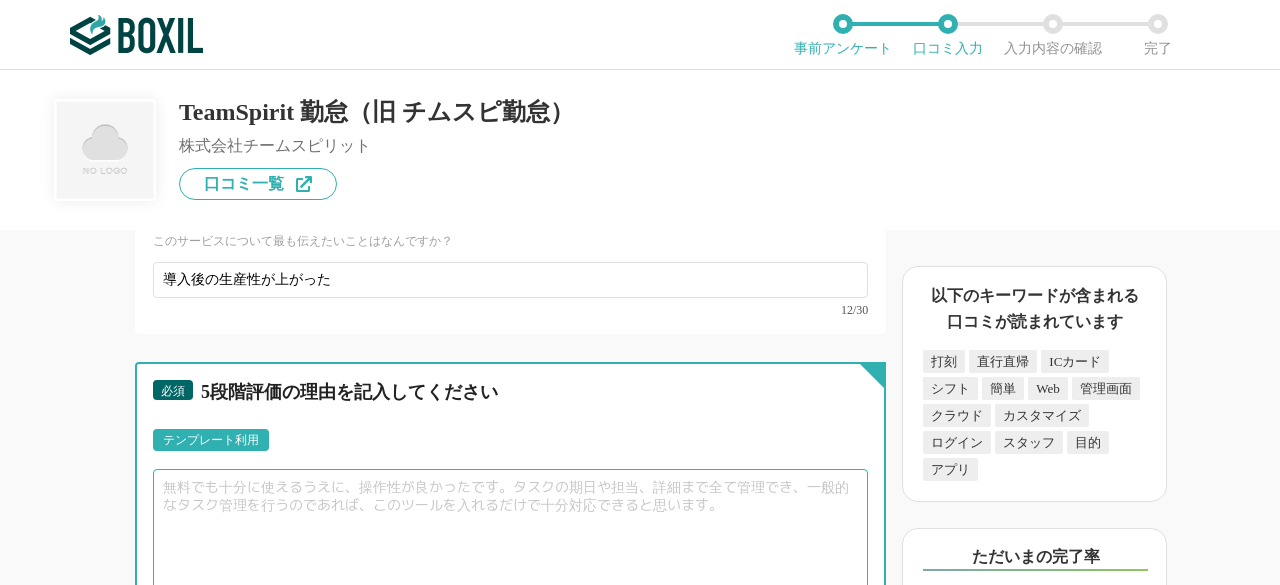 click at bounding box center [510, 533] 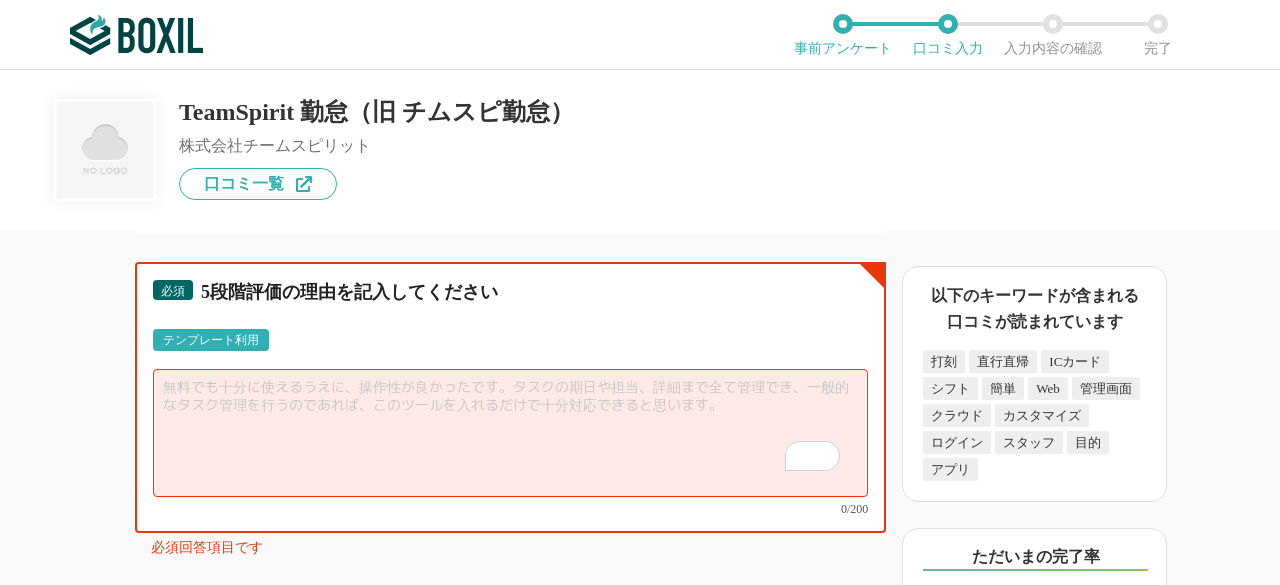 scroll, scrollTop: 5300, scrollLeft: 0, axis: vertical 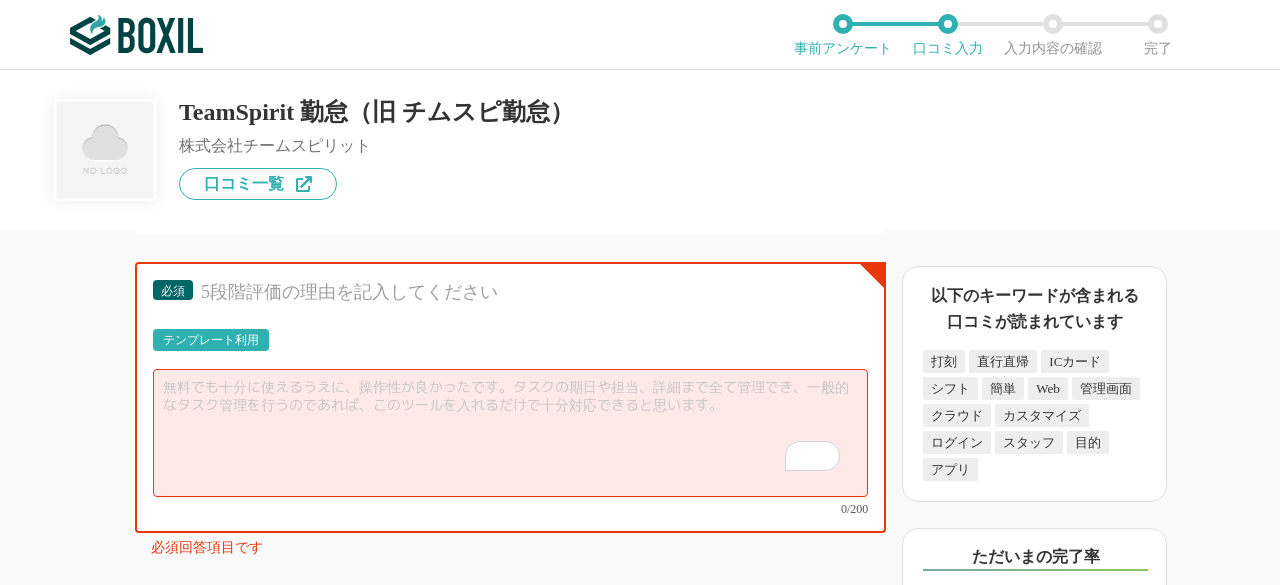 click on "5段階評価の理由を記入してください" at bounding box center (523, 292) 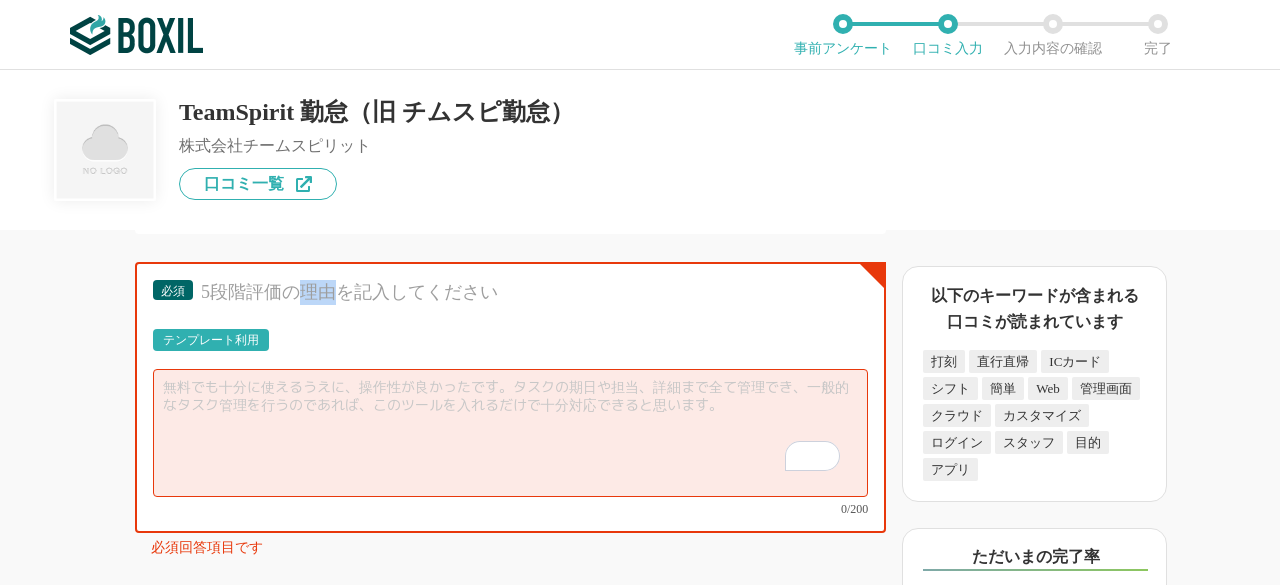 click on "5段階評価の理由を記入してください" at bounding box center [523, 292] 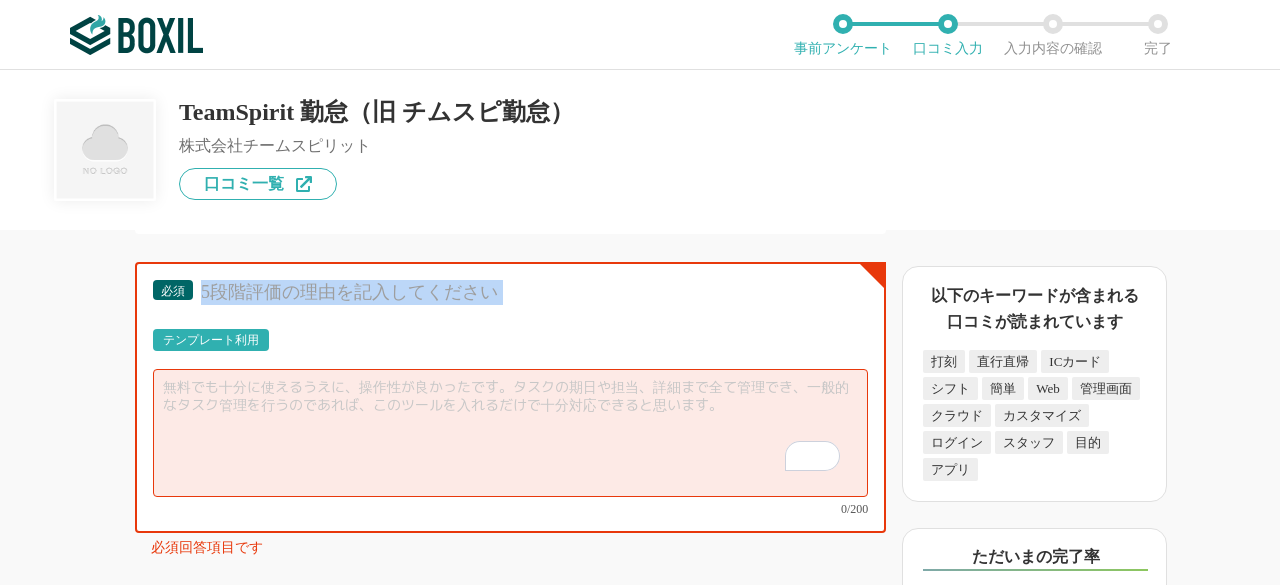 click on "5段階評価の理由を記入してください" at bounding box center (523, 292) 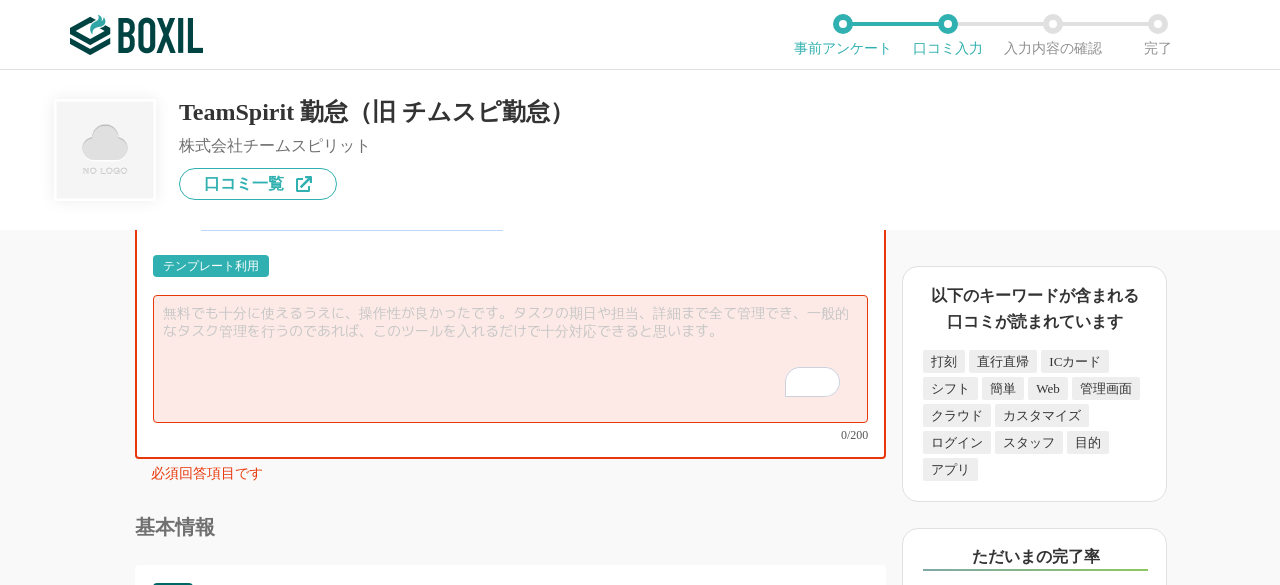 scroll, scrollTop: 5400, scrollLeft: 0, axis: vertical 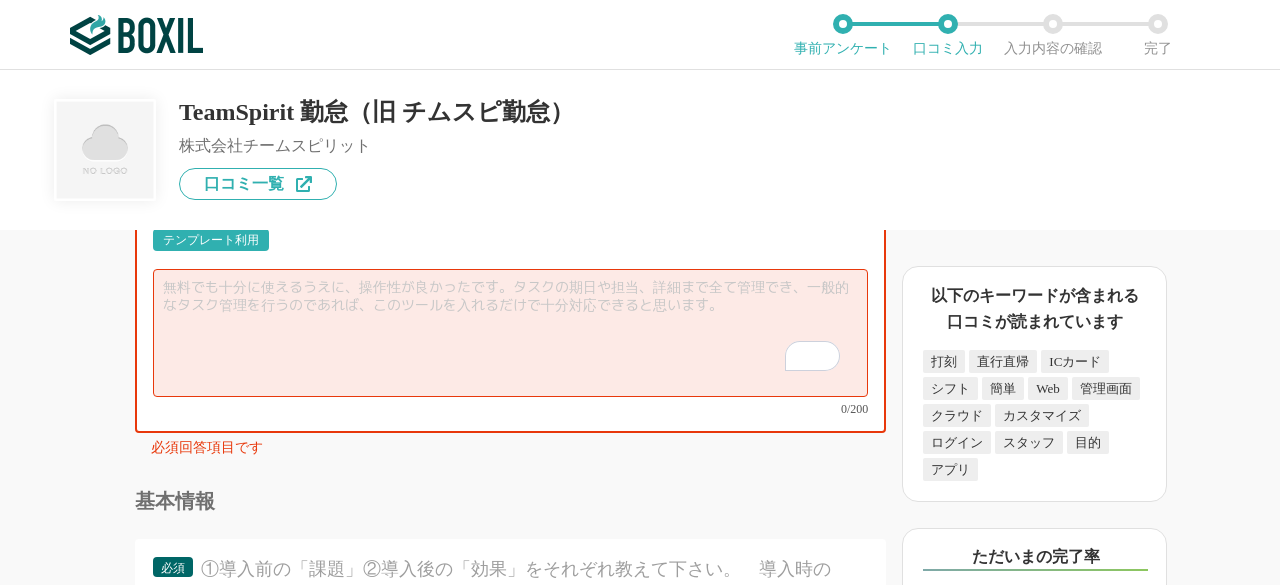 click at bounding box center [510, 333] 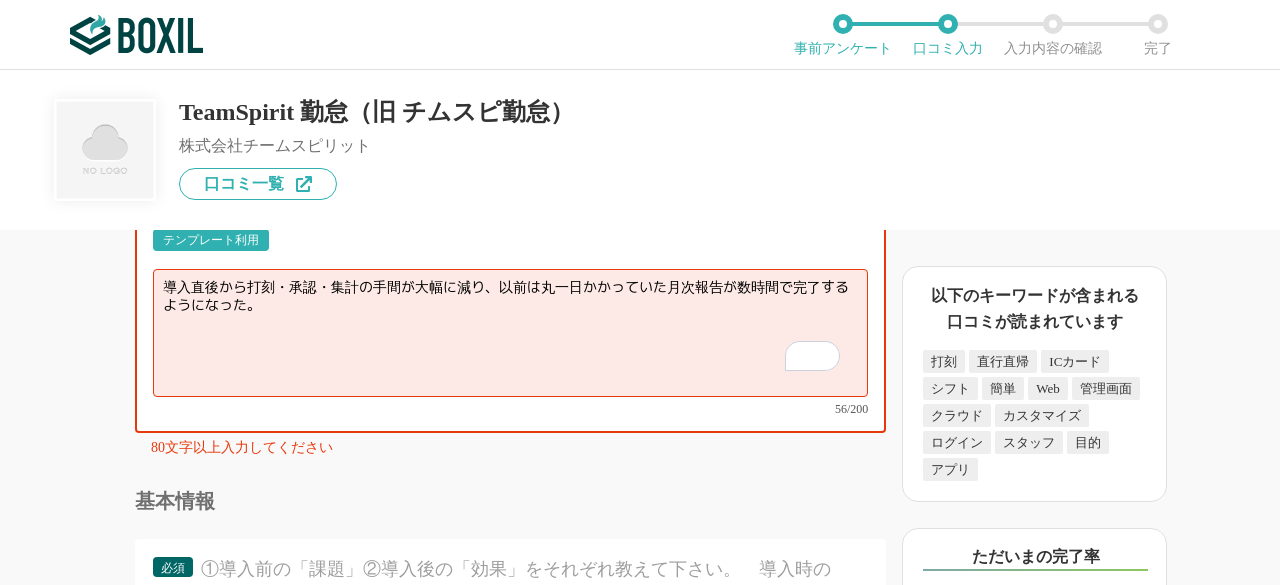 paste on "外出・リモートの多いメンバーもモバイルで安定して打刻でき、勤怠データがリアルタイムに反映される" 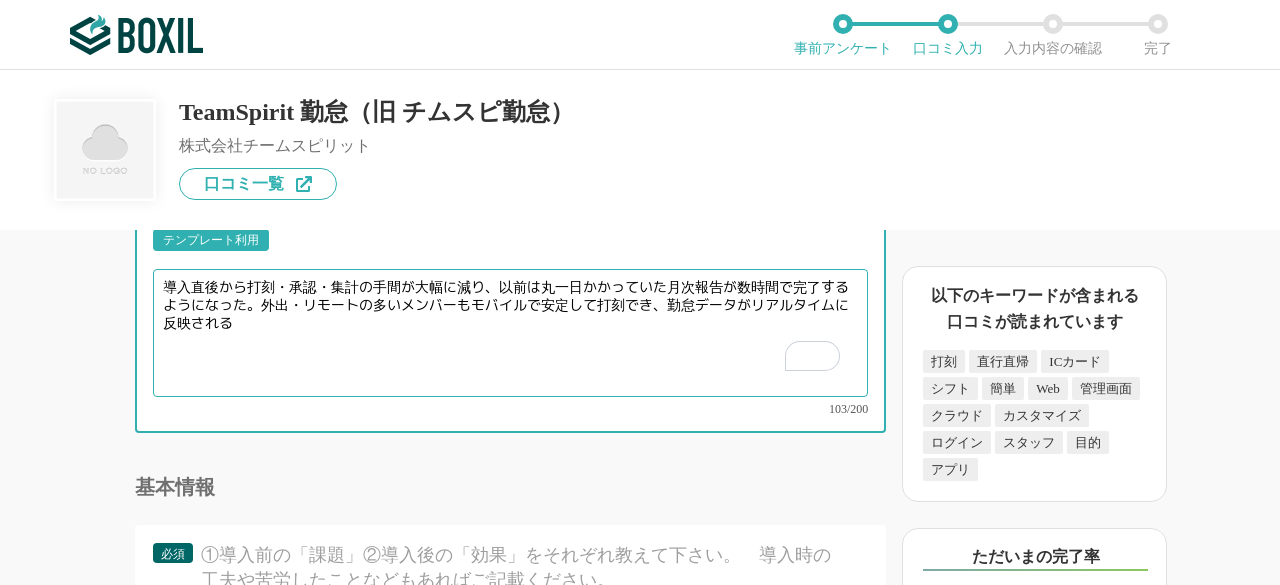 click on "導入直後から打刻・承認・集計の手間が大幅に減り、以前は丸一日かかっていた月次報告が数時間で完了するようになった。外出・リモートの多いメンバーもモバイルで安定して打刻でき、勤怠データがリアルタイムに反映される" at bounding box center (510, 333) 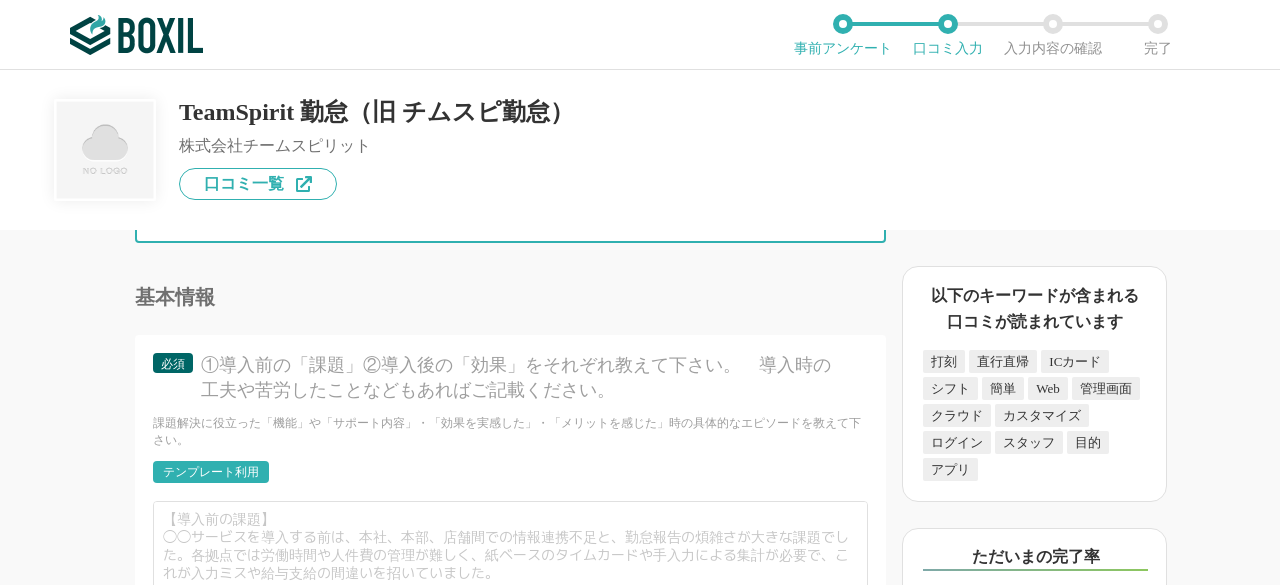scroll, scrollTop: 5600, scrollLeft: 0, axis: vertical 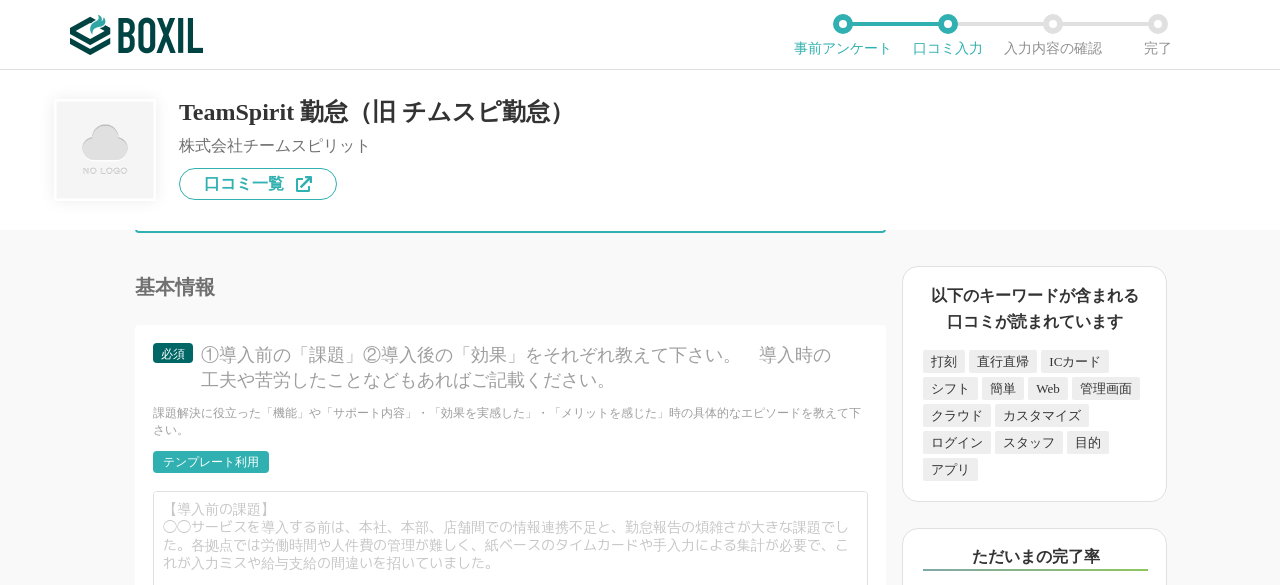 type on "導入直後から打刻・承認・集計の手間が大幅に減り、以前は丸一日かかっていた月次報告が数時間で完了するようになった。外出・リモートの多いメンバーもモバイルで安定して打刻でき、勤怠データがリアルタイムに反映されるようになってきた。" 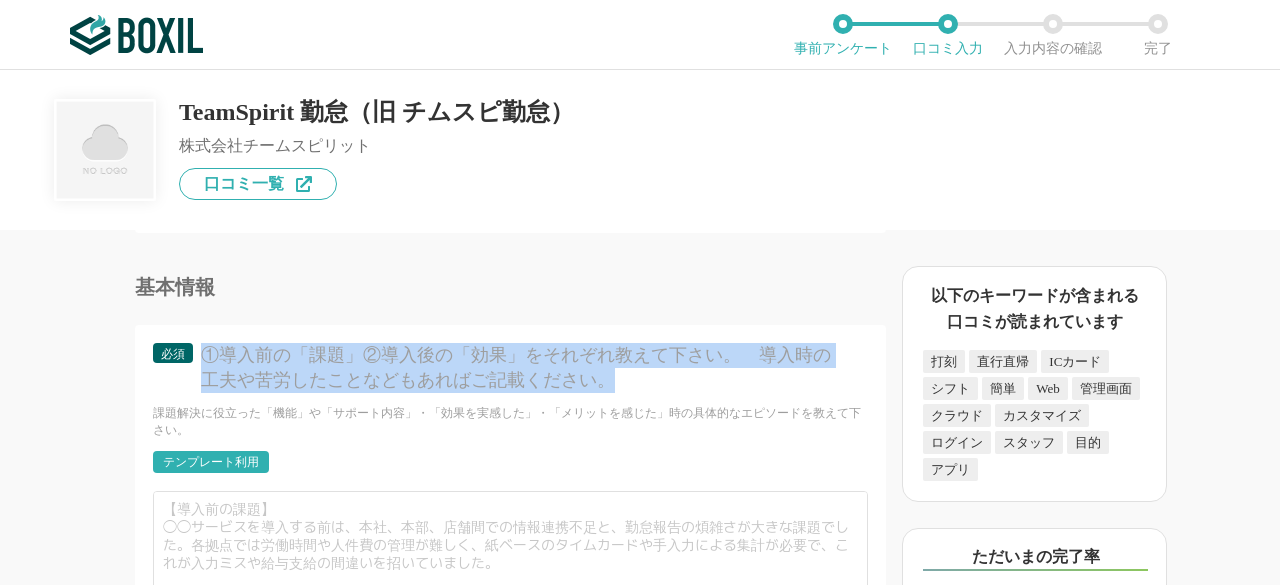 drag, startPoint x: 206, startPoint y: 335, endPoint x: 624, endPoint y: 366, distance: 419.14795 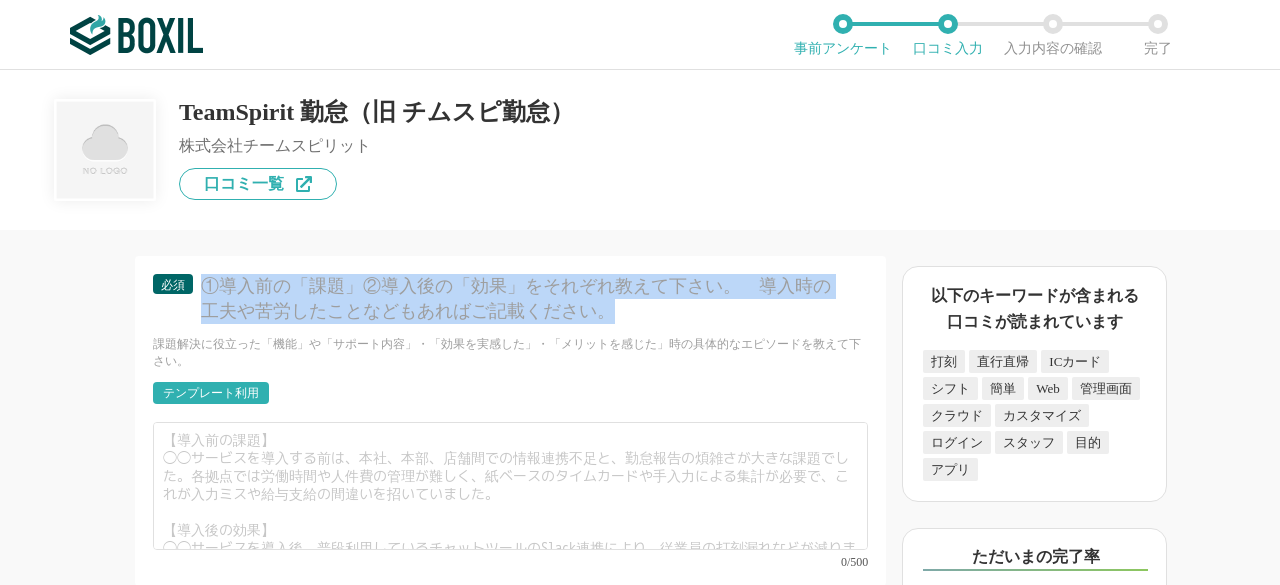 scroll, scrollTop: 5700, scrollLeft: 0, axis: vertical 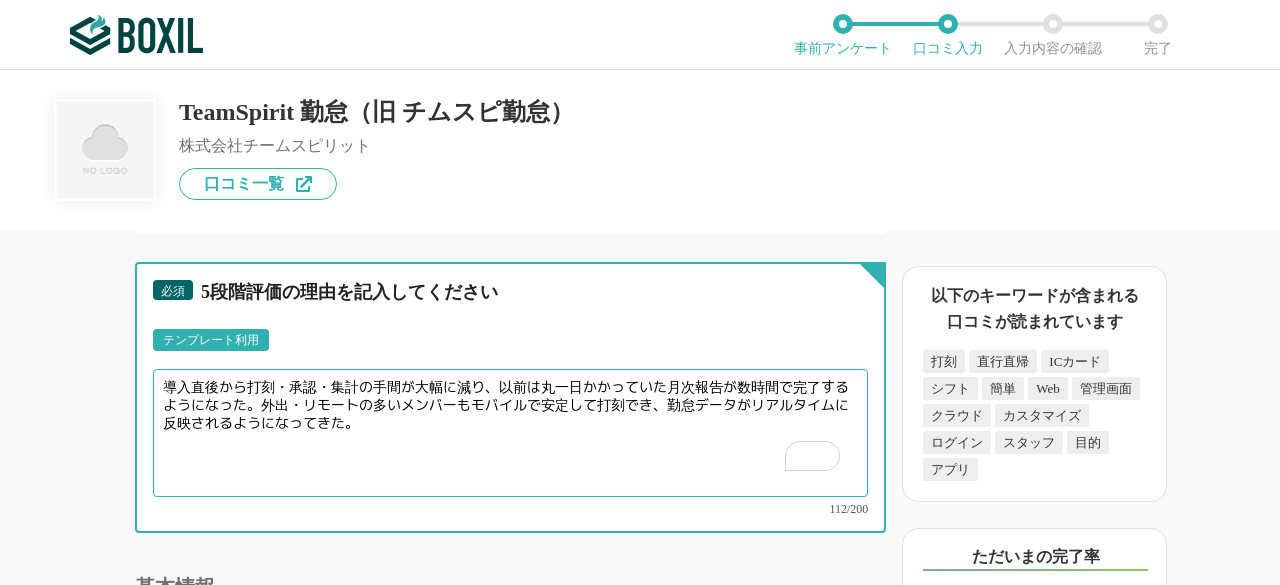 drag, startPoint x: 392, startPoint y: 425, endPoint x: 163, endPoint y: 385, distance: 232.46721 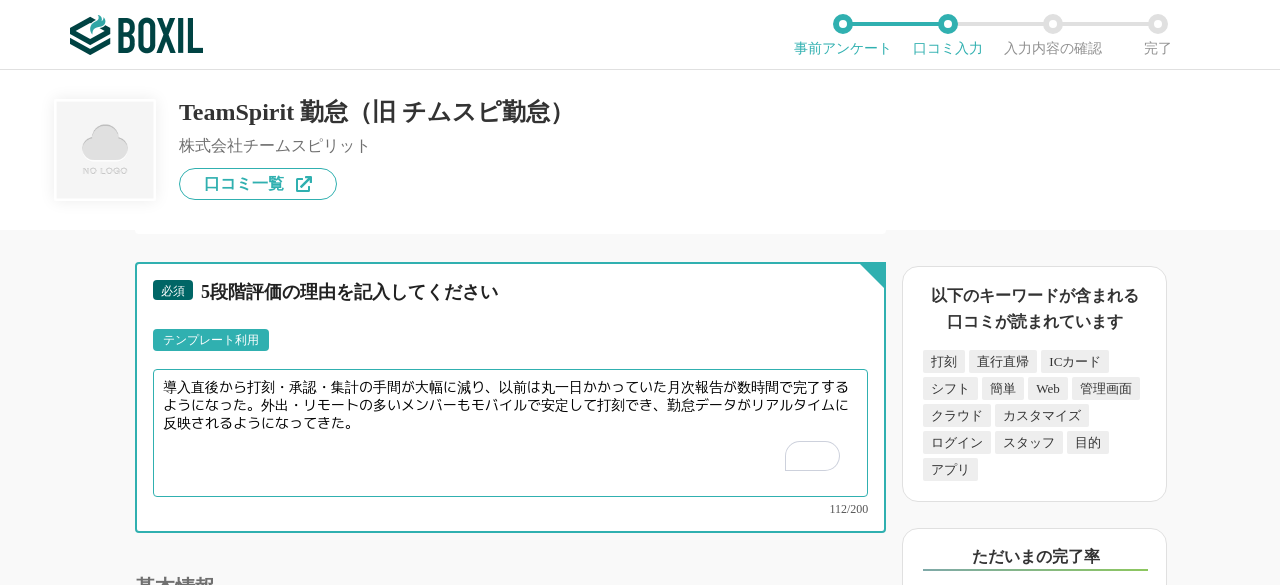 click on "導入直後から打刻・承認・集計の手間が大幅に減り、以前は丸一日かかっていた月次報告が数時間で完了するようになった。外出・リモートの多いメンバーもモバイルで安定して打刻でき、勤怠データがリアルタイムに反映されるようになってきた。" at bounding box center (510, 433) 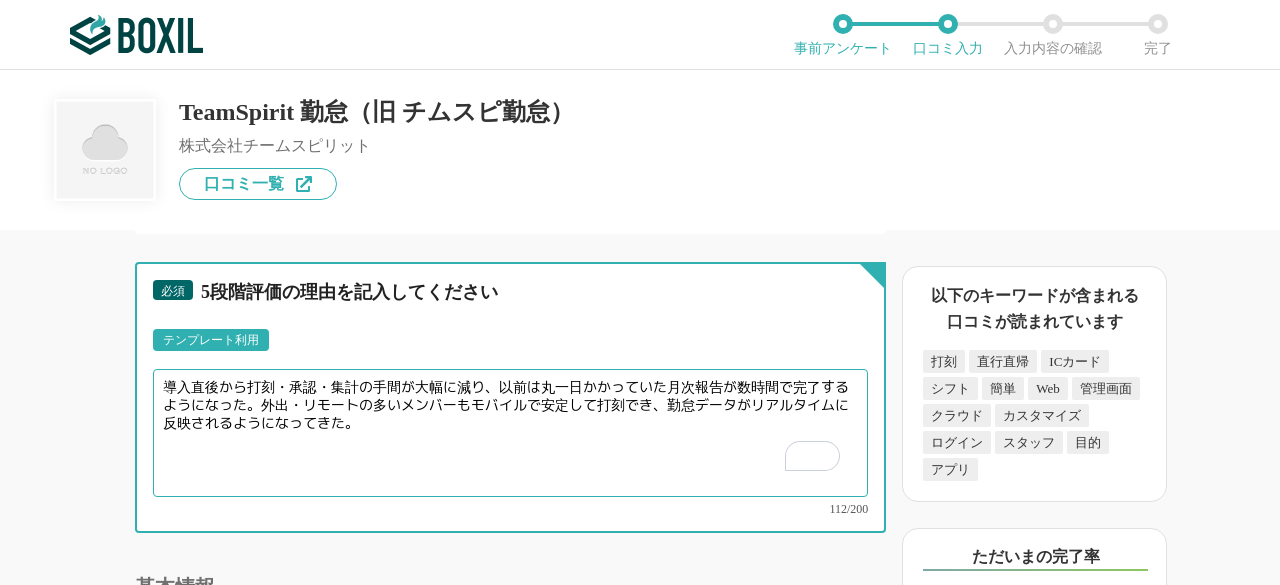 click on "導入直後から打刻・承認・集計の手間が大幅に減り、以前は丸一日かかっていた月次報告が数時間で完了するようになった。外出・リモートの多いメンバーもモバイルで安定して打刻でき、勤怠データがリアルタイムに反映されるようになってきた。" at bounding box center (510, 433) 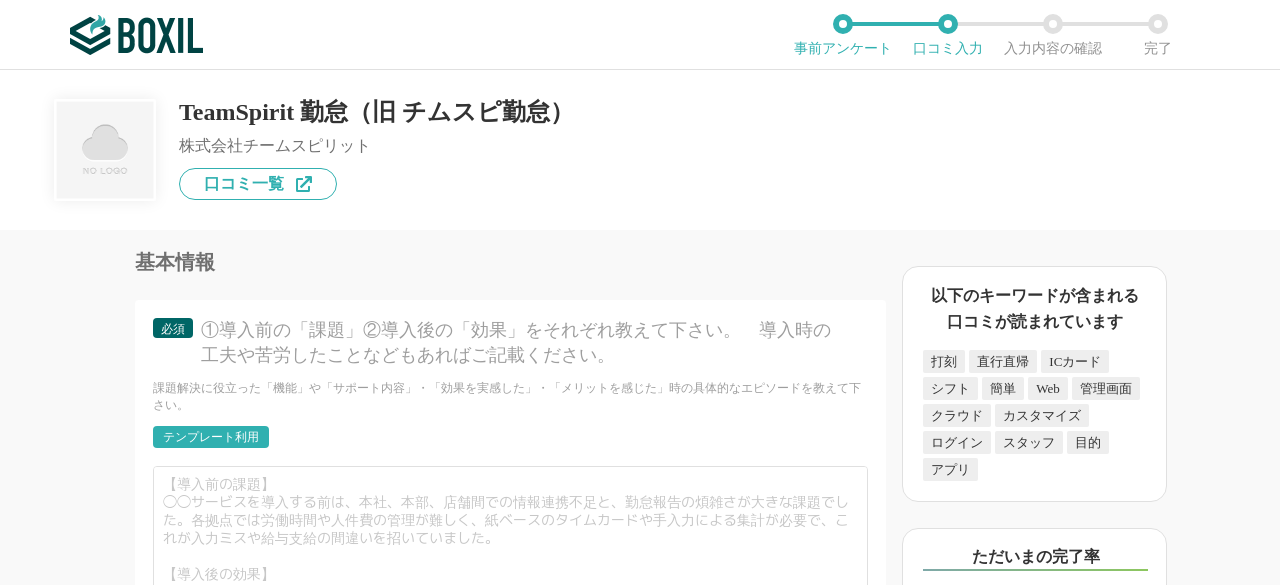 scroll, scrollTop: 5600, scrollLeft: 0, axis: vertical 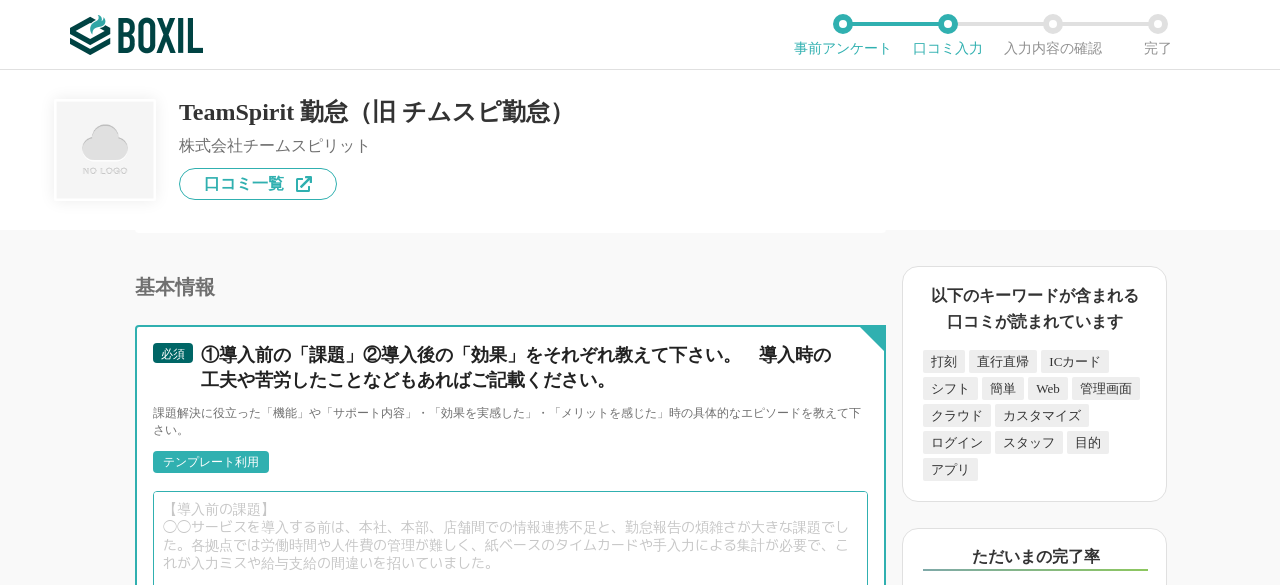 click at bounding box center [510, 555] 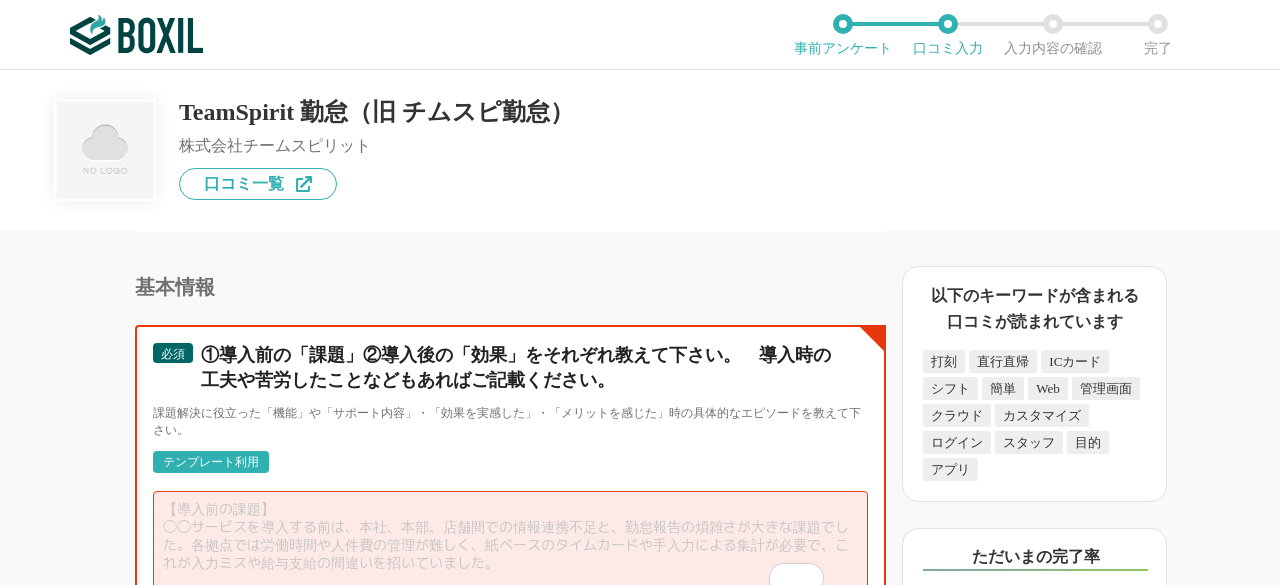 click at bounding box center (510, 555) 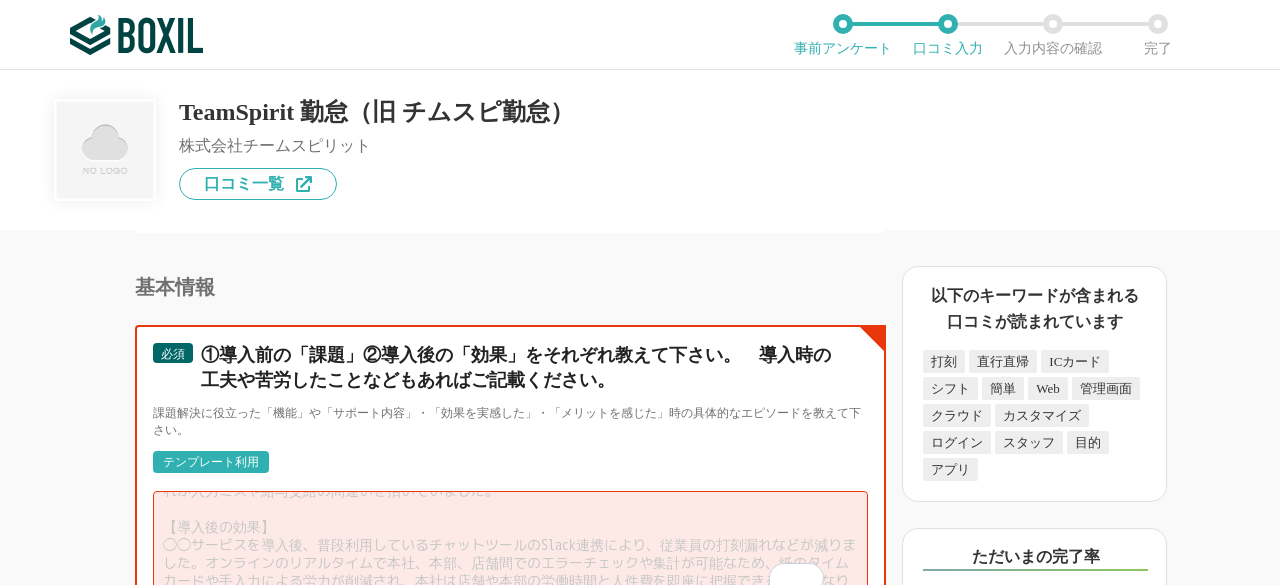 scroll, scrollTop: 100, scrollLeft: 0, axis: vertical 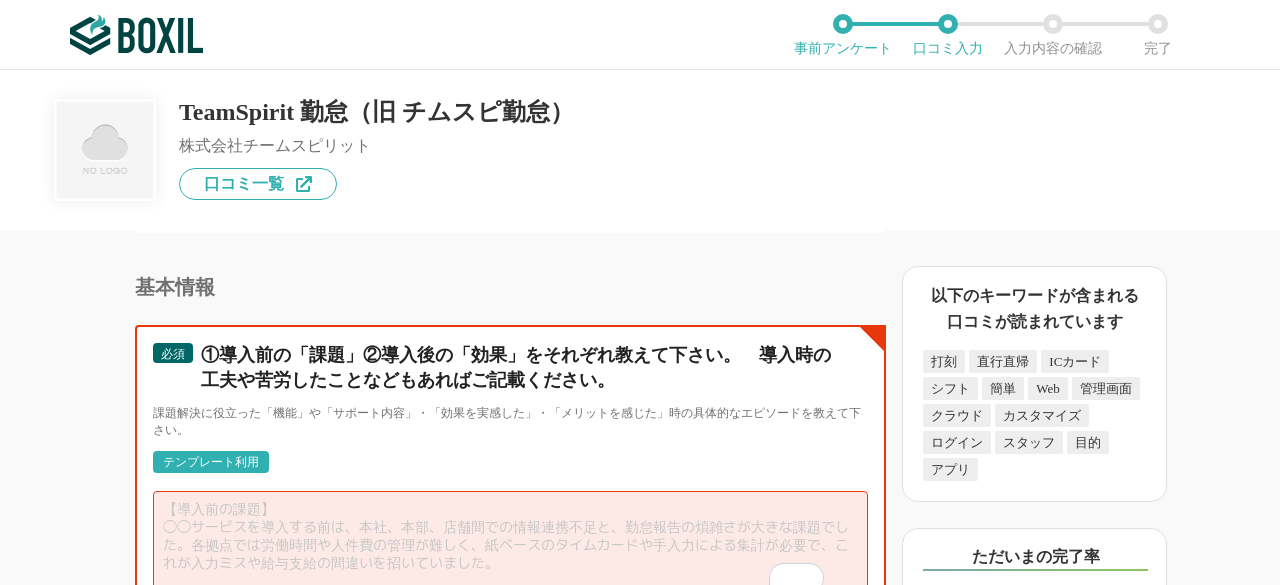 paste on "導入前の課題" 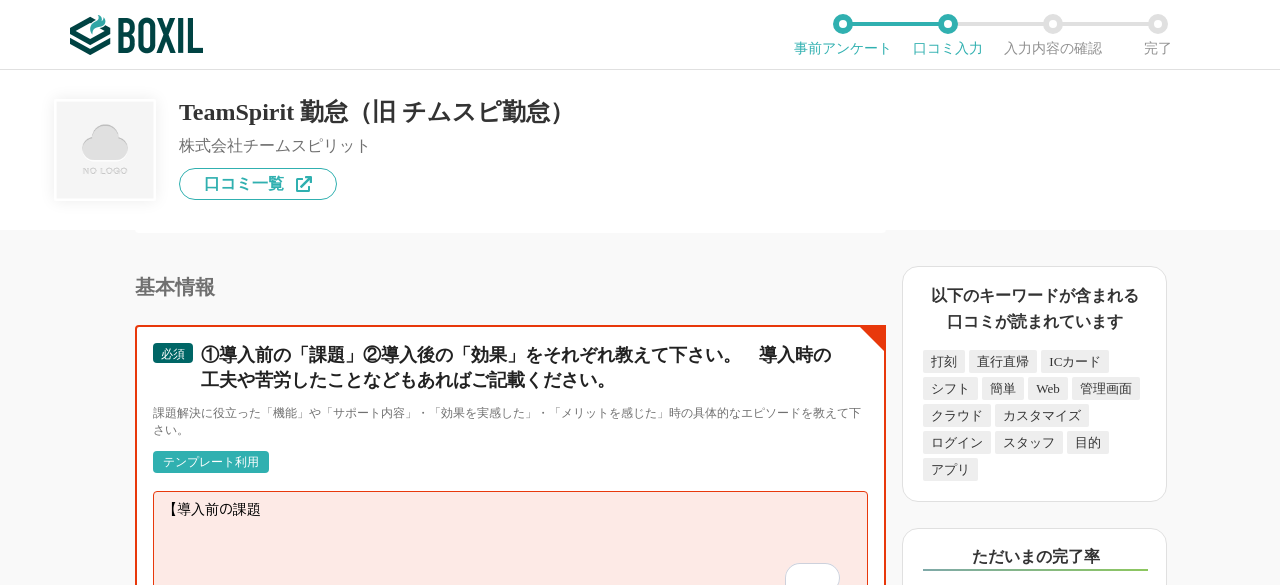 paste on "】" 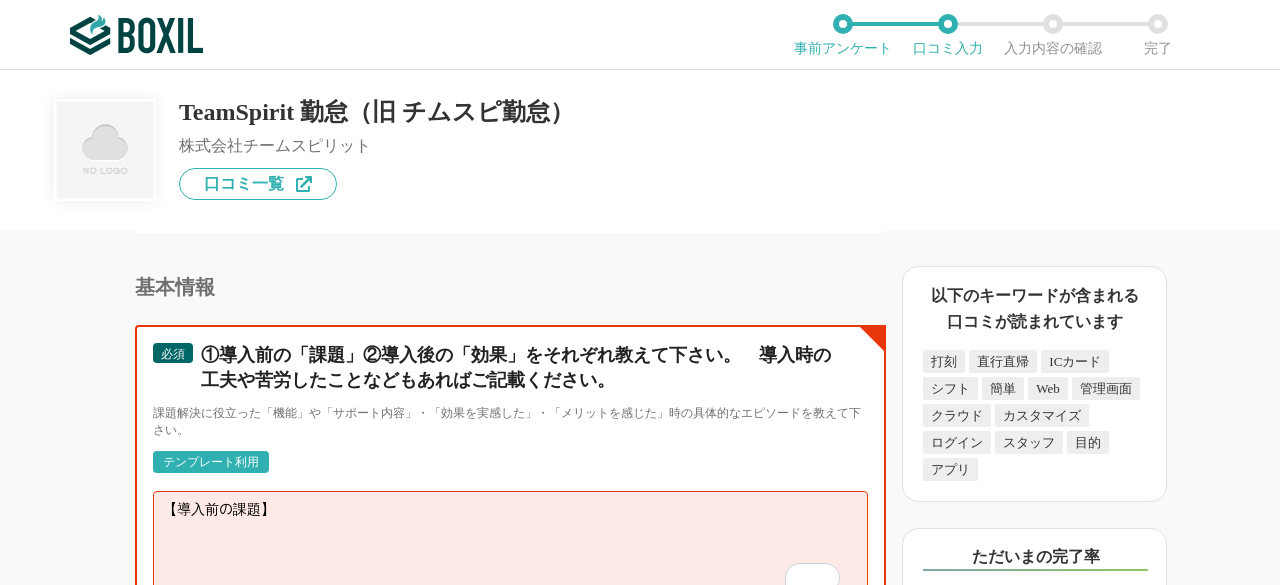 paste on "勤怠データが散在しており、月次レポートや案件ごとの工数集計に数日から1週間かかっていました。承認もメールや紙で行っていて非効率でした。" 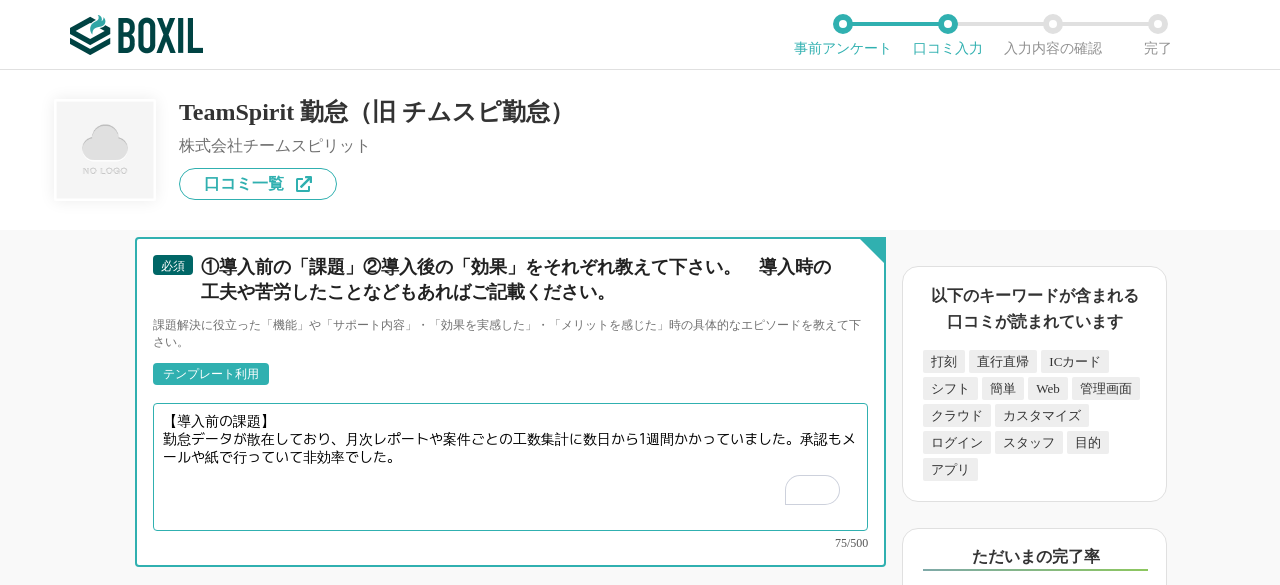scroll, scrollTop: 5700, scrollLeft: 0, axis: vertical 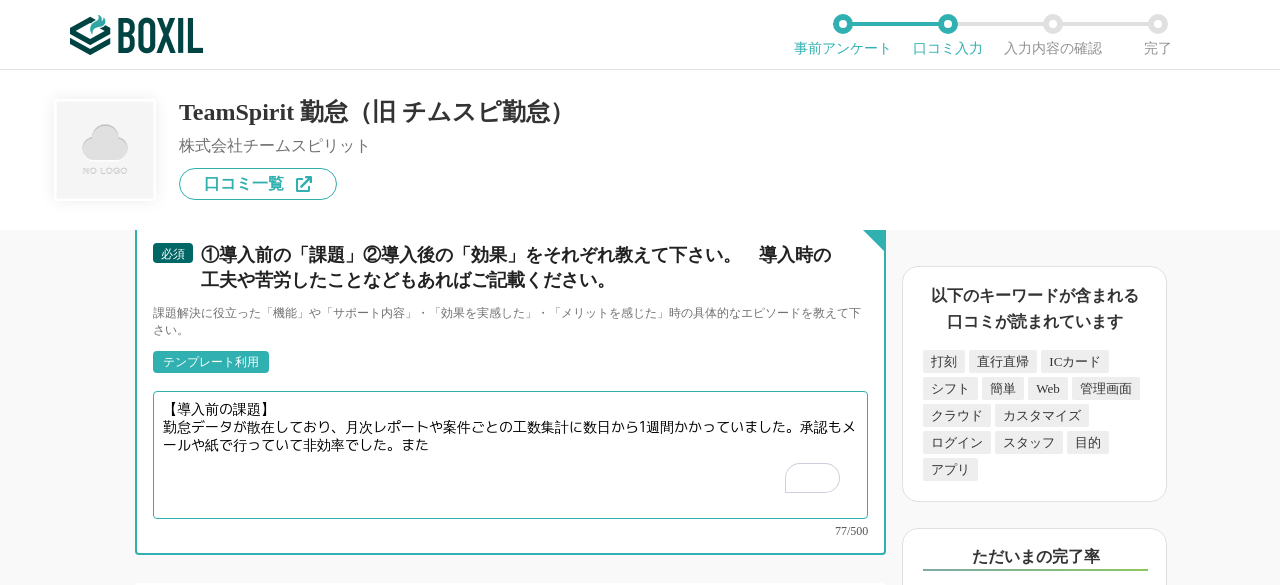 paste on "外出やリモートが多いメンバーの出退勤を正確に把握するのが難しく、勤怠修正申請や残業に関するトラブルが頻発していました。承認業務もメール中心で、上長の負担が大きかったです。" 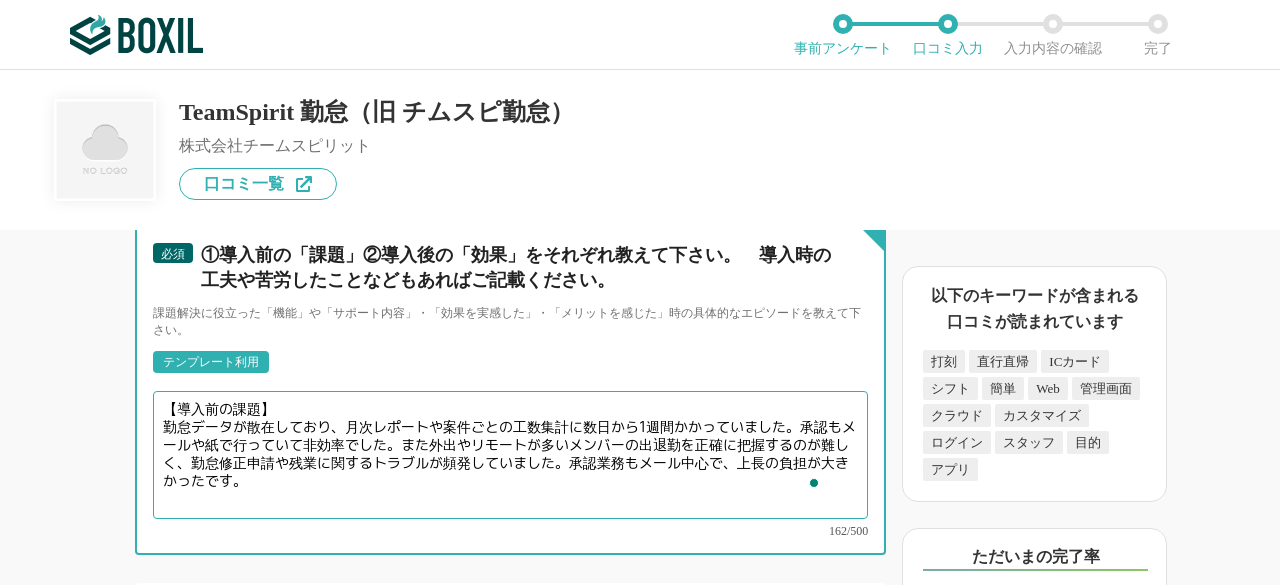 scroll, scrollTop: 15, scrollLeft: 0, axis: vertical 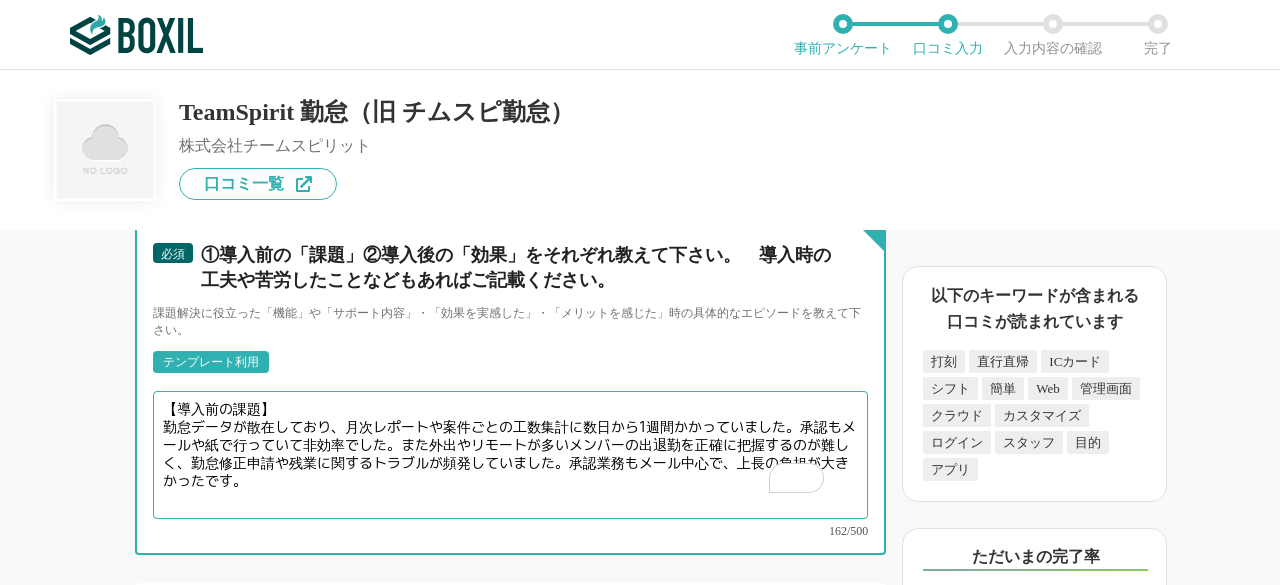 type on "【導入前の課題】
勤怠データが散在しており、月次レポートや案件ごとの工数集計に数日から1週間かかっていました。承認もメールや紙で行っていて非効率でした。また外出やリモートが多いメンバーの出退勤を正確に把握するのが難しく、勤怠修正申請や残業に関するトラブルが頻発していました。承認業務もメール中心で、上長の負担が大きかったです。" 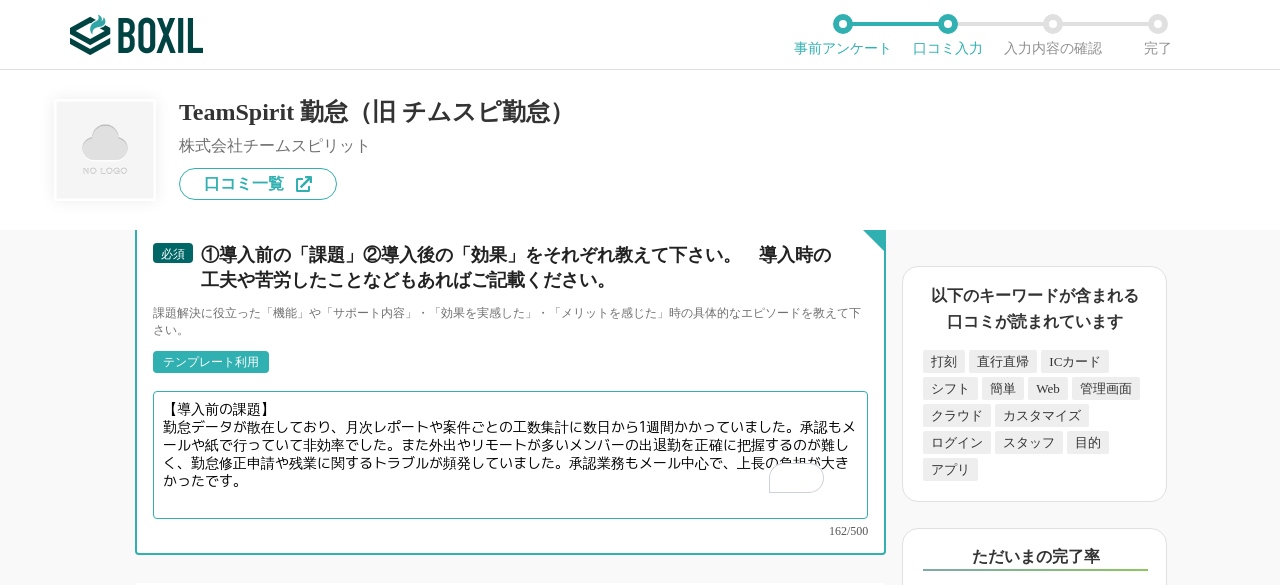 scroll, scrollTop: 0, scrollLeft: 0, axis: both 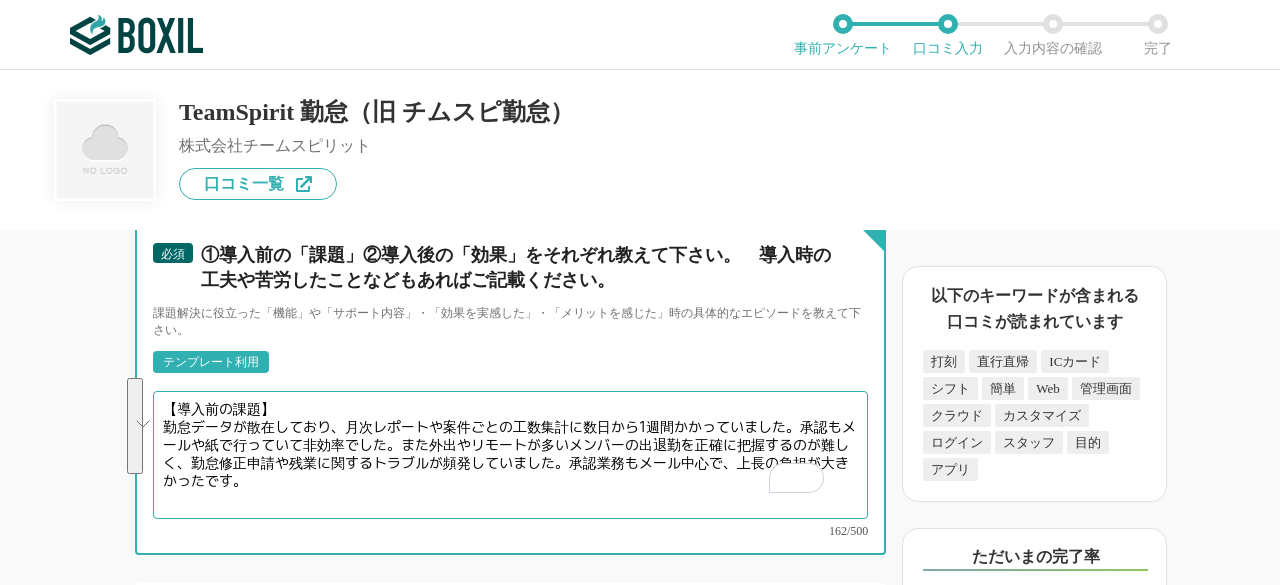 drag, startPoint x: 339, startPoint y: 458, endPoint x: 56, endPoint y: 302, distance: 323.14856 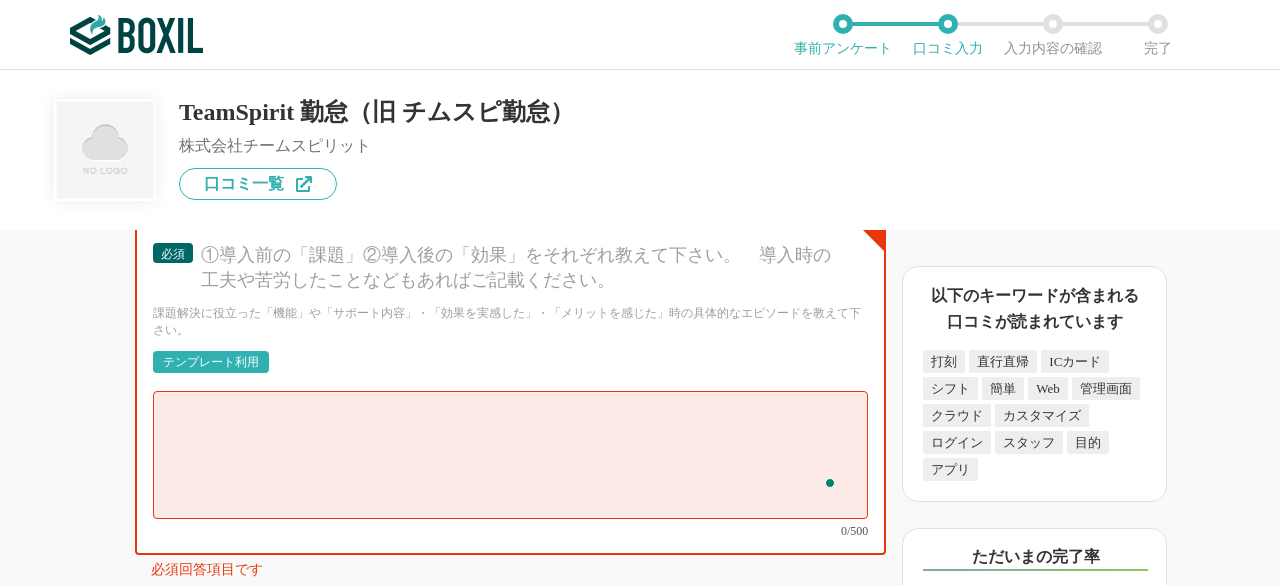click on "勤怠管理システムの機能について（5点満点で評価してください） WEB打刻機能 1 2 3 4 5 利用していない 交通系ICカード打刻機能 1 2 3 4 5 利用していない 指紋・指静脈打刻機能 1 2 3 4 5 利用していない GPS打刻機能 1 2 3 4 5 利用していない レポ―ティング機能 1 2 3 4 5 利用していない ダッシュボード 1 2 3 4 5 利用していない 自動集計・管理 1 2 3 4 5 利用していない 休暇管理 1 2 3 4 5 利用していない シフト作成・管理 1 2 3 4 5 利用していない 役職ごとの権限管理 1 2 3 4 5 利用していない 工数管理 1 2 3 4 5 利用していない 時間超過アラート 1 2 3 4 5 利用していない ワークフロー 1 2 3 4 5 利用していない カレンダー連携 1 2 3 4 5 利用していない 給与計算ソフト連携 1 2 3 4 5 利用していない CSVエクスポート 1 2 3 4 5 利用していない スマホブラウザ 1 2 3 4 5 利用していない 1 2 3" at bounding box center (443, 407) 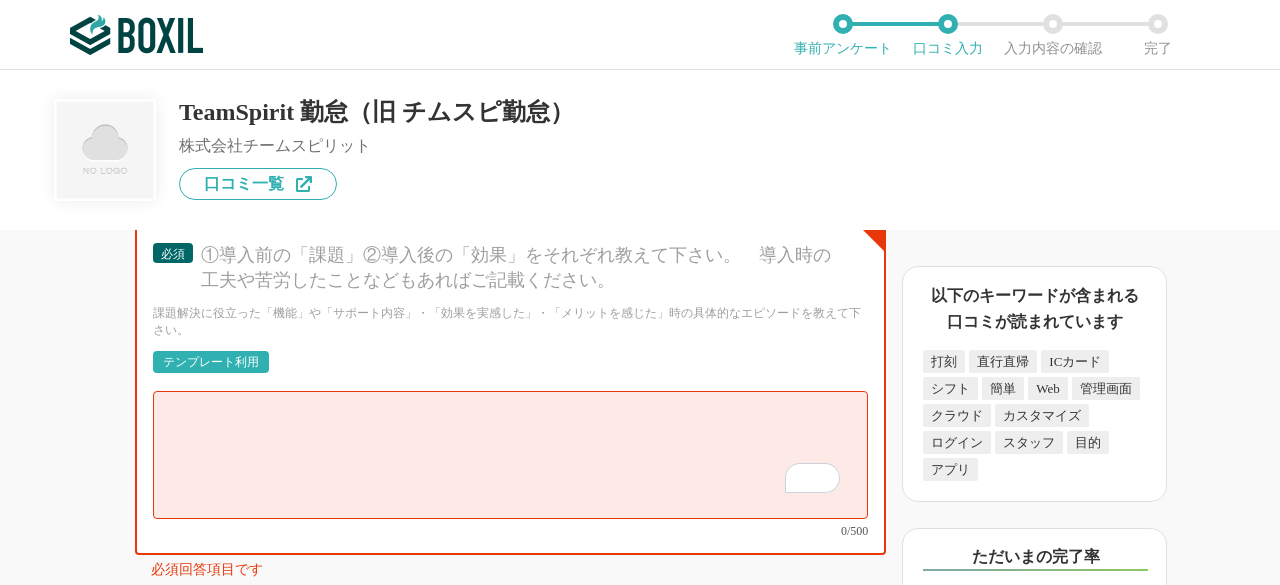 click on "必須 ①導入前の「課題」②導入後の「効果」をそれぞれ教えて下さい。　導入時の工夫や苦労したことなどもあればご記載ください。 課題解決に役立った「機能」や「サポート内容」・「効果を実感した」・「メリットを感じた」時の具体的なエピソードを教えて下さい。 テンプレート利用 ፠テンプレート文言が変更されてない箇所がある、または使用できないテキスト（記号）が含まれています。 0/500" at bounding box center (510, 390) 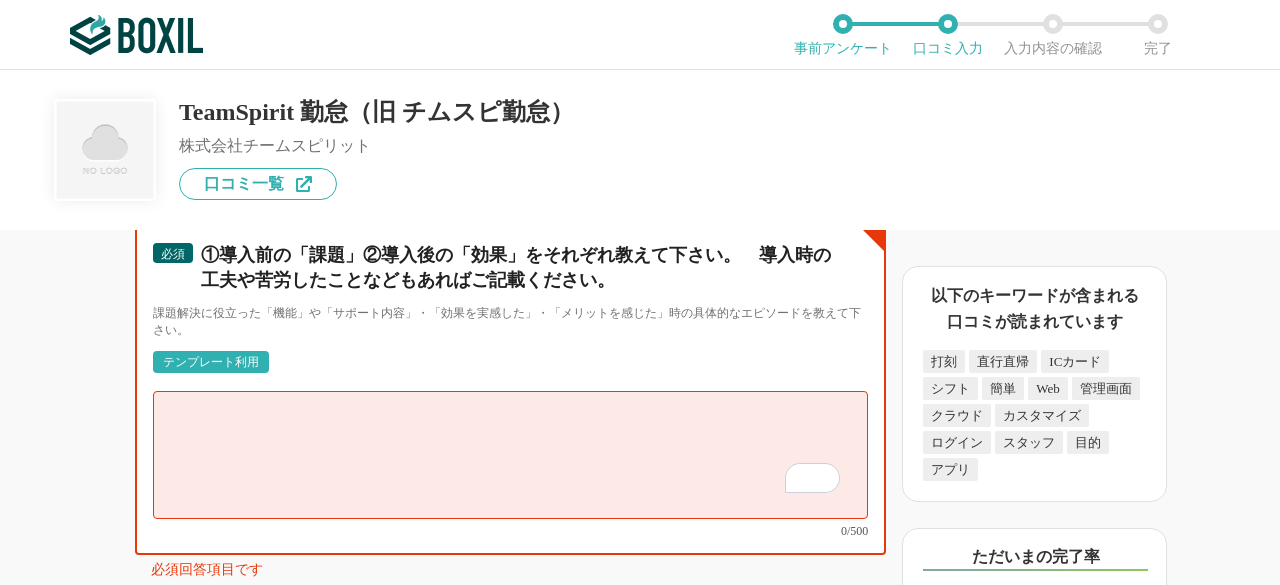 click at bounding box center (510, 455) 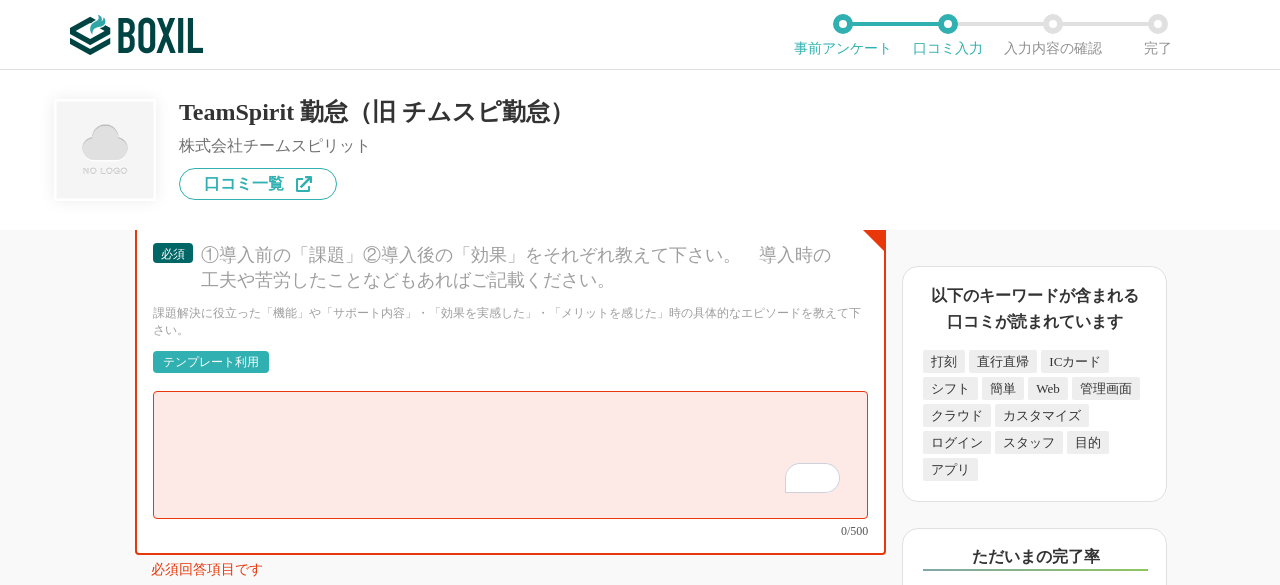 drag, startPoint x: 1, startPoint y: 489, endPoint x: 57, endPoint y: 463, distance: 61.741398 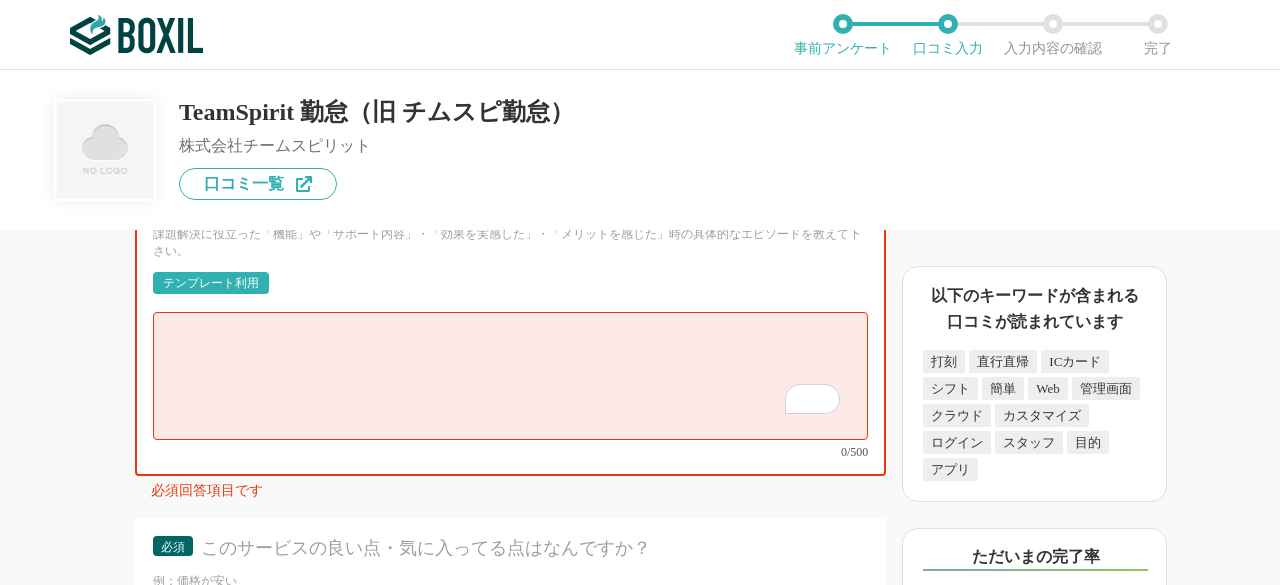 scroll, scrollTop: 5900, scrollLeft: 0, axis: vertical 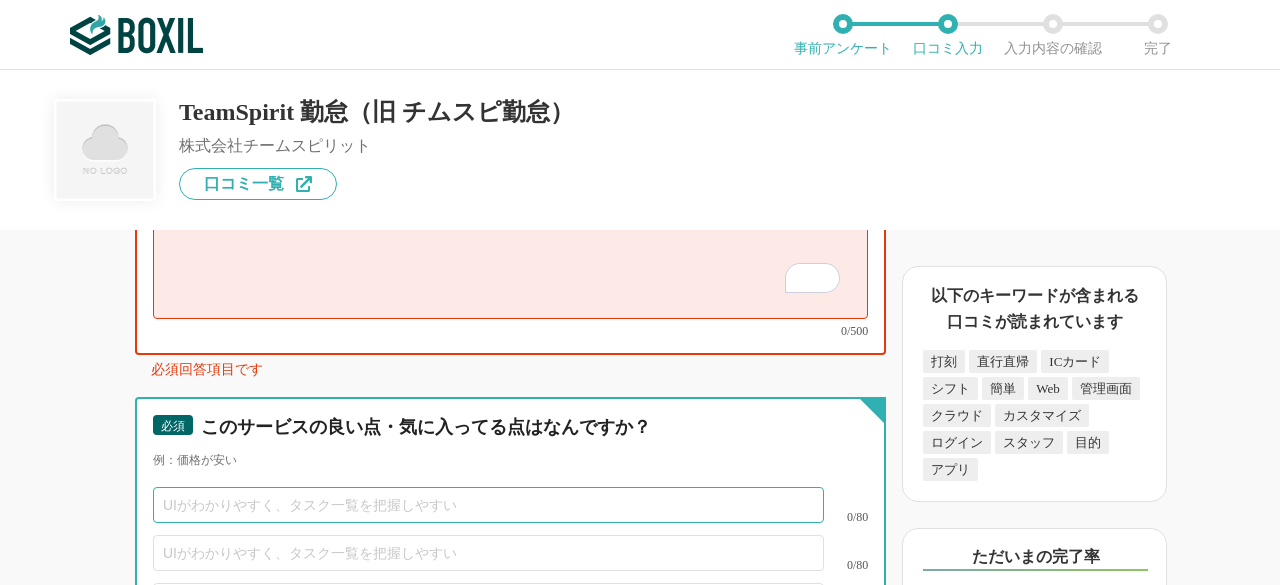 click at bounding box center (488, 505) 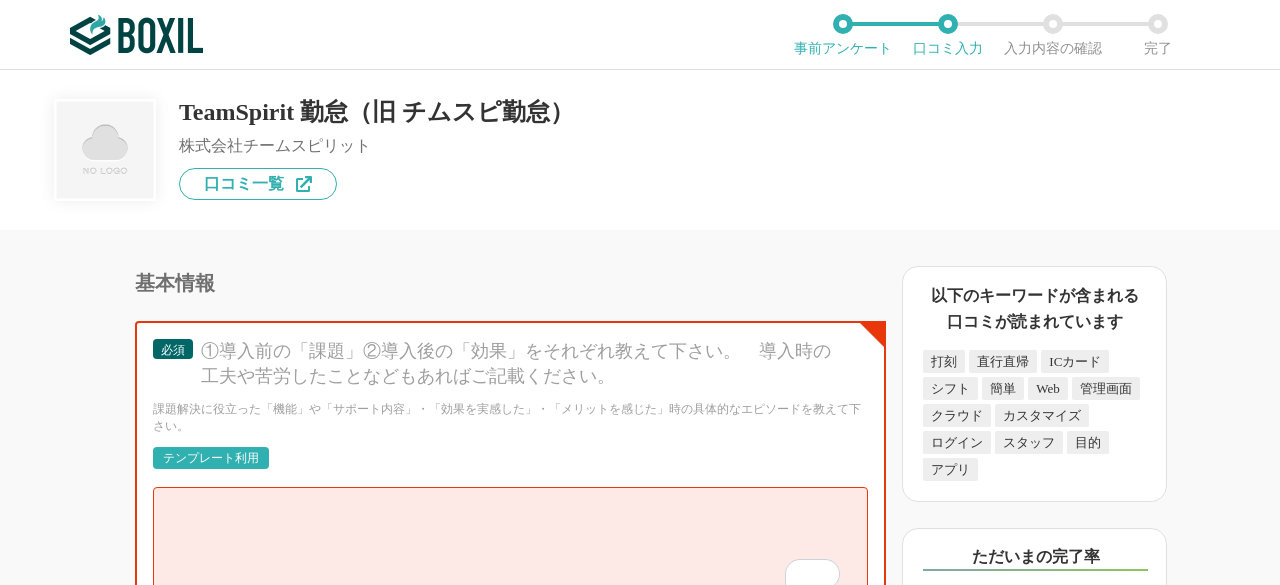 scroll, scrollTop: 5600, scrollLeft: 0, axis: vertical 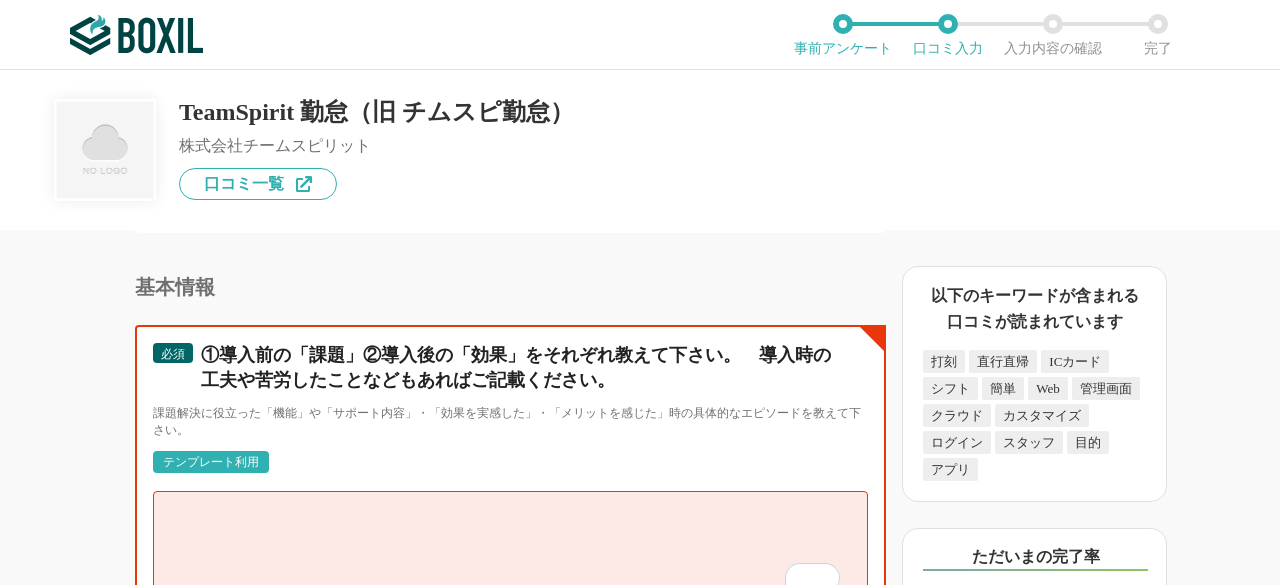 click at bounding box center [510, 555] 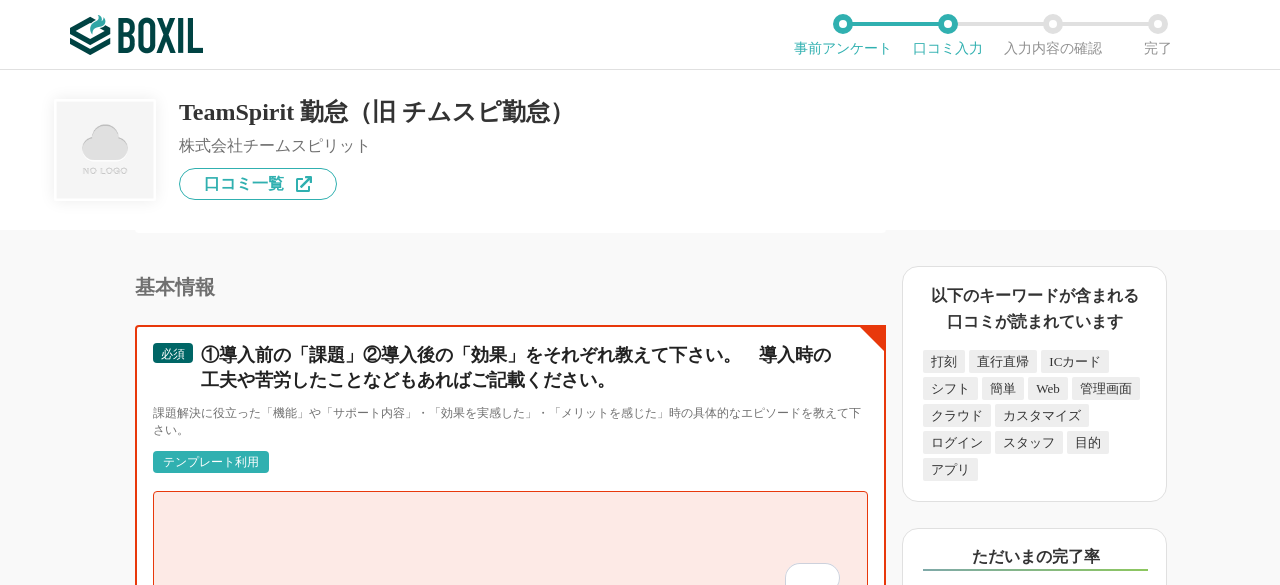 paste on "【導入前の課題】
勤怠データが散在しており、月次レポートや案件ごとの工数集計に数日から1週間かかっていました。承認もメールや紙で行っていて非効率でした。また外出やリモートが多いメンバーの出退勤を正確に把握するのが難しく、勤怠修正申請や残業に関するトラブルが頻発していました。承認業務もメール中心で、上長の負担が大きかったです。" 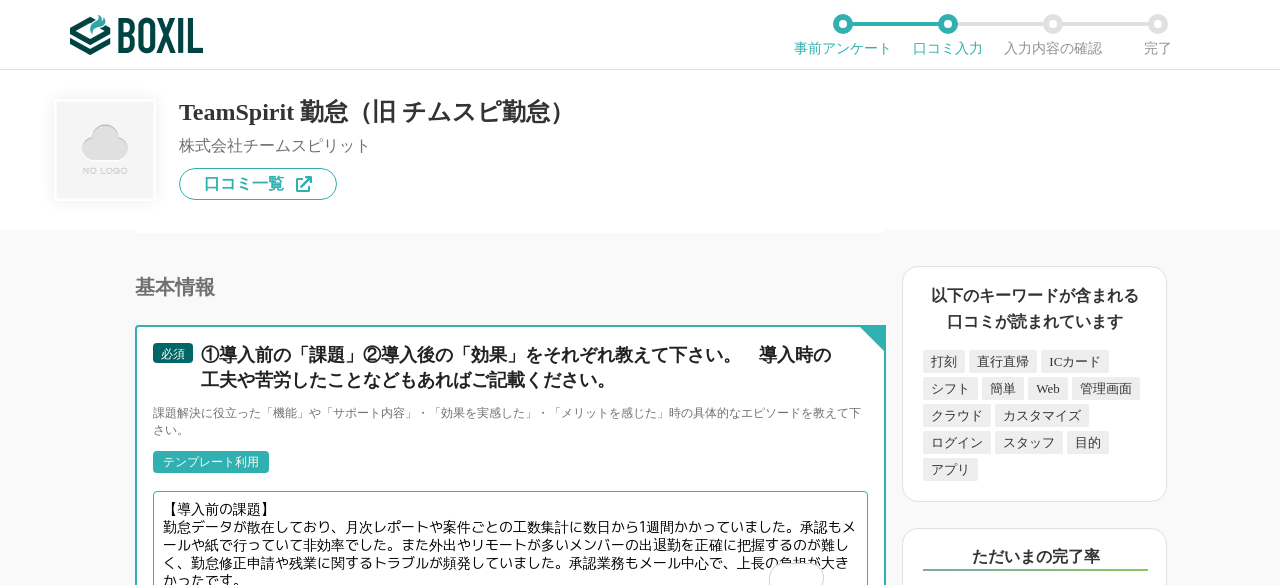 scroll, scrollTop: 5600, scrollLeft: 0, axis: vertical 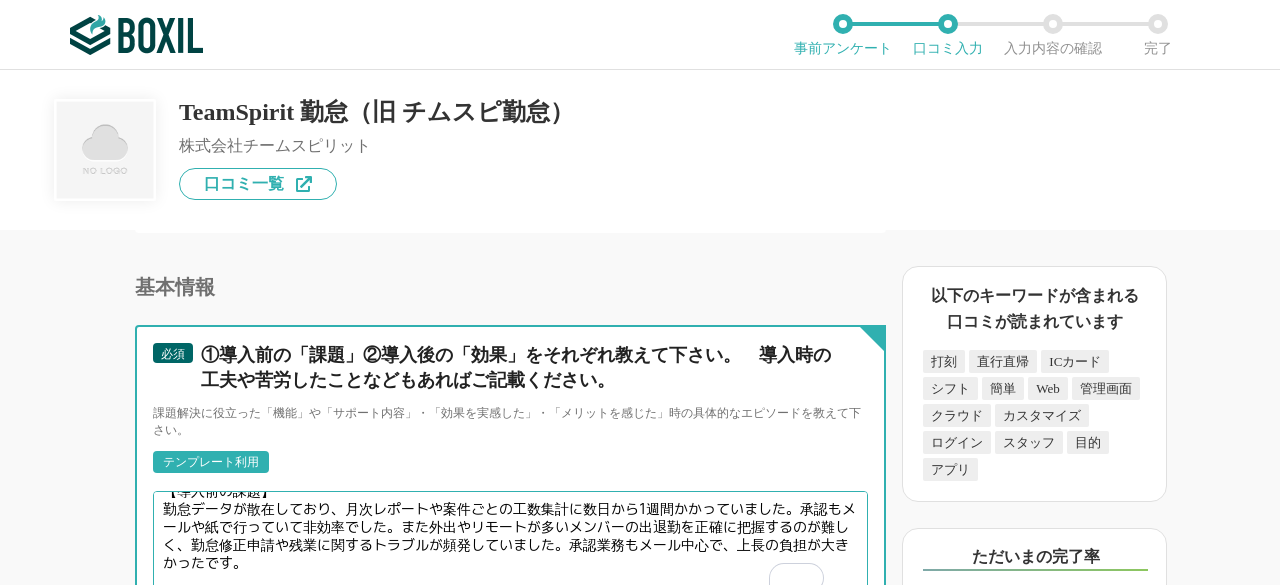 paste on "月次集計が数時間で終わるようになり、案件別の収益性をリアルタイムで把握できるようになりました。報告のサイクルが短縮され、意思決定も速くなっています。" 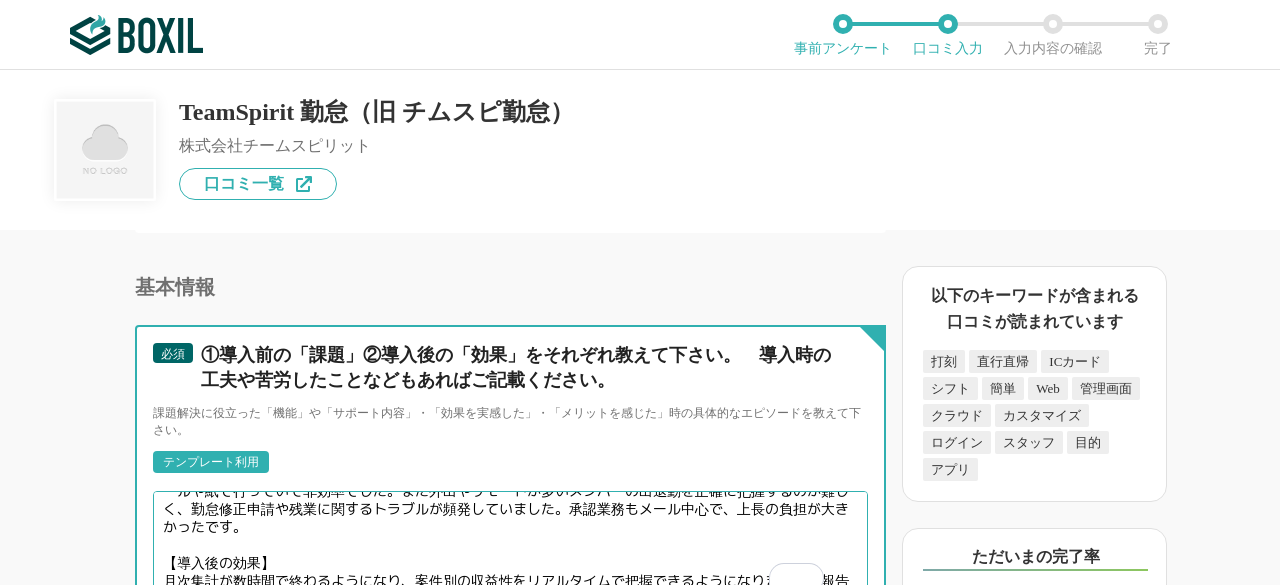 scroll, scrollTop: 70, scrollLeft: 0, axis: vertical 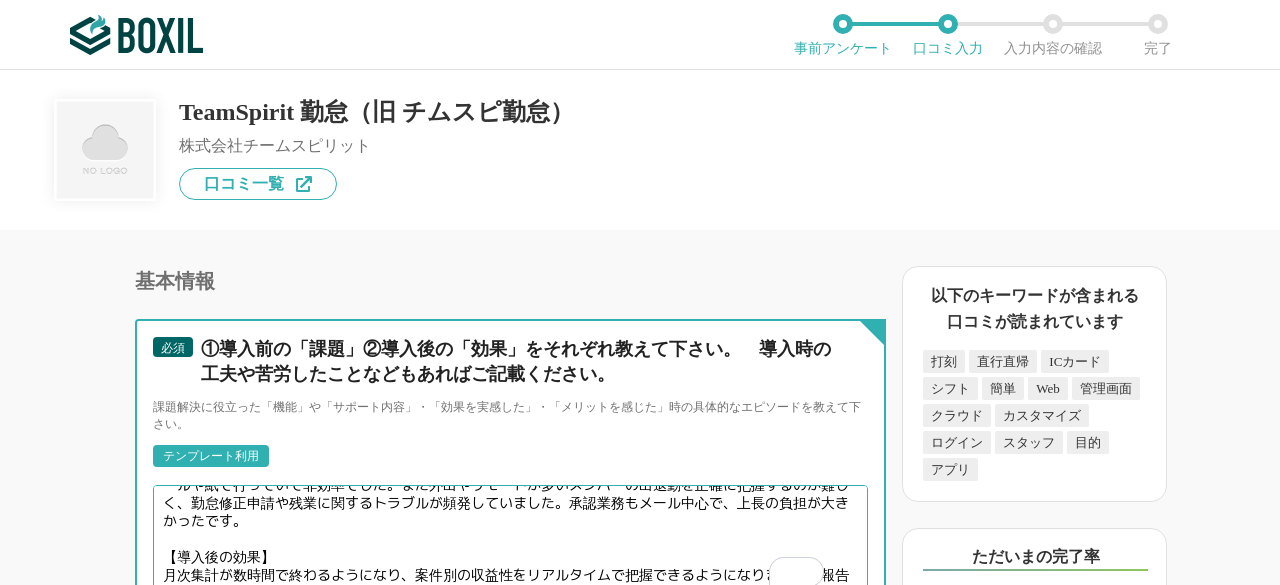click on "【導入前の課題】
勤怠データが散在しており、月次レポートや案件ごとの工数集計に数日から1週間かかっていました。承認もメールや紙で行っていて非効率でした。また外出やリモートが多いメンバーの出退勤を正確に把握するのが難しく、勤怠修正申請や残業に関するトラブルが頻発していました。承認業務もメール中心で、上長の負担が大きかったです。
【導入後の効果】
月次集計が数時間で終わるようになり、案件別の収益性をリアルタイムで把握できるようになりました。報告のサイクルが短縮され、意思決定も速くなってきました。" at bounding box center [510, 549] 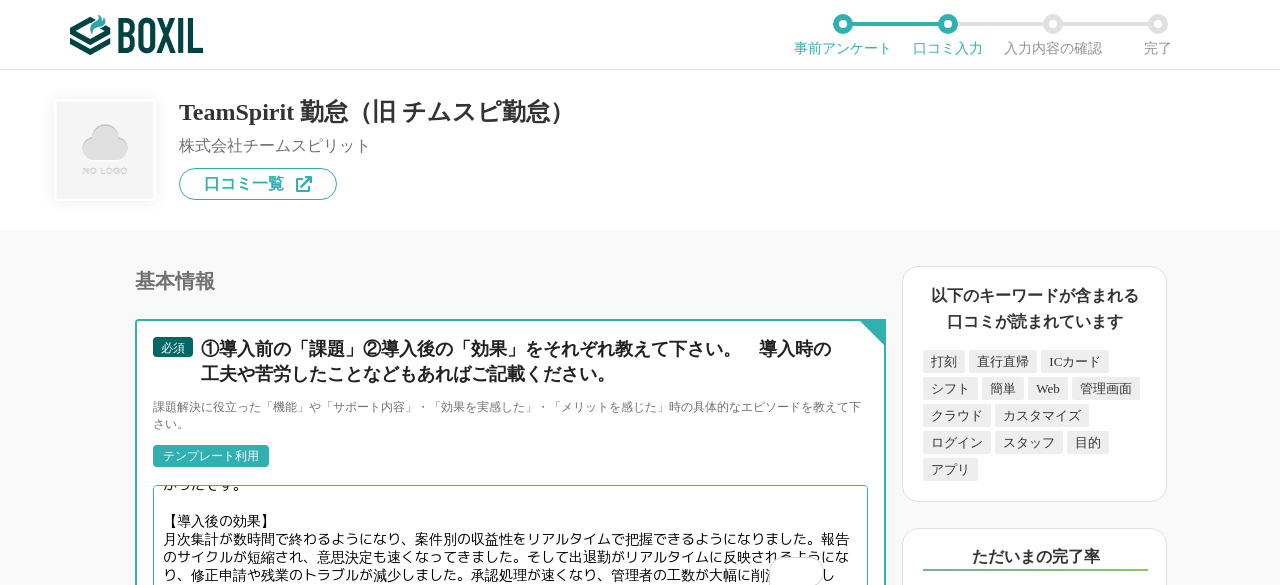 scroll, scrollTop: 143, scrollLeft: 0, axis: vertical 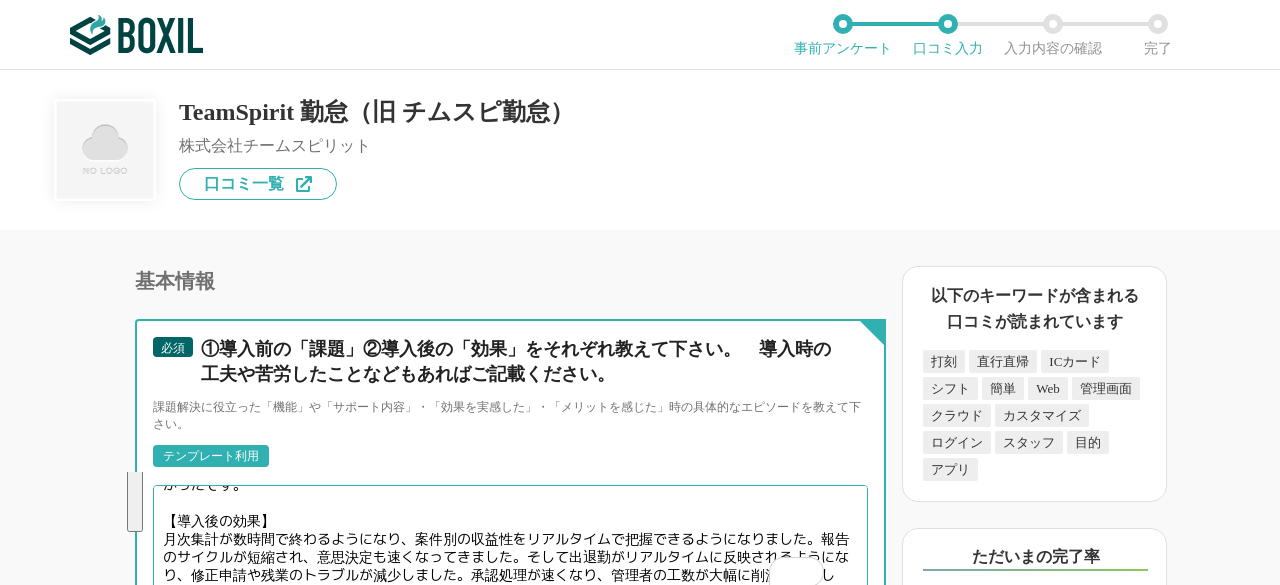 type on "【導入前の課題】
勤怠データが散在しており、月次レポートや案件ごとの工数集計に数日から1週間かかっていました。承認もメールや紙で行っていて非効率でした。また外出やリモートが多いメンバーの出退勤を正確に把握するのが難しく、勤怠修正申請や残業に関するトラブルが頻発していました。承認業務もメール中心で、上長の負担が大きかったです。
【導入後の効果】
月次集計が数時間で終わるようになり、案件別の収益性をリアルタイムで把握できるようになりました。報告のサイクルが短縮され、意思決定も速くなってきました。そして出退勤がリアルタイムに反映されるようになり、修正申請や残業のトラブルが減少しました。承認処理が速くなり、管理者の工数が大幅に削減されました。" 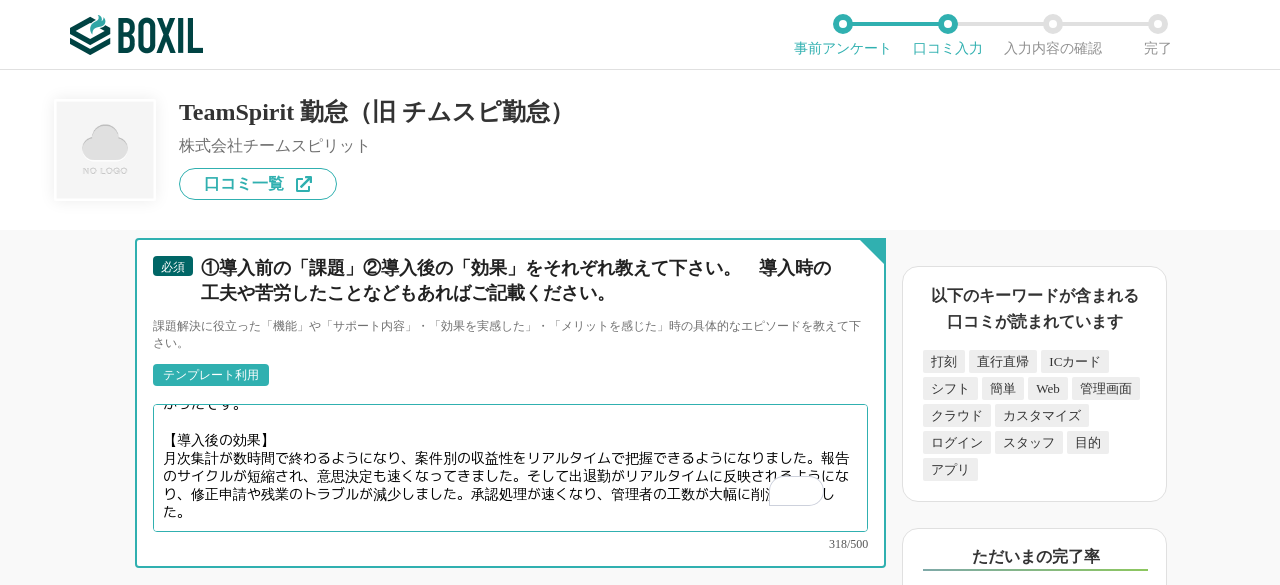 scroll, scrollTop: 5706, scrollLeft: 0, axis: vertical 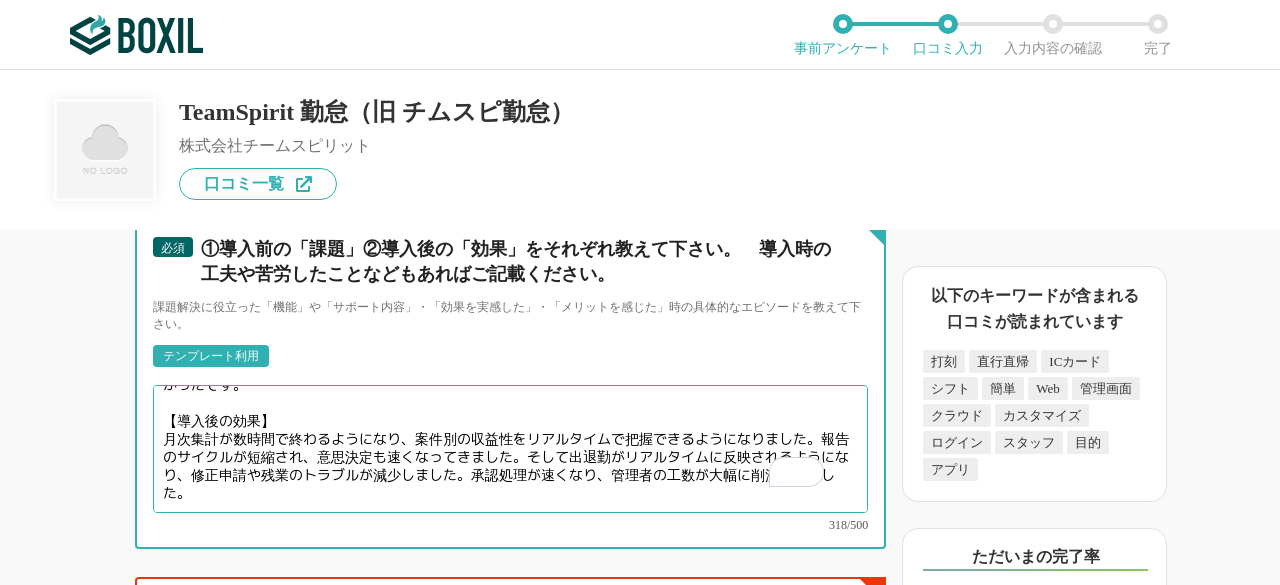 click on "【導入前の課題】
勤怠データが散在しており、月次レポートや案件ごとの工数集計に数日から1週間かかっていました。承認もメールや紙で行っていて非効率でした。また外出やリモートが多いメンバーの出退勤を正確に把握するのが難しく、勤怠修正申請や残業に関するトラブルが頻発していました。承認業務もメール中心で、上長の負担が大きかったです。
【導入後の効果】
月次集計が数時間で終わるようになり、案件別の収益性をリアルタイムで把握できるようになりました。報告のサイクルが短縮され、意思決定も速くなってきました。そして出退勤がリアルタイムに反映されるようになり、修正申請や残業のトラブルが減少しました。承認処理が速くなり、管理者の工数が大幅に削減されました。" at bounding box center (510, 449) 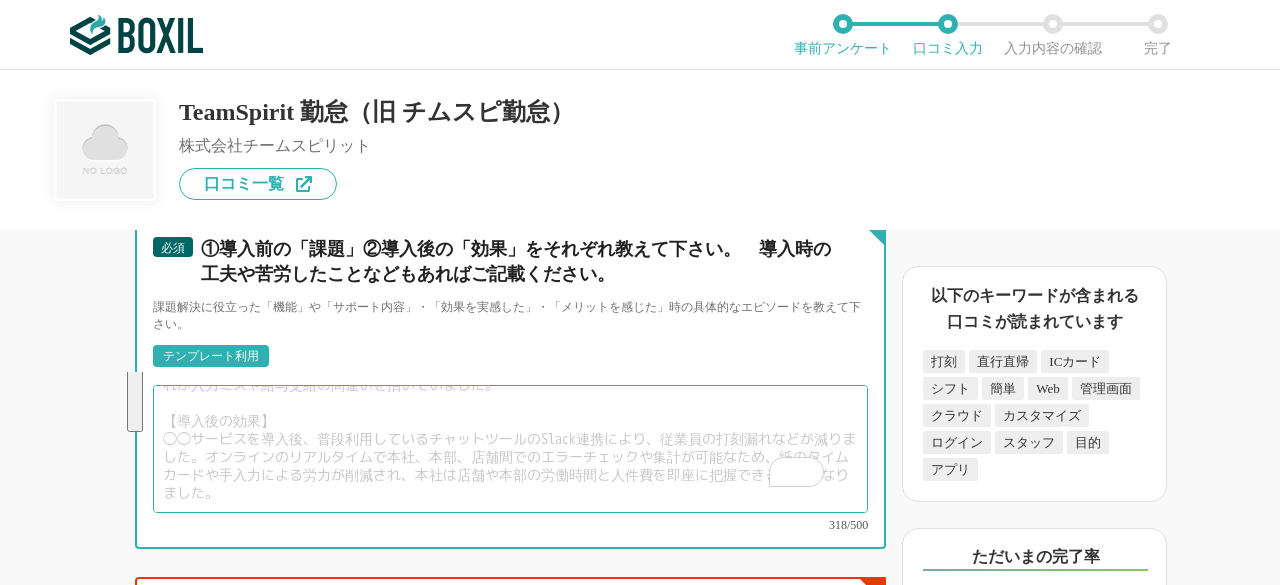 scroll, scrollTop: 0, scrollLeft: 0, axis: both 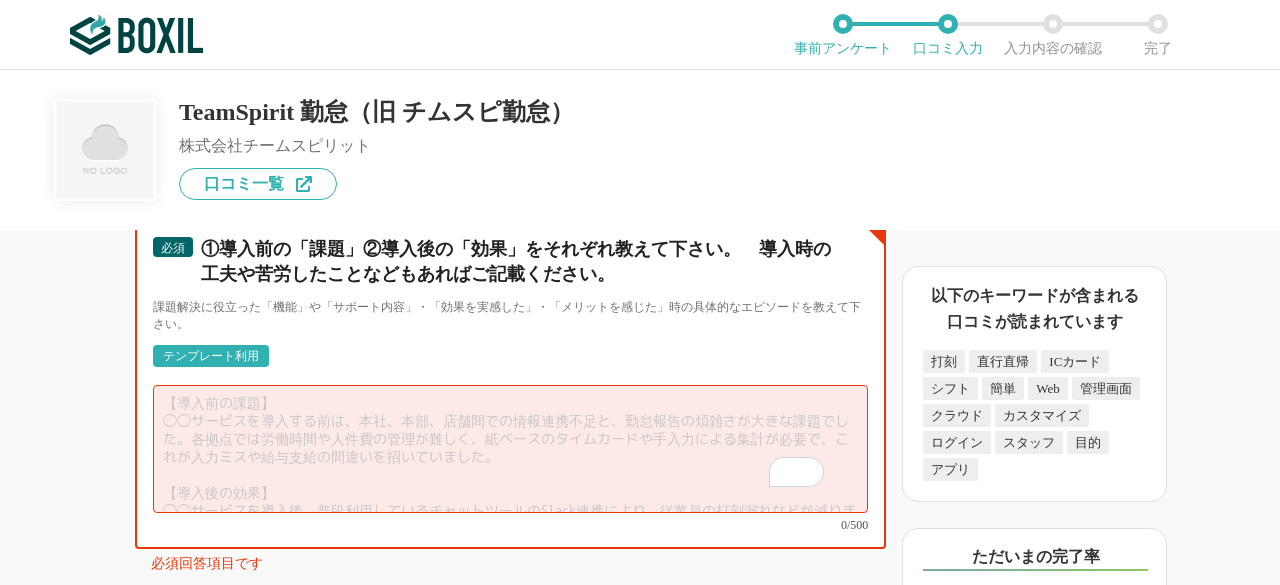 paste on "【導入前の課題】
勤怠データが散在しており、月次レポートや案件ごとの工数集計に数日から1週間かかっていました。承認もメールや紙で行っており、上長の負担が大きく非効率でした。加えて、外出やリモートの多いメンバーの出退勤を正確に把握するのが難しく、勤怠修正申請や残業に関するトラブルが頻発していました。
【導入後の効果】
月次集計が数時間で完了するようになり、案件別の収益性をリアルタイムで把握できるようになりました。報告サイクルが短くなり、意思決定も速くなりました。また、出退勤がリアルタイムに反映されるようになり、修正申請や残業のトラブルが減少し、承認処理も迅速になったことで管理者の工数を大幅に削減できました。" 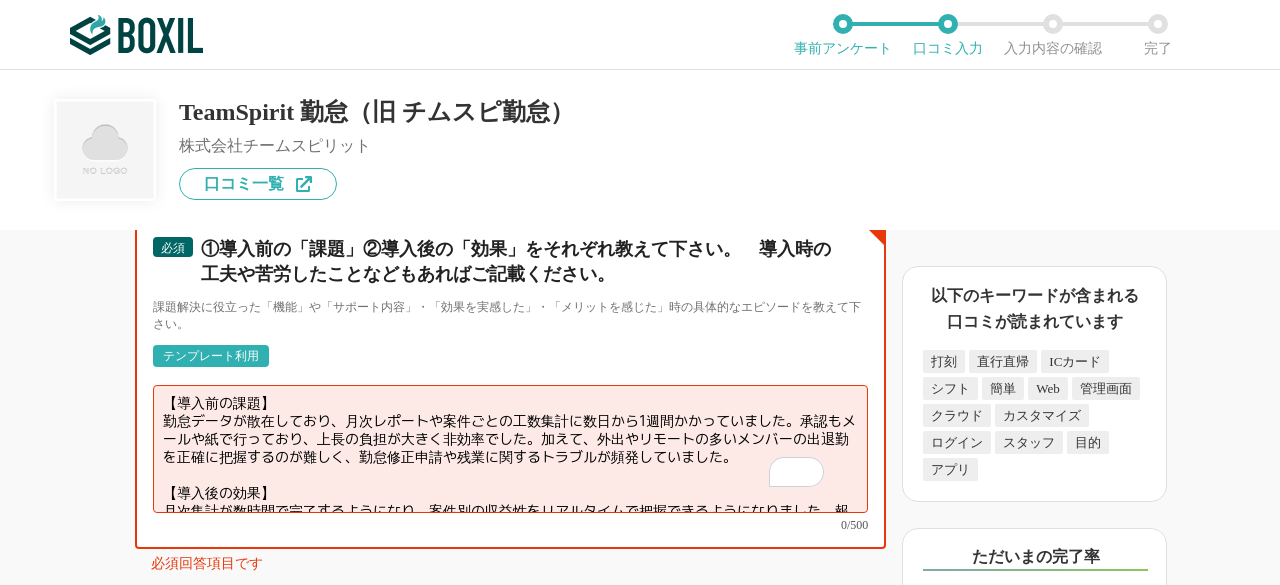 scroll, scrollTop: 106, scrollLeft: 0, axis: vertical 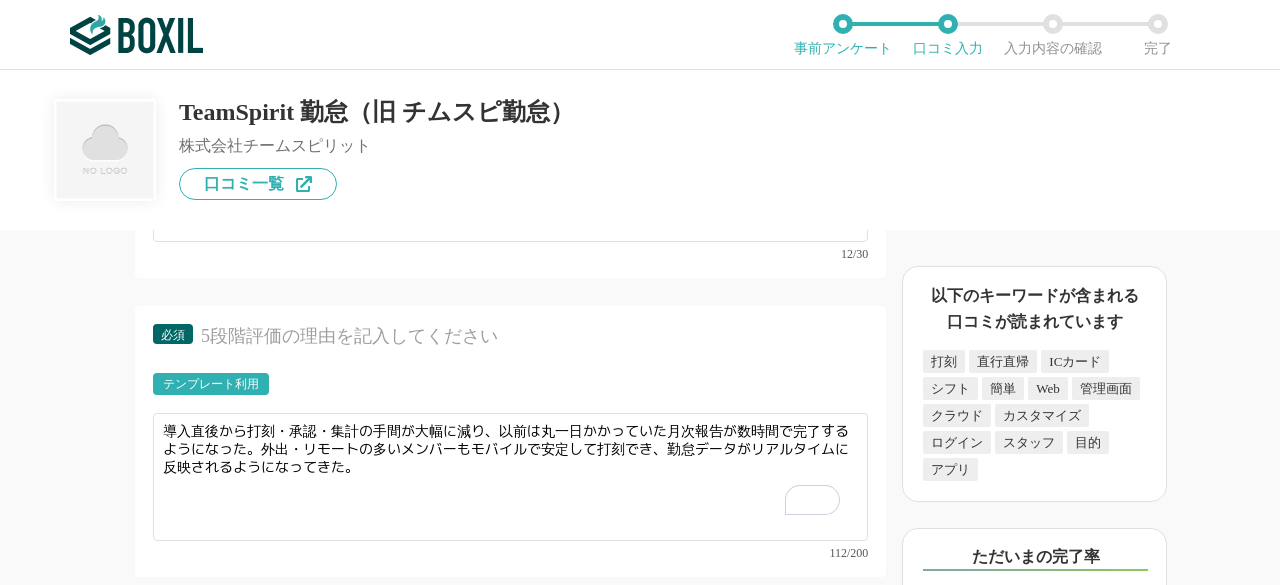 type on "【導入前の課題】
勤怠データが散在しており、月次レポートや案件ごとの工数集計に数日から1週間かかっていました。承認もメールや紙で行っており、上長の負担が大きく非効率でした。加えて、外出やリモートの多いメンバーの出退勤を正確に把握するのが難しく、勤怠修正申請や残業に関するトラブルが頻発していました。
【導入後の効果】
月次集計が数時間で完了するようになり、案件別の収益性をリアルタイムで把握できるようになりました。報告サイクルが短くなり、意思決定も速くなりました。また、出退勤がリアルタイムに反映されるようになり、修正申請や残業のトラブルが減少し、承認処理も迅速になったことで管理者の工数を大幅に削減できました。" 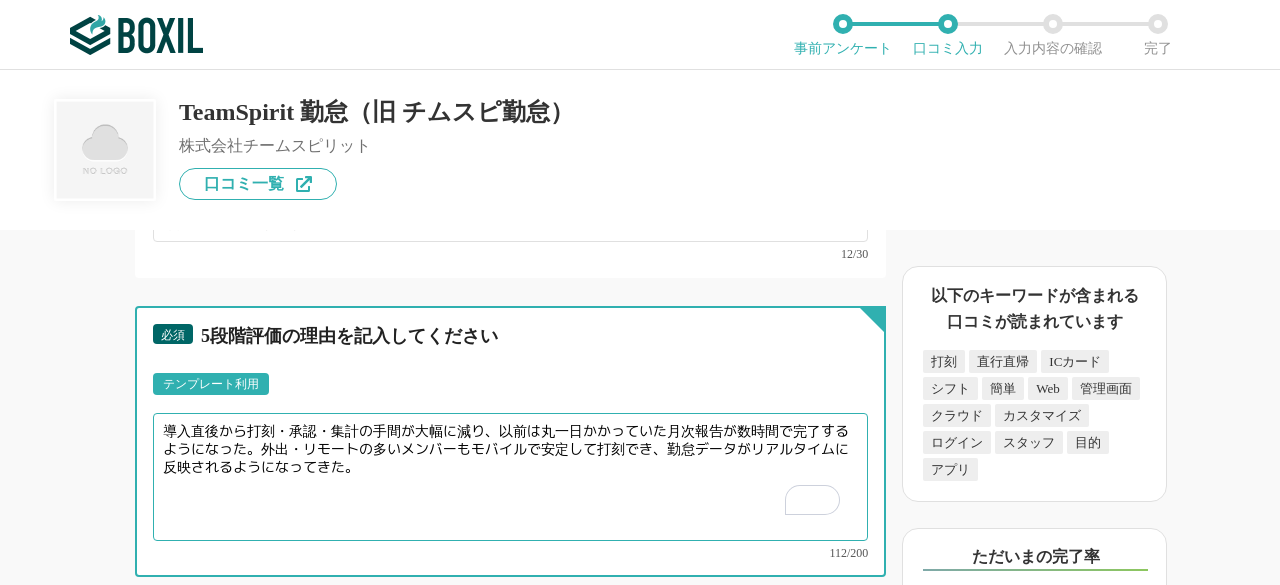 drag, startPoint x: 395, startPoint y: 479, endPoint x: 158, endPoint y: 417, distance: 244.97551 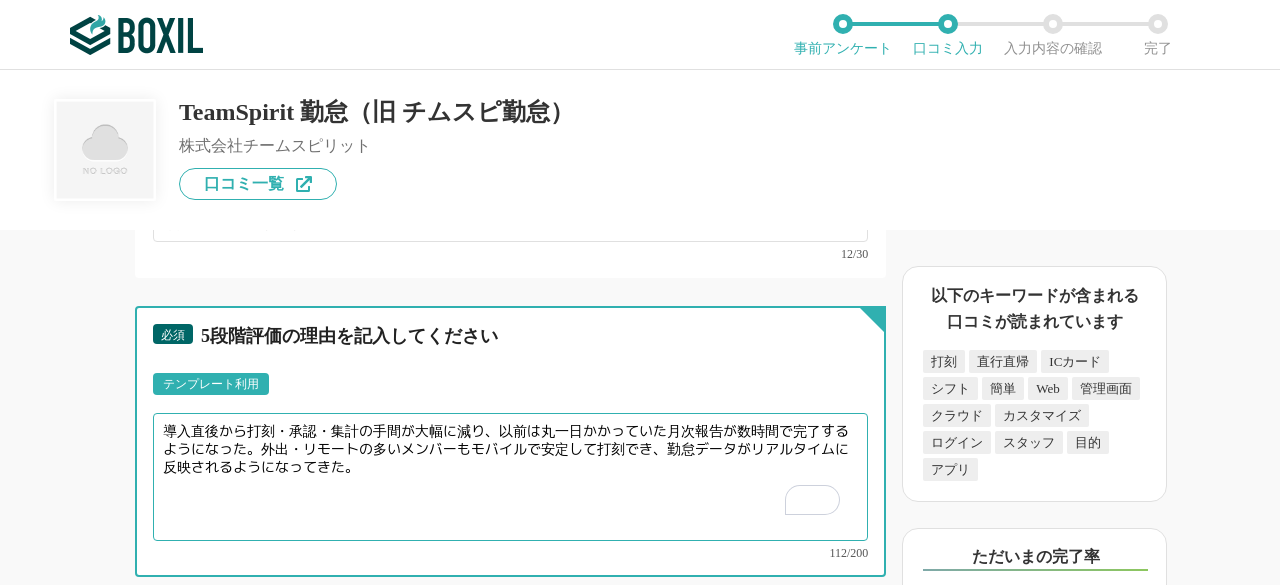 click on "導入直後から打刻・承認・集計の手間が大幅に減り、以前は丸一日かかっていた月次報告が数時間で完了するようになった。外出・リモートの多いメンバーもモバイルで安定して打刻でき、勤怠データがリアルタイムに反映されるようになってきた。" at bounding box center (510, 477) 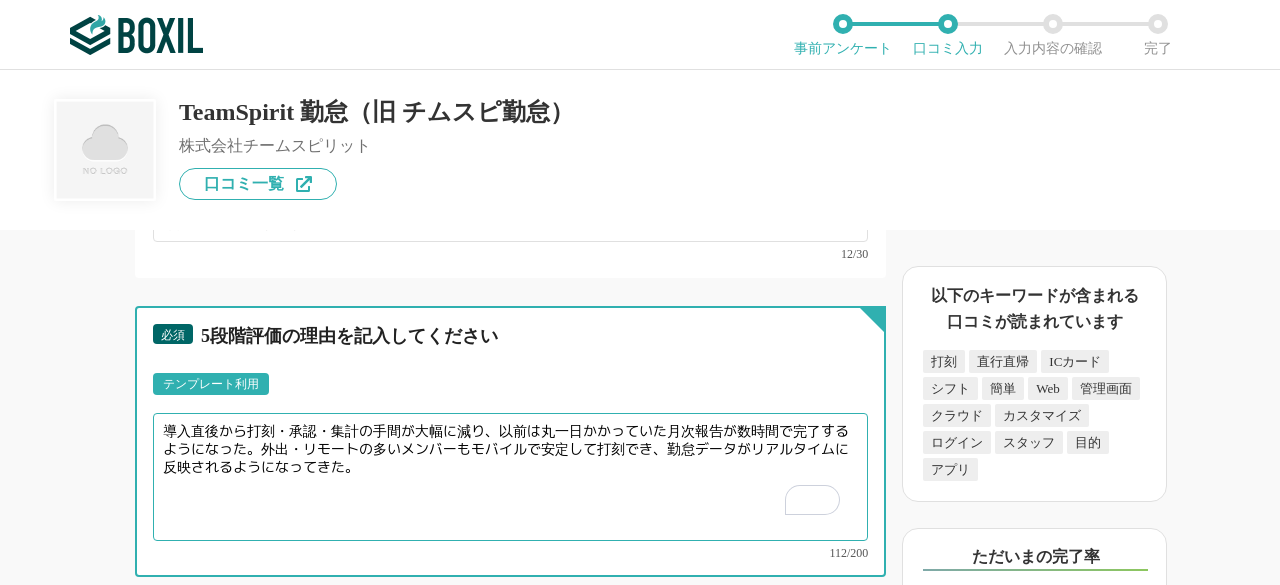 click on "導入直後から打刻・承認・集計の手間が大幅に減り、以前は丸一日かかっていた月次報告が数時間で完了するようになった。外出・リモートの多いメンバーもモバイルで安定して打刻でき、勤怠データがリアルタイムに反映されるようになってきた。" at bounding box center (510, 477) 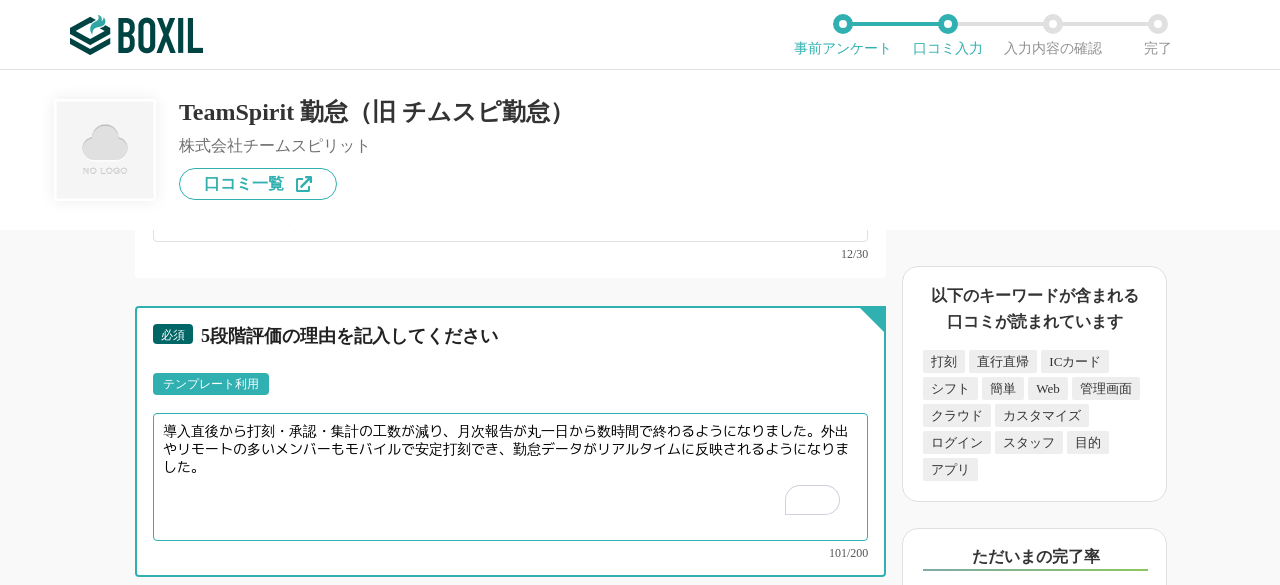 type on "導入直後から打刻・承認・集計の工数が減り、月次報告が丸一日から数時間で終わるようになりました。外出やリモートの多いメンバーもモバイルで安定打刻でき、勤怠データがリアルタイムに反映されるようになりました。" 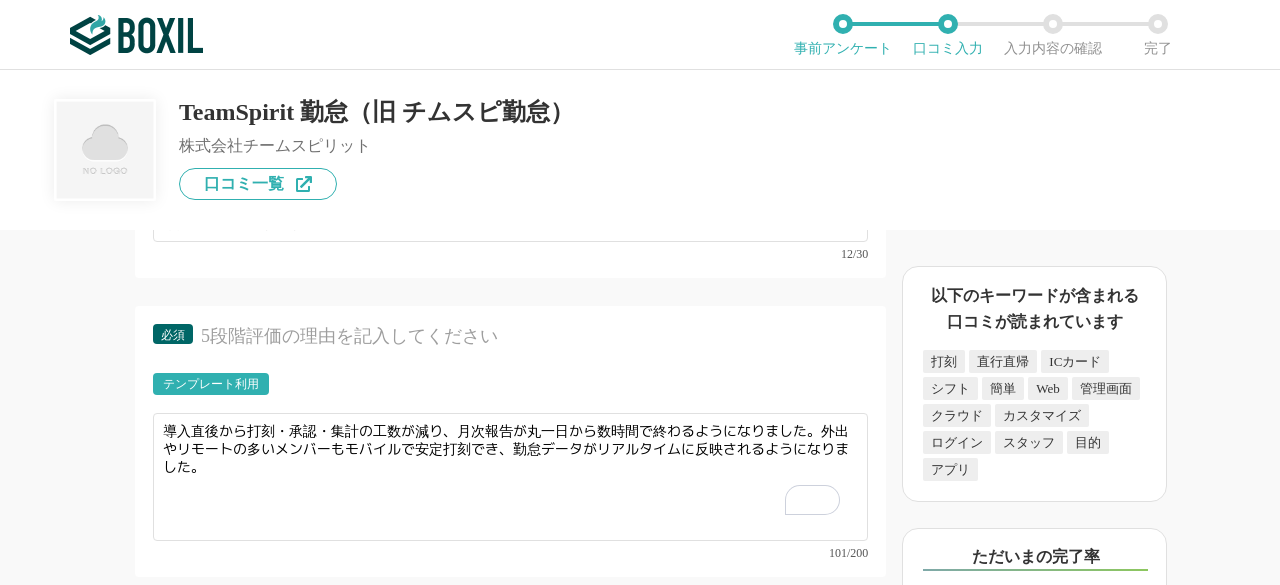 click on "勤怠管理システムの機能について（5点満点で評価してください） WEB打刻機能 1 2 3 4 5 利用していない 交通系ICカード打刻機能 1 2 3 4 5 利用していない 指紋・指静脈打刻機能 1 2 3 4 5 利用していない GPS打刻機能 1 2 3 4 5 利用していない レポ―ティング機能 1 2 3 4 5 利用していない ダッシュボード 1 2 3 4 5 利用していない 自動集計・管理 1 2 3 4 5 利用していない 休暇管理 1 2 3 4 5 利用していない シフト作成・管理 1 2 3 4 5 利用していない 役職ごとの権限管理 1 2 3 4 5 利用していない 工数管理 1 2 3 4 5 利用していない 時間超過アラート 1 2 3 4 5 利用していない ワークフロー 1 2 3 4 5 利用していない カレンダー連携 1 2 3 4 5 利用していない 給与計算ソフト連携 1 2 3 4 5 利用していない CSVエクスポート 1 2 3 4 5 利用していない スマホブラウザ 1 2 3 4 5 利用していない 1 2 3" at bounding box center [443, 407] 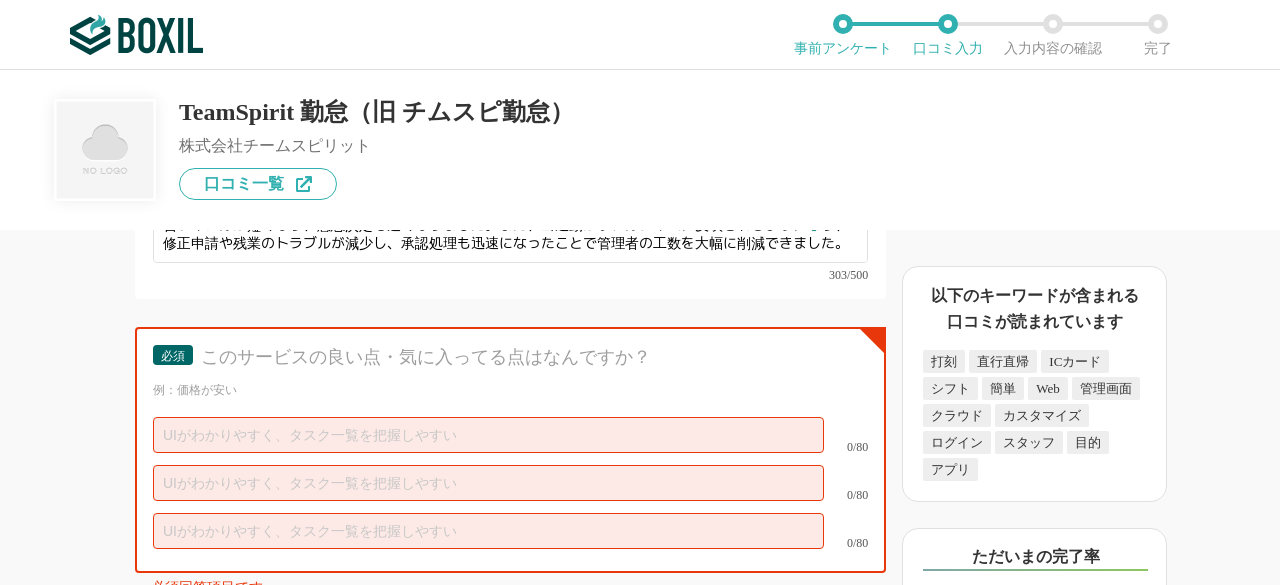 click on "このサービスの良い点・気に入ってる点はなんですか？" at bounding box center (523, 357) 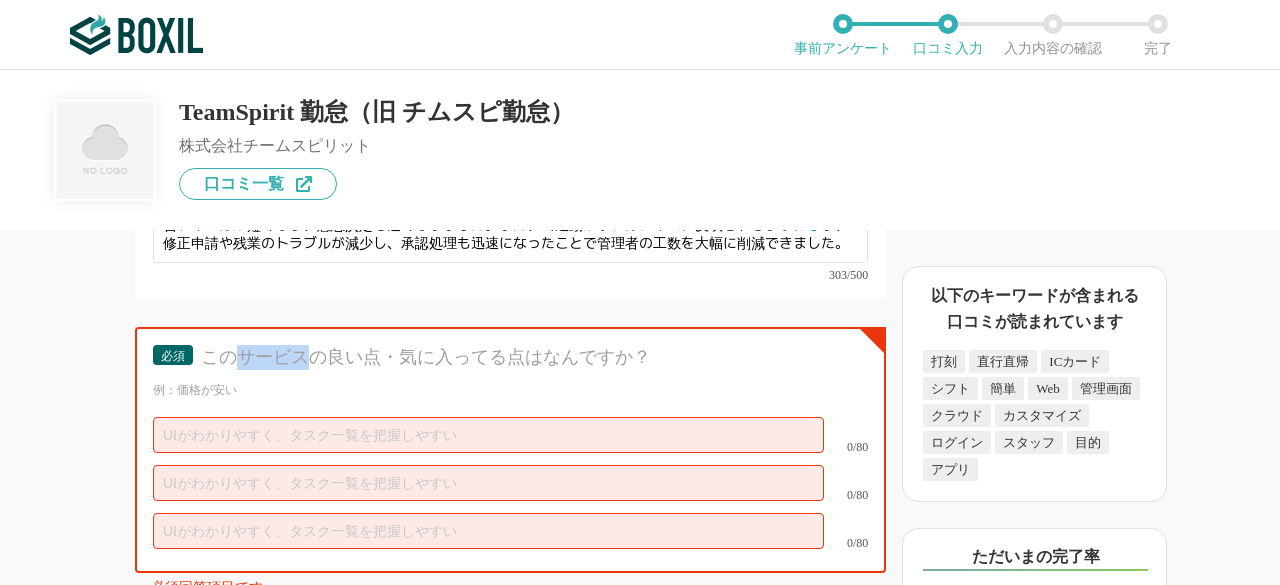 click on "このサービスの良い点・気に入ってる点はなんですか？" at bounding box center [523, 357] 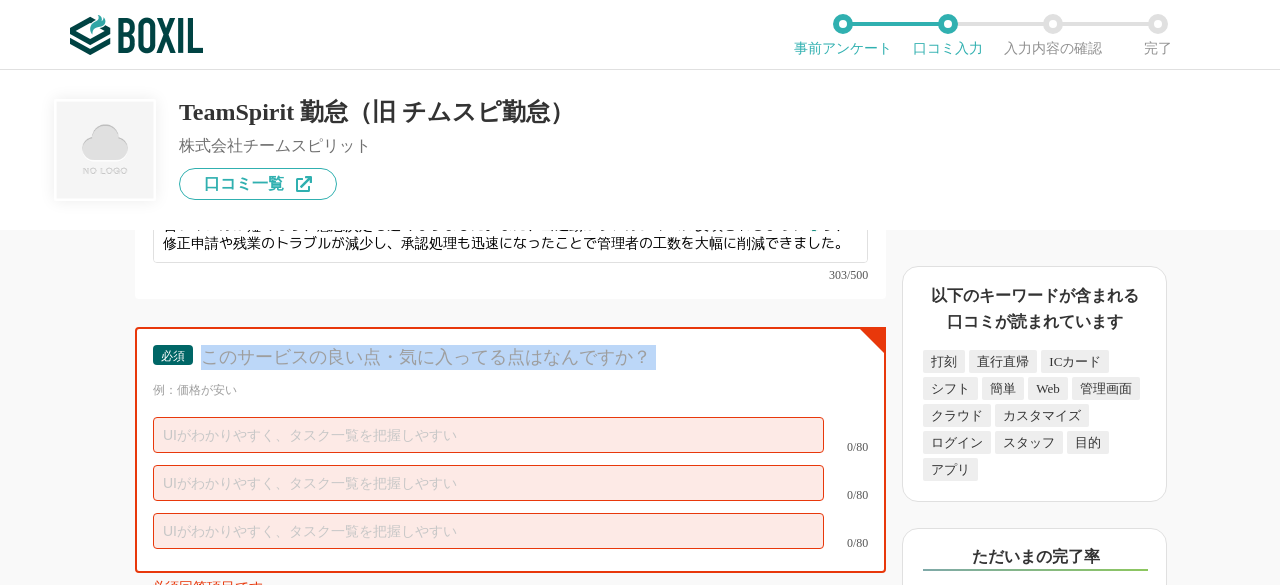click on "このサービスの良い点・気に入ってる点はなんですか？" at bounding box center [523, 357] 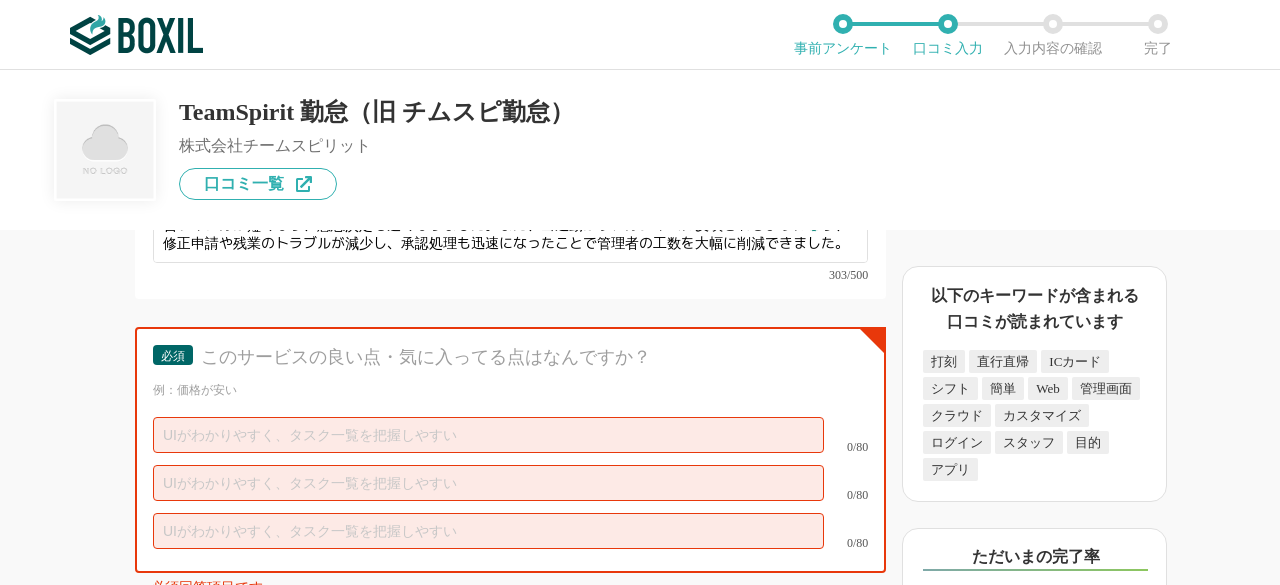 click on "勤怠管理システムの機能について（5点満点で評価してください） WEB打刻機能 1 2 3 4 5 利用していない 交通系ICカード打刻機能 1 2 3 4 5 利用していない 指紋・指静脈打刻機能 1 2 3 4 5 利用していない GPS打刻機能 1 2 3 4 5 利用していない レポ―ティング機能 1 2 3 4 5 利用していない ダッシュボード 1 2 3 4 5 利用していない 自動集計・管理 1 2 3 4 5 利用していない 休暇管理 1 2 3 4 5 利用していない シフト作成・管理 1 2 3 4 5 利用していない 役職ごとの権限管理 1 2 3 4 5 利用していない 工数管理 1 2 3 4 5 利用していない 時間超過アラート 1 2 3 4 5 利用していない ワークフロー 1 2 3 4 5 利用していない カレンダー連携 1 2 3 4 5 利用していない 給与計算ソフト連携 1 2 3 4 5 利用していない CSVエクスポート 1 2 3 4 5 利用していない スマホブラウザ 1 2 3 4 5 利用していない 1 2 3" at bounding box center (443, 407) 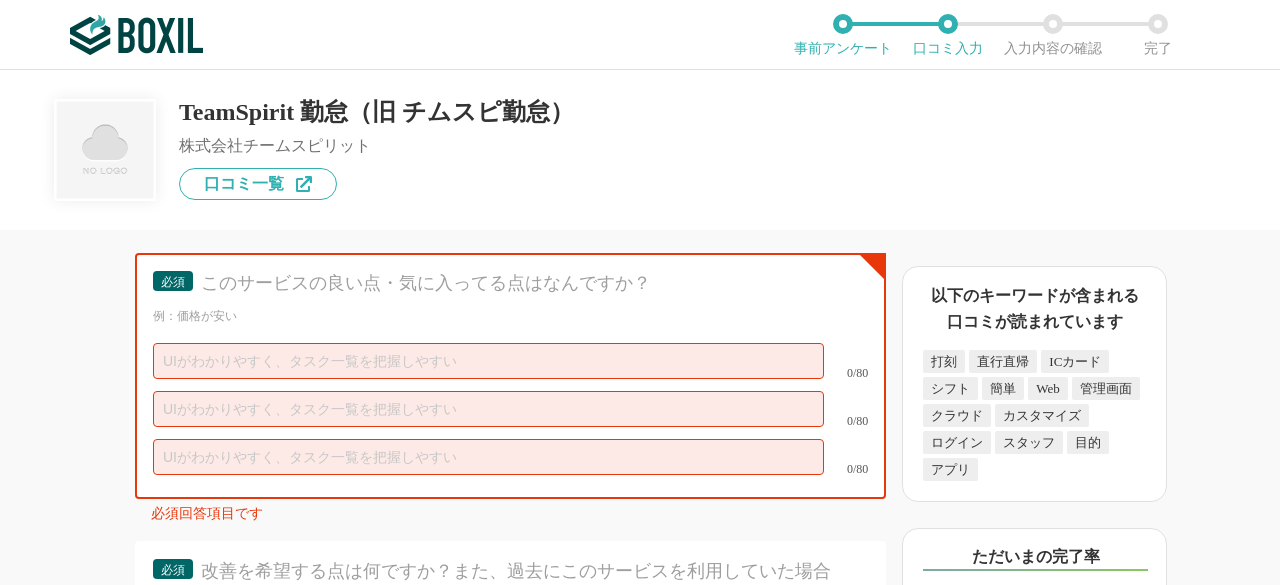 scroll, scrollTop: 5956, scrollLeft: 0, axis: vertical 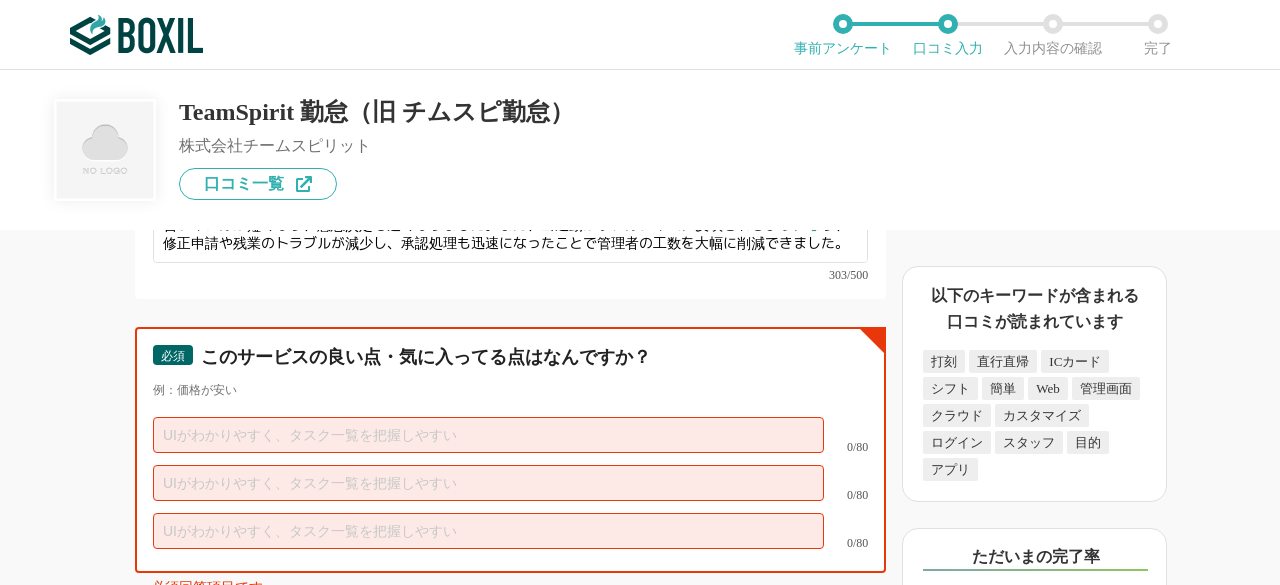 click at bounding box center [488, 435] 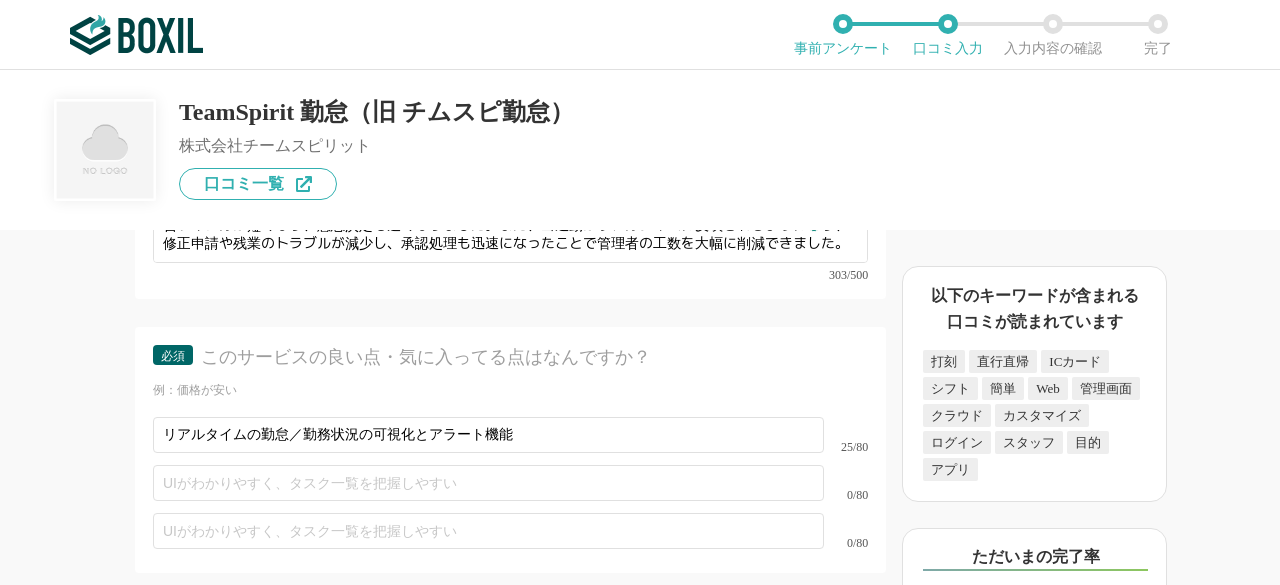 click on "勤怠管理システムの機能について（5点満点で評価してください） WEB打刻機能 1 2 3 4 5 利用していない 交通系ICカード打刻機能 1 2 3 4 5 利用していない 指紋・指静脈打刻機能 1 2 3 4 5 利用していない GPS打刻機能 1 2 3 4 5 利用していない レポ―ティング機能 1 2 3 4 5 利用していない ダッシュボード 1 2 3 4 5 利用していない 自動集計・管理 1 2 3 4 5 利用していない 休暇管理 1 2 3 4 5 利用していない シフト作成・管理 1 2 3 4 5 利用していない 役職ごとの権限管理 1 2 3 4 5 利用していない 工数管理 1 2 3 4 5 利用していない 時間超過アラート 1 2 3 4 5 利用していない ワークフロー 1 2 3 4 5 利用していない カレンダー連携 1 2 3 4 5 利用していない 給与計算ソフト連携 1 2 3 4 5 利用していない CSVエクスポート 1 2 3 4 5 利用していない スマホブラウザ 1 2 3 4 5 利用していない 1 2 3" at bounding box center [443, 407] 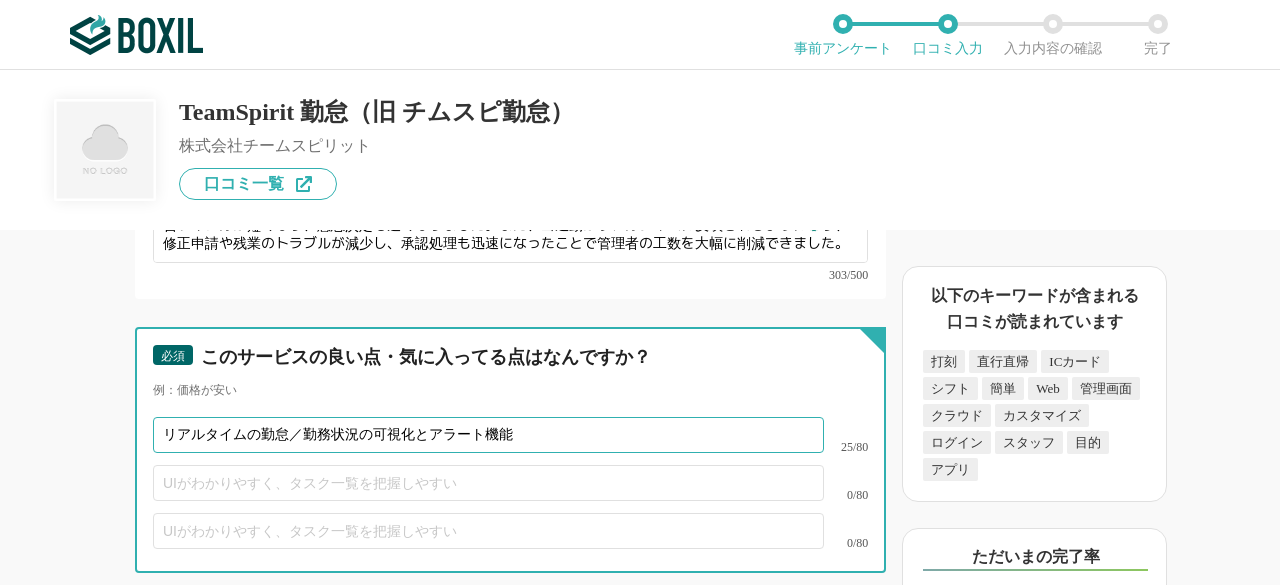 click on "リアルタイムの勤怠／勤務状況の可視化とアラート機能" at bounding box center [488, 435] 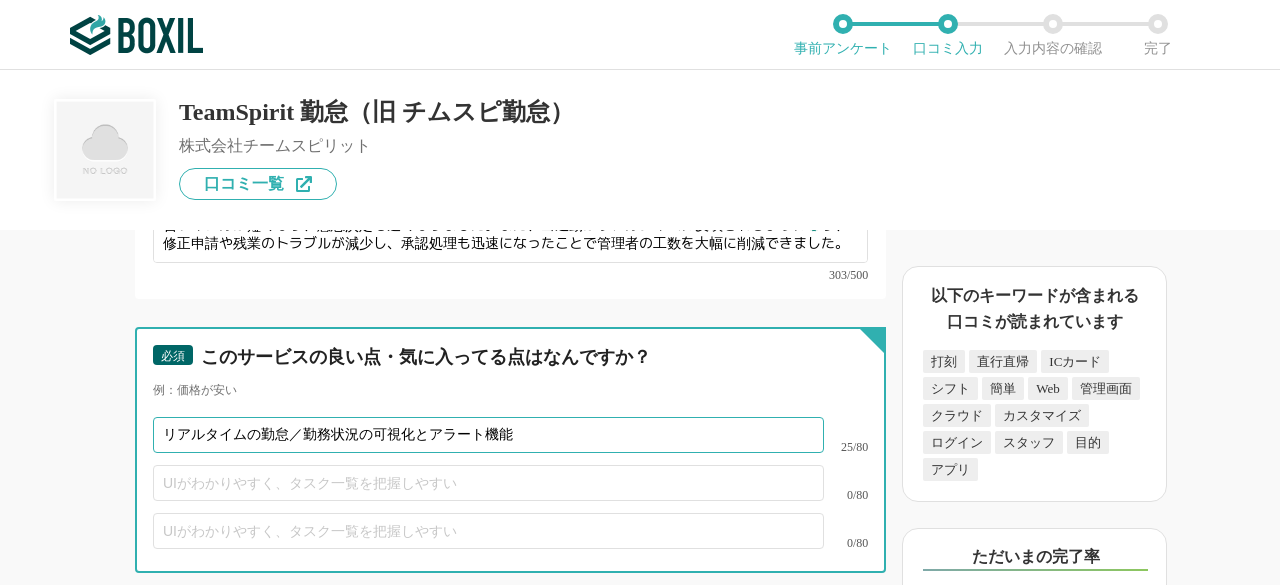 scroll, scrollTop: 100, scrollLeft: 0, axis: vertical 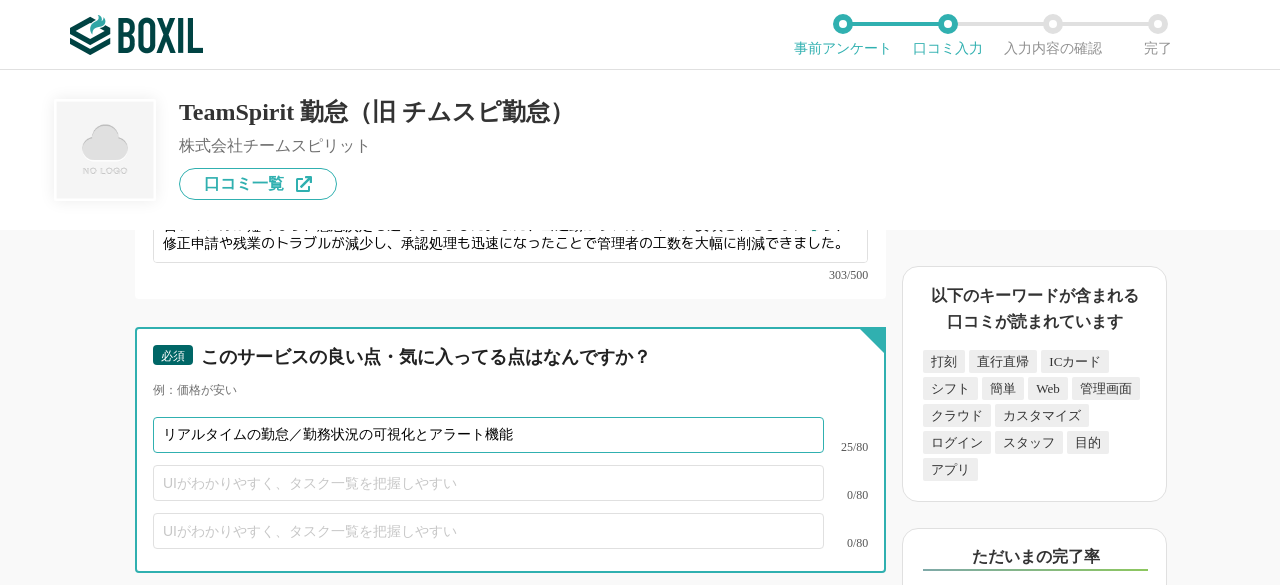 paste on "打刻・承認・集計が自動化され、月次報告が短時間で完了する" 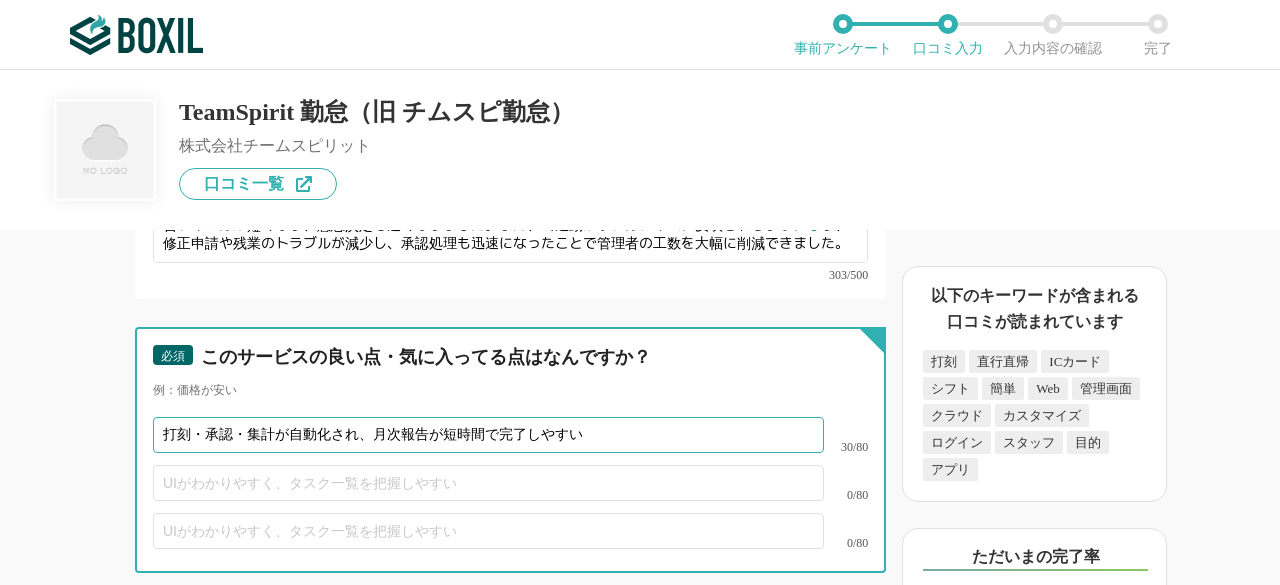 type on "打刻・承認・集計が自動化され、月次報告が短時間で完了しやすい" 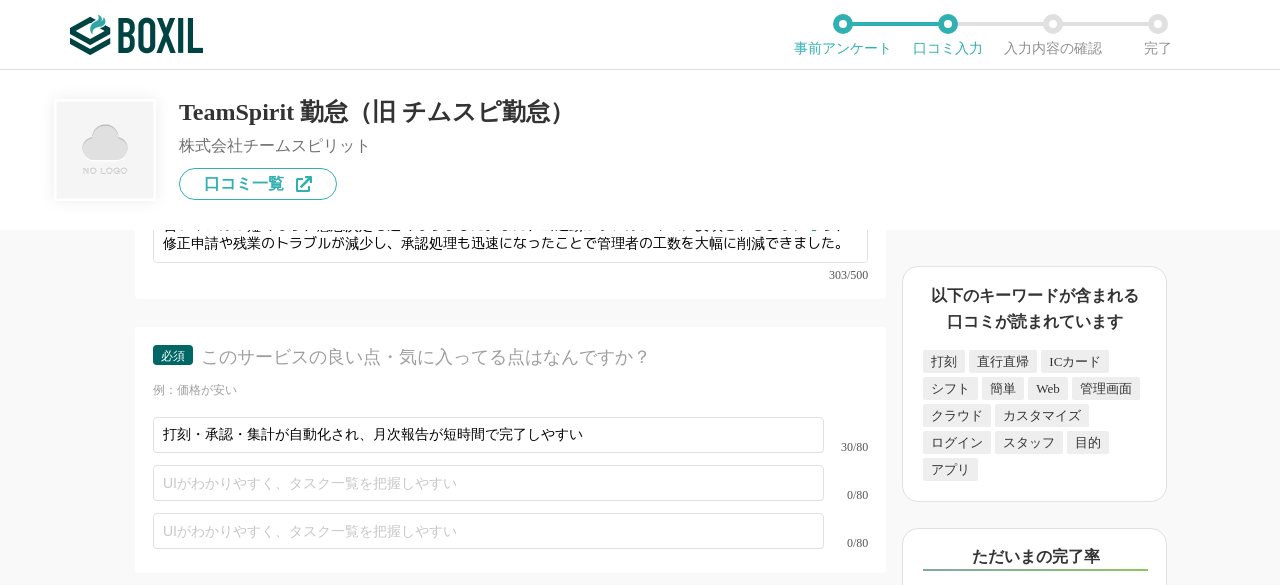 click on "打刻・承認・集計が自動化され、月次報告が短時間で完了しやすい 30/80" at bounding box center (510, 435) 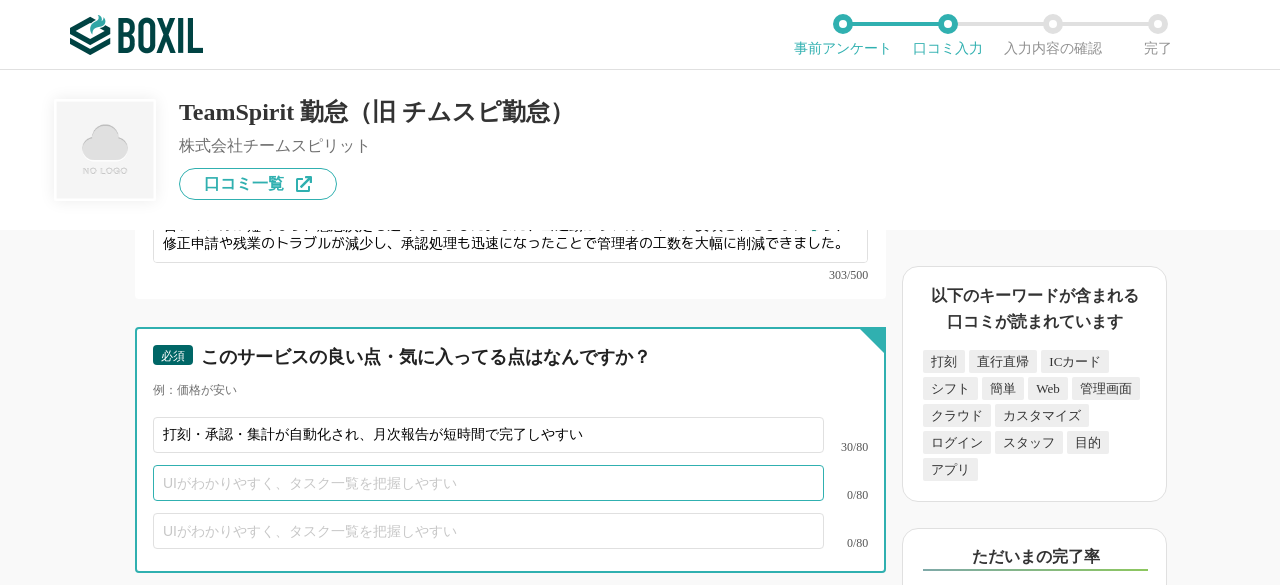 click at bounding box center (488, 483) 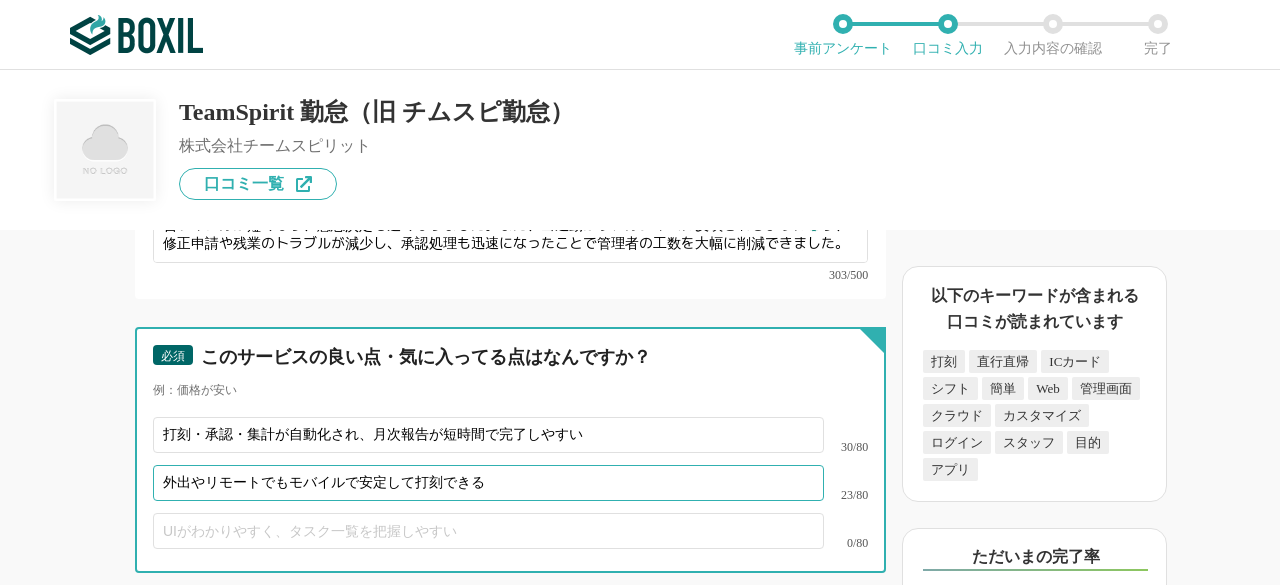 type on "外出やリモートでもモバイルで安定して打刻できる" 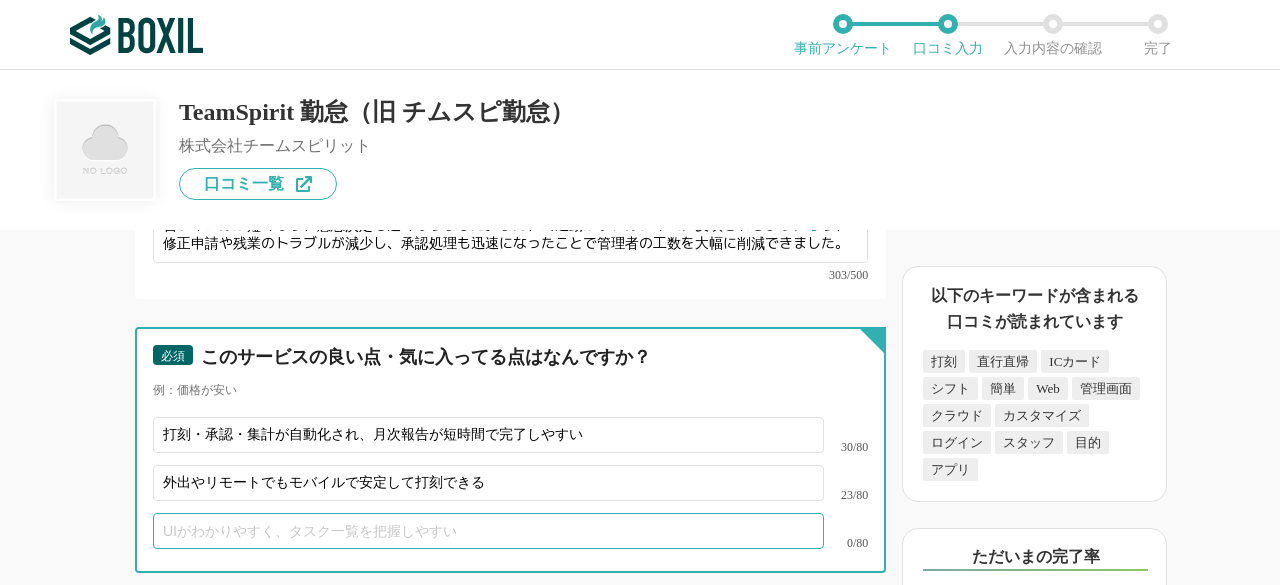 click at bounding box center (488, 531) 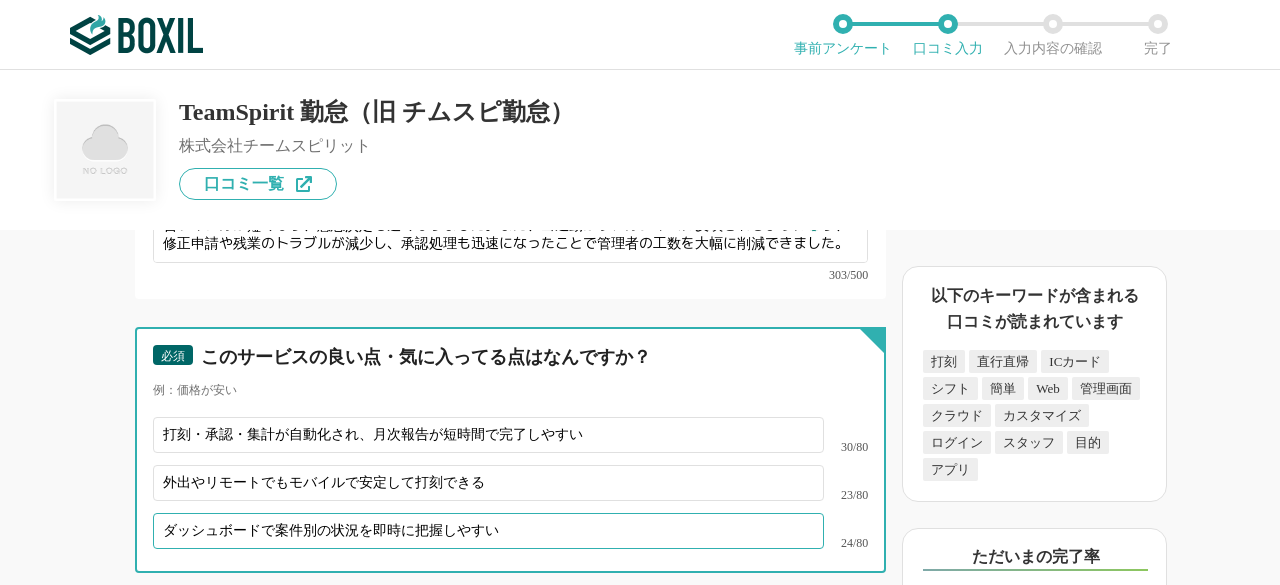 type on "ダッシュボードで案件別の状況を即時に把握しやすい" 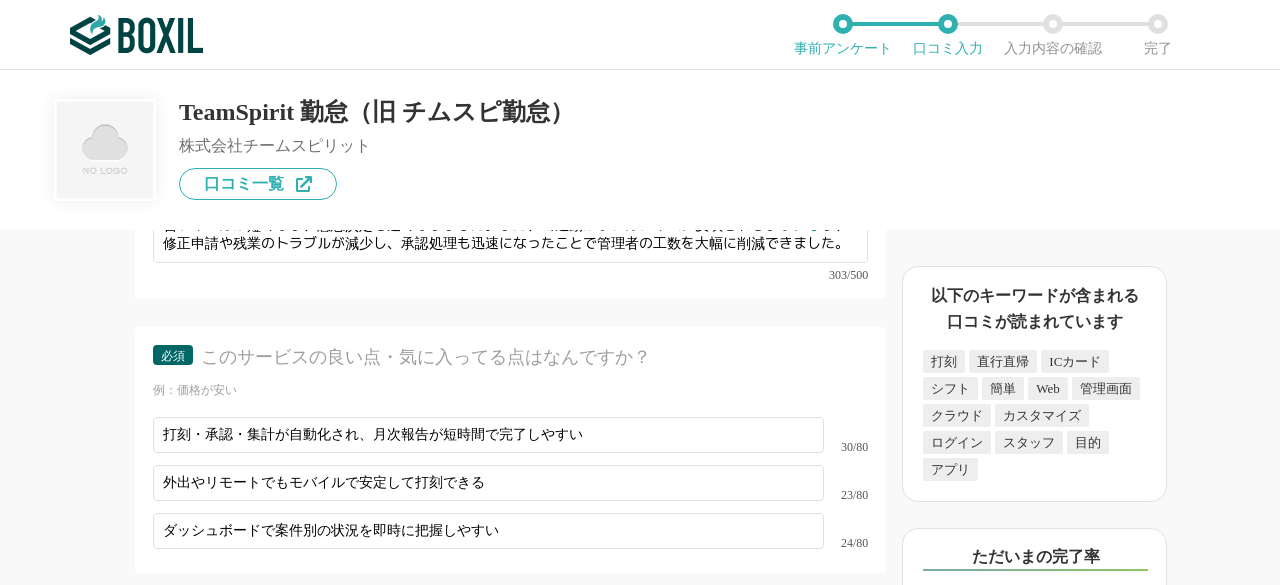 click on "勤怠管理システムの機能について（5点満点で評価してください） WEB打刻機能 1 2 3 4 5 利用していない 交通系ICカード打刻機能 1 2 3 4 5 利用していない 指紋・指静脈打刻機能 1 2 3 4 5 利用していない GPS打刻機能 1 2 3 4 5 利用していない レポ―ティング機能 1 2 3 4 5 利用していない ダッシュボード 1 2 3 4 5 利用していない 自動集計・管理 1 2 3 4 5 利用していない 休暇管理 1 2 3 4 5 利用していない シフト作成・管理 1 2 3 4 5 利用していない 役職ごとの権限管理 1 2 3 4 5 利用していない 工数管理 1 2 3 4 5 利用していない 時間超過アラート 1 2 3 4 5 利用していない ワークフロー 1 2 3 4 5 利用していない カレンダー連携 1 2 3 4 5 利用していない 給与計算ソフト連携 1 2 3 4 5 利用していない CSVエクスポート 1 2 3 4 5 利用していない スマホブラウザ 1 2 3 4 5 利用していない 1 2 3" at bounding box center [443, 407] 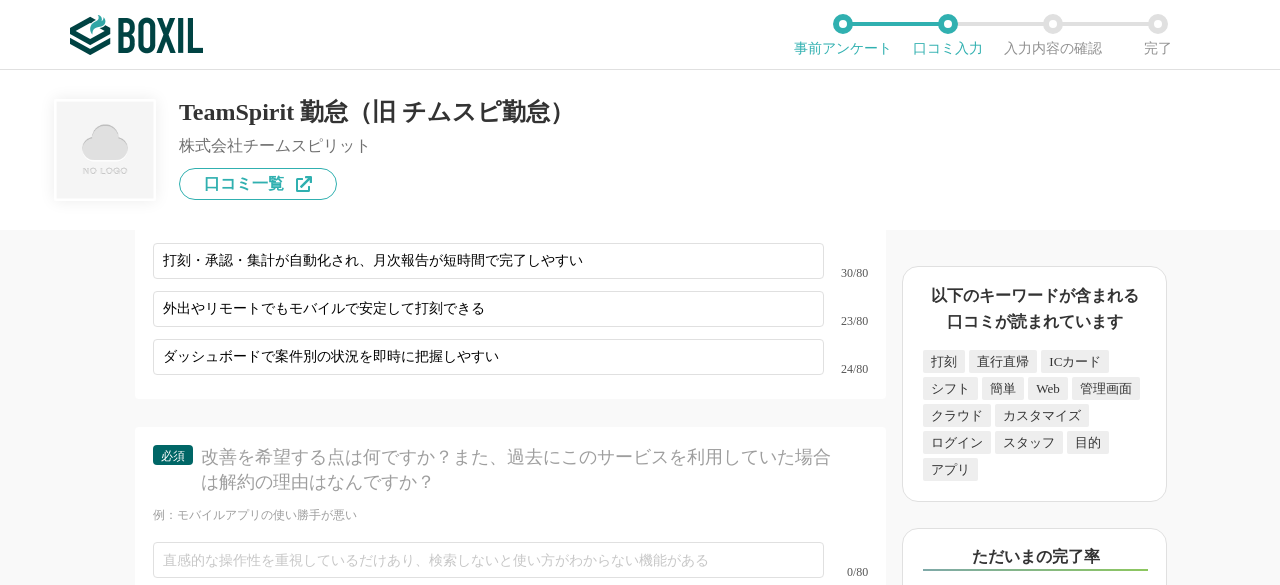 scroll, scrollTop: 6256, scrollLeft: 0, axis: vertical 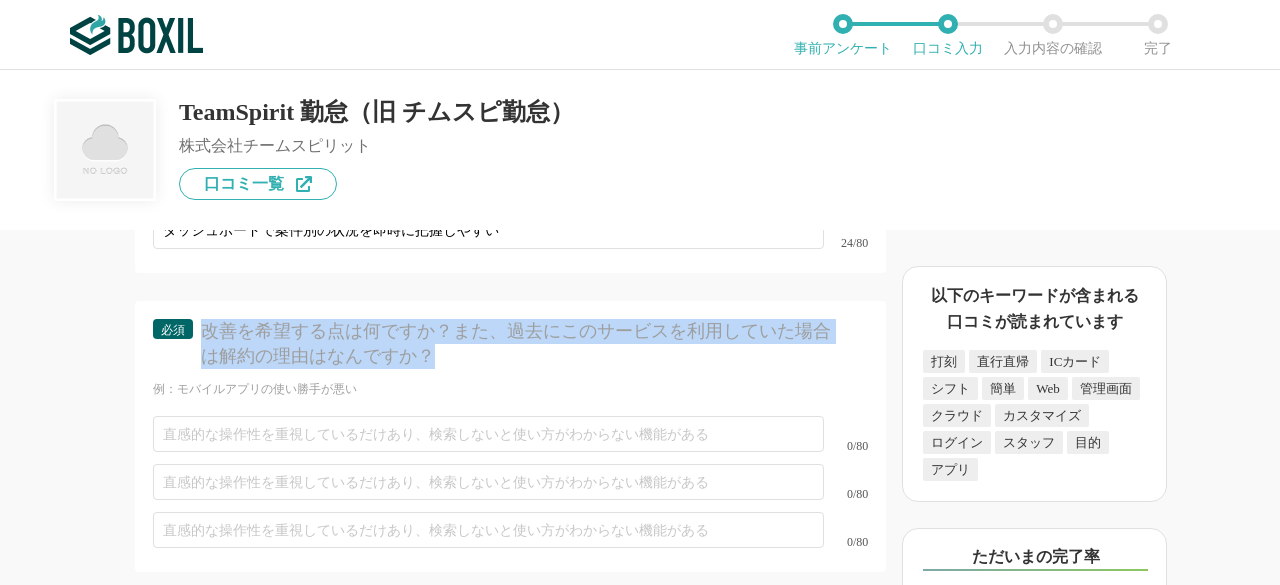 drag, startPoint x: 203, startPoint y: 297, endPoint x: 464, endPoint y: 319, distance: 261.92557 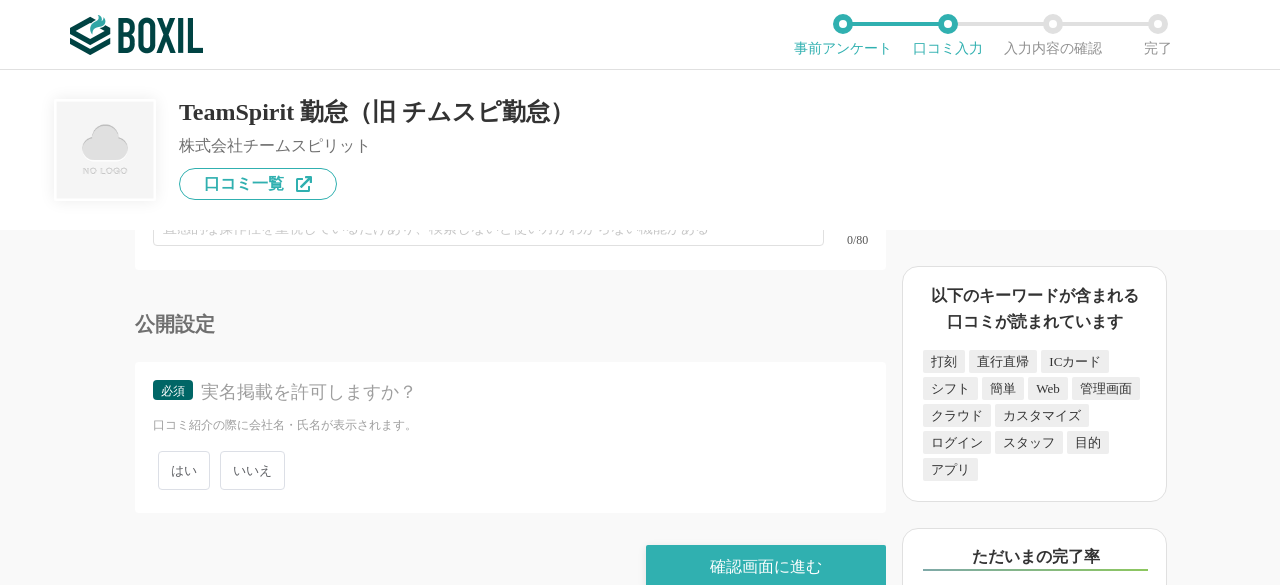scroll, scrollTop: 6560, scrollLeft: 0, axis: vertical 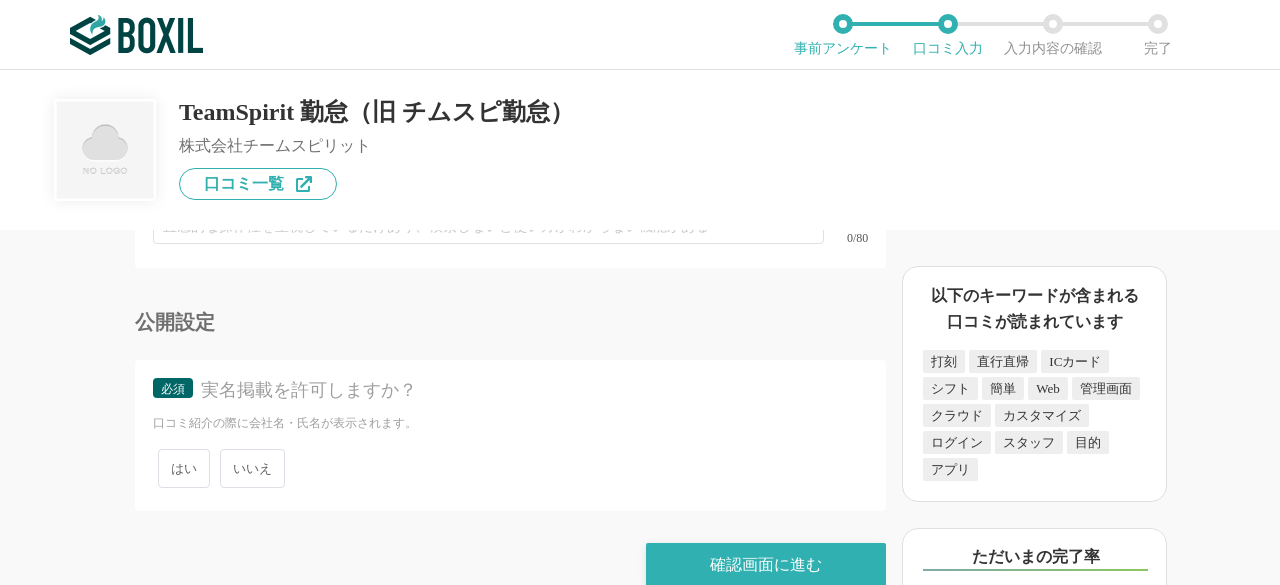 click on "必須 実名掲載を許可しますか？ 口コミ紹介の際に会社名・[LAST]が表示されます。 はい いいえ" at bounding box center (510, 435) 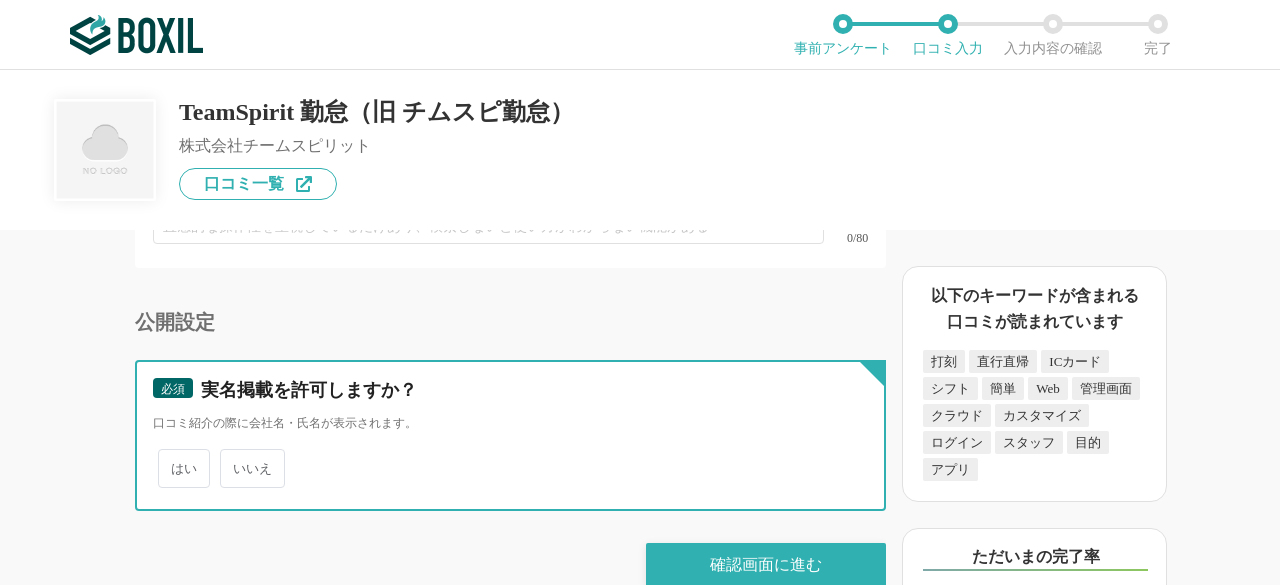 click on "はい" at bounding box center (169, 458) 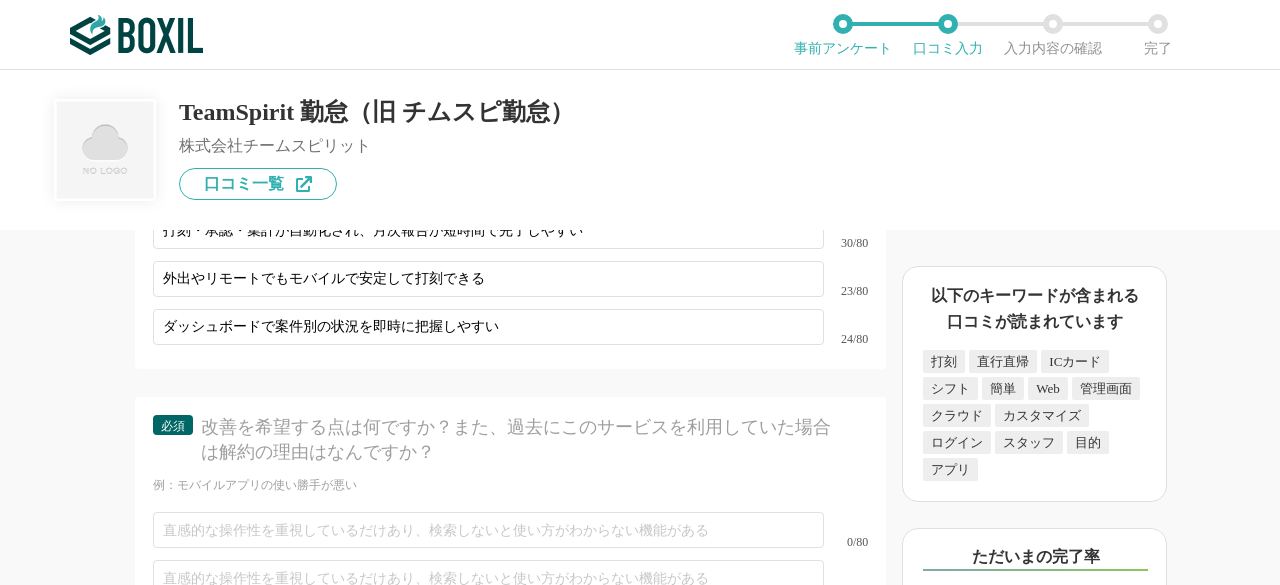scroll, scrollTop: 6260, scrollLeft: 0, axis: vertical 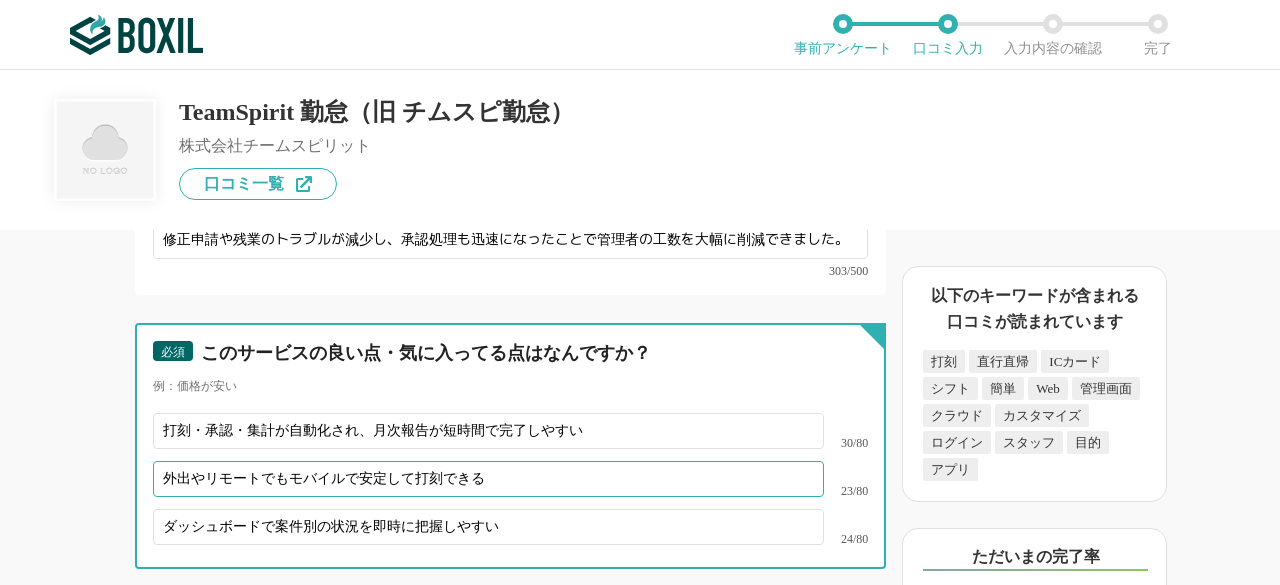 click on "外出やリモートでもモバイルで安定して打刻できる" at bounding box center [488, 479] 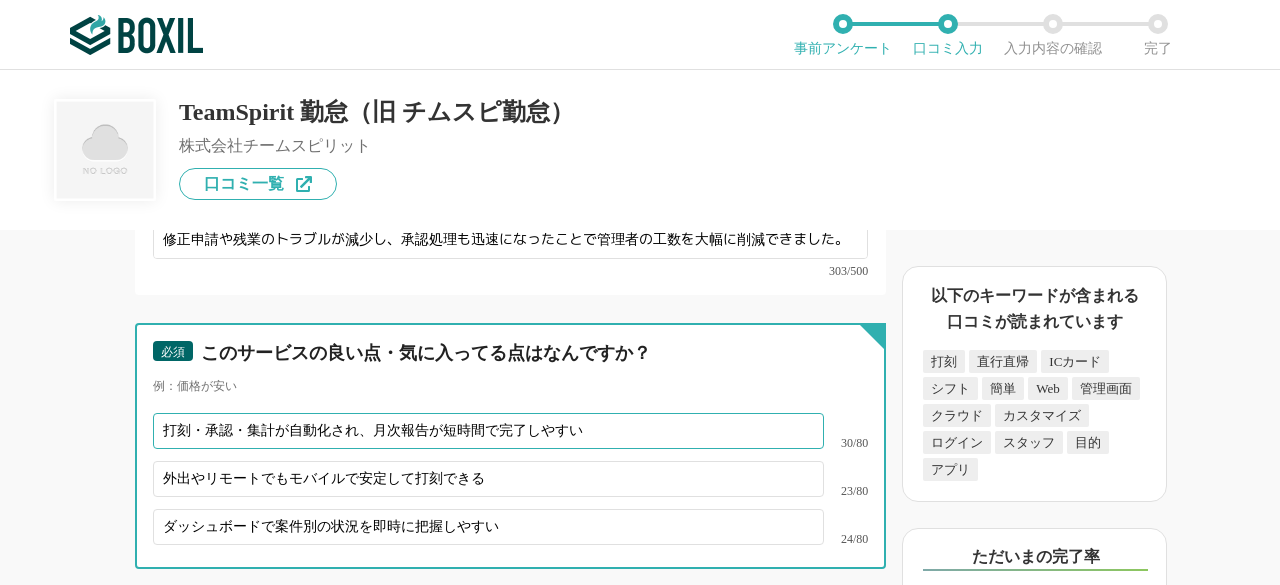 click on "打刻・承認・集計が自動化され、月次報告が短時間で完了しやすい" at bounding box center [488, 431] 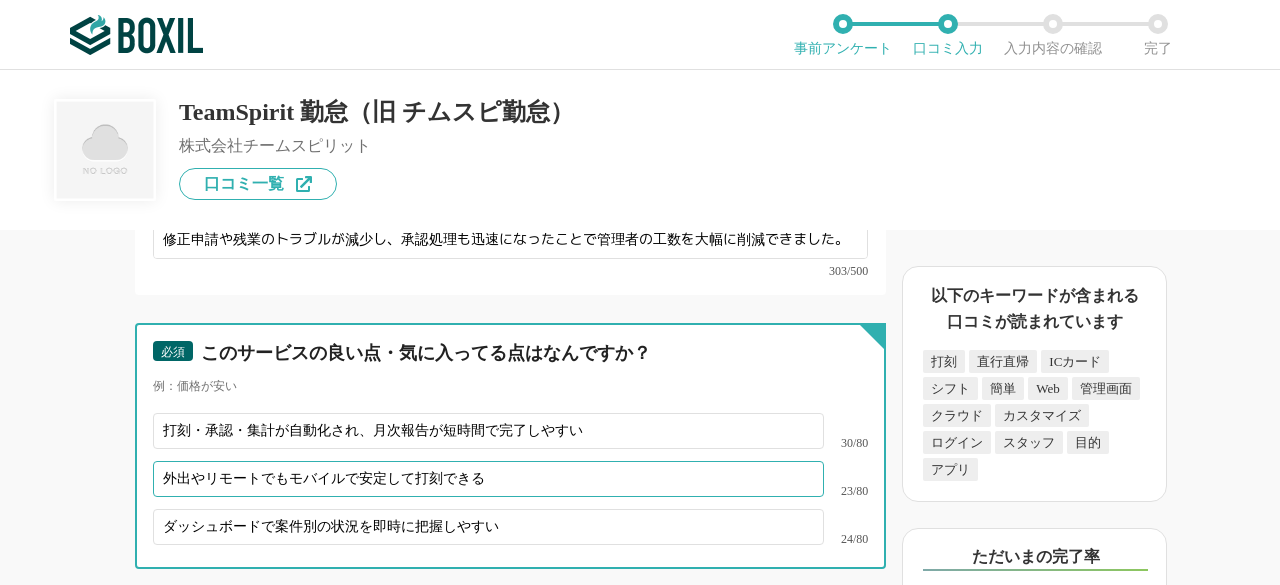 click on "外出やリモートでもモバイルで安定して打刻できる" at bounding box center [488, 479] 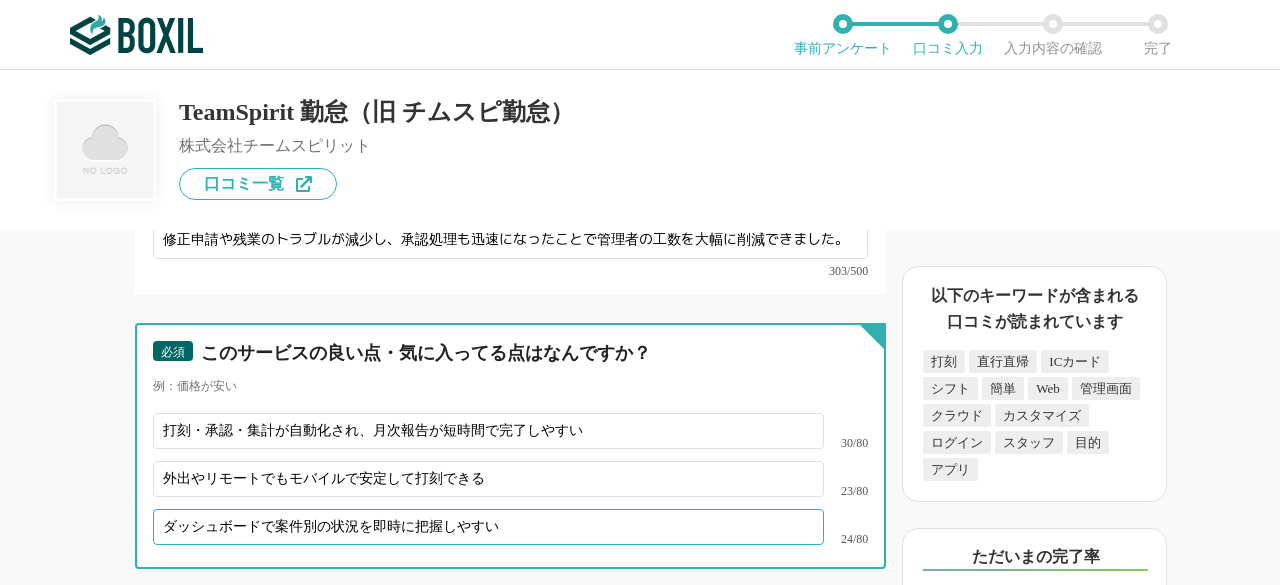 click on "ダッシュボードで案件別の状況を即時に把握しやすい" at bounding box center (488, 527) 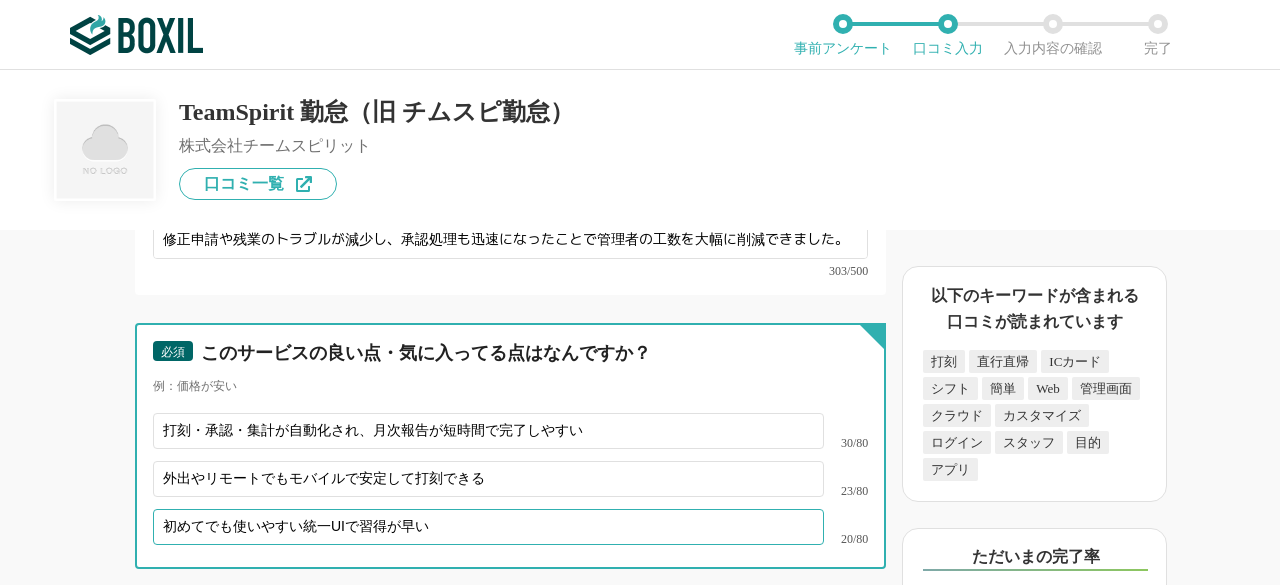 type on "初めてでも使いやすい統一UIで習得が早い" 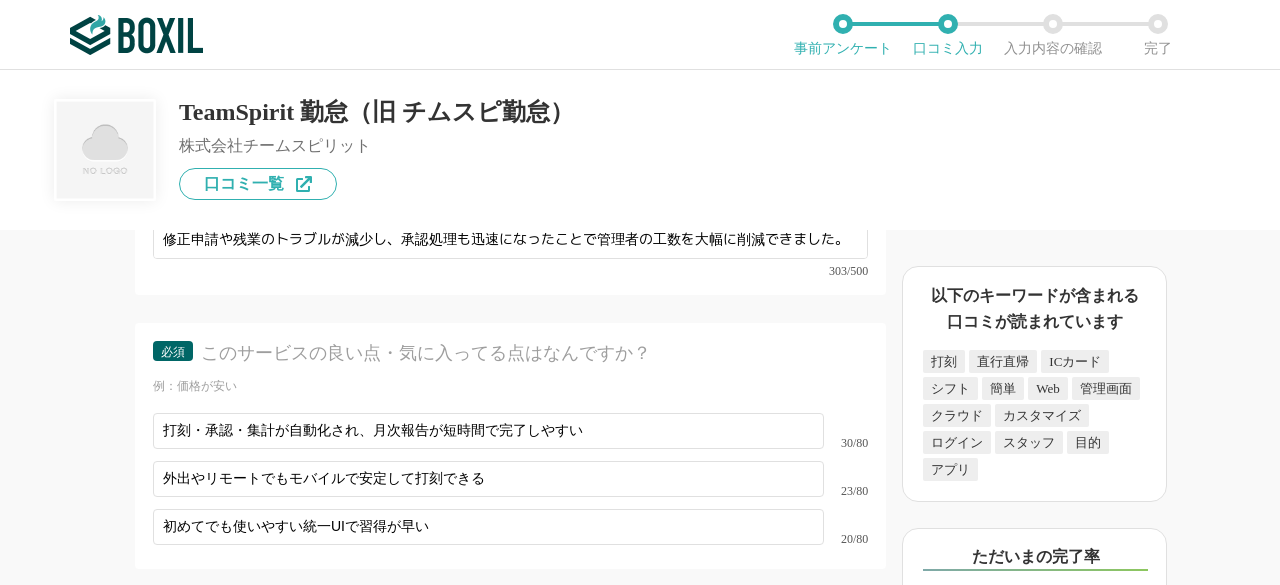 click on "勤怠管理システムの機能について（5点満点で評価してください） WEB打刻機能 1 2 3 4 5 利用していない 交通系ICカード打刻機能 1 2 3 4 5 利用していない 指紋・指静脈打刻機能 1 2 3 4 5 利用していない GPS打刻機能 1 2 3 4 5 利用していない レポ―ティング機能 1 2 3 4 5 利用していない ダッシュボード 1 2 3 4 5 利用していない 自動集計・管理 1 2 3 4 5 利用していない 休暇管理 1 2 3 4 5 利用していない シフト作成・管理 1 2 3 4 5 利用していない 役職ごとの権限管理 1 2 3 4 5 利用していない 工数管理 1 2 3 4 5 利用していない 時間超過アラート 1 2 3 4 5 利用していない ワークフロー 1 2 3 4 5 利用していない カレンダー連携 1 2 3 4 5 利用していない 給与計算ソフト連携 1 2 3 4 5 利用していない CSVエクスポート 1 2 3 4 5 利用していない スマホブラウザ 1 2 3 4 5 利用していない 1 2 3" at bounding box center (443, 407) 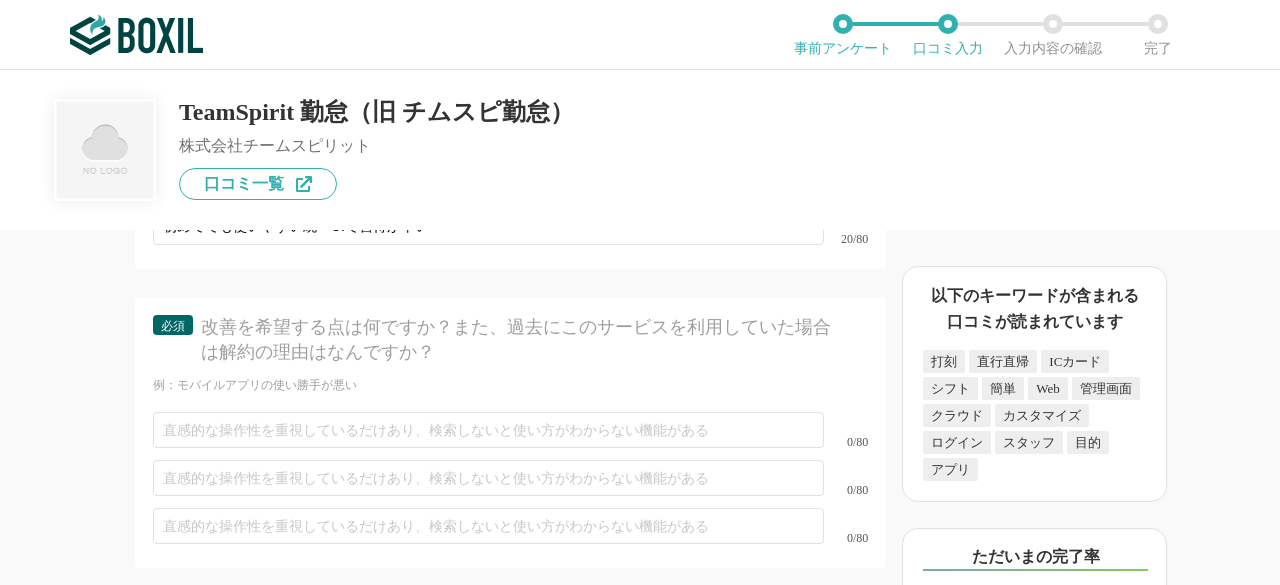 scroll, scrollTop: 6160, scrollLeft: 0, axis: vertical 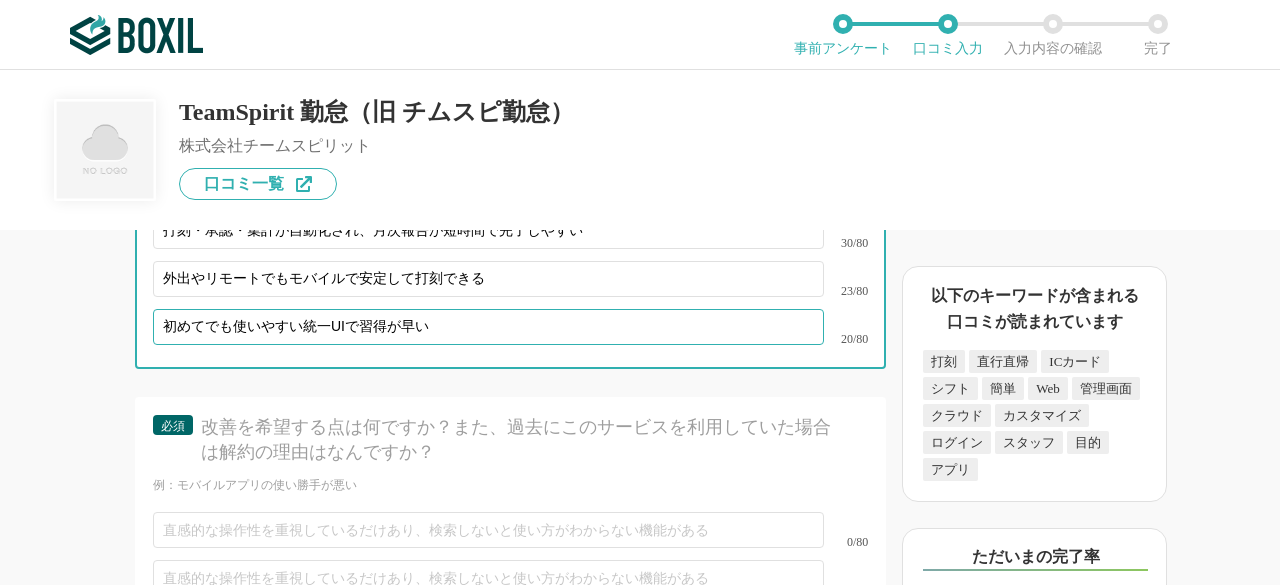 click on "初めてでも使いやすい統一UIで習得が早い" at bounding box center [488, 327] 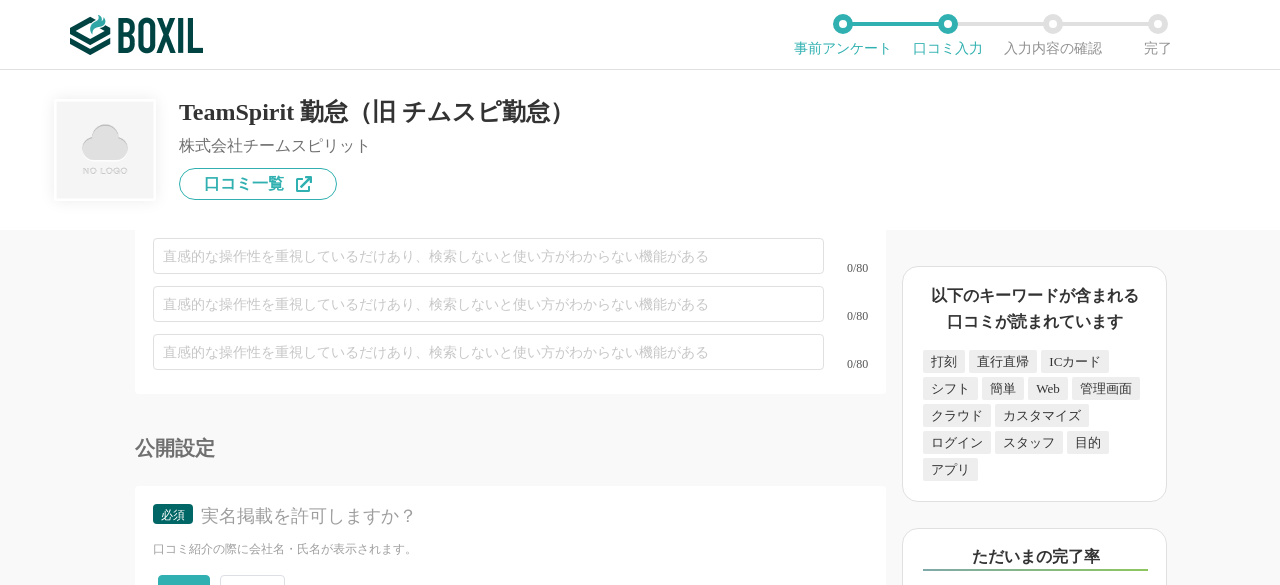 scroll, scrollTop: 6460, scrollLeft: 0, axis: vertical 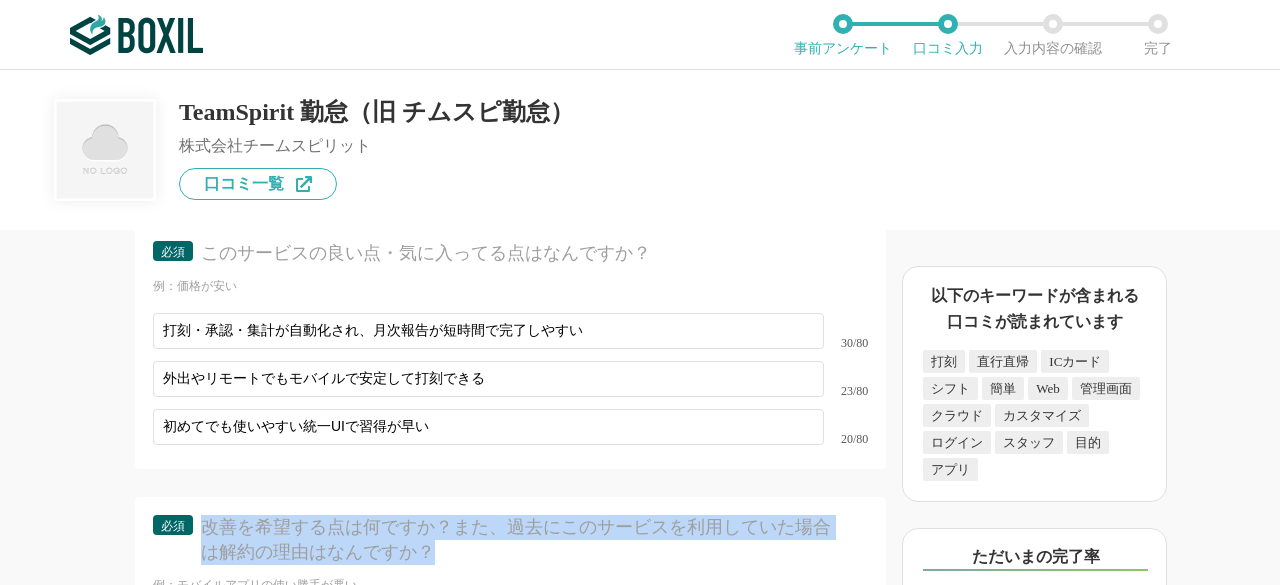 drag, startPoint x: 204, startPoint y: 491, endPoint x: 445, endPoint y: 518, distance: 242.50774 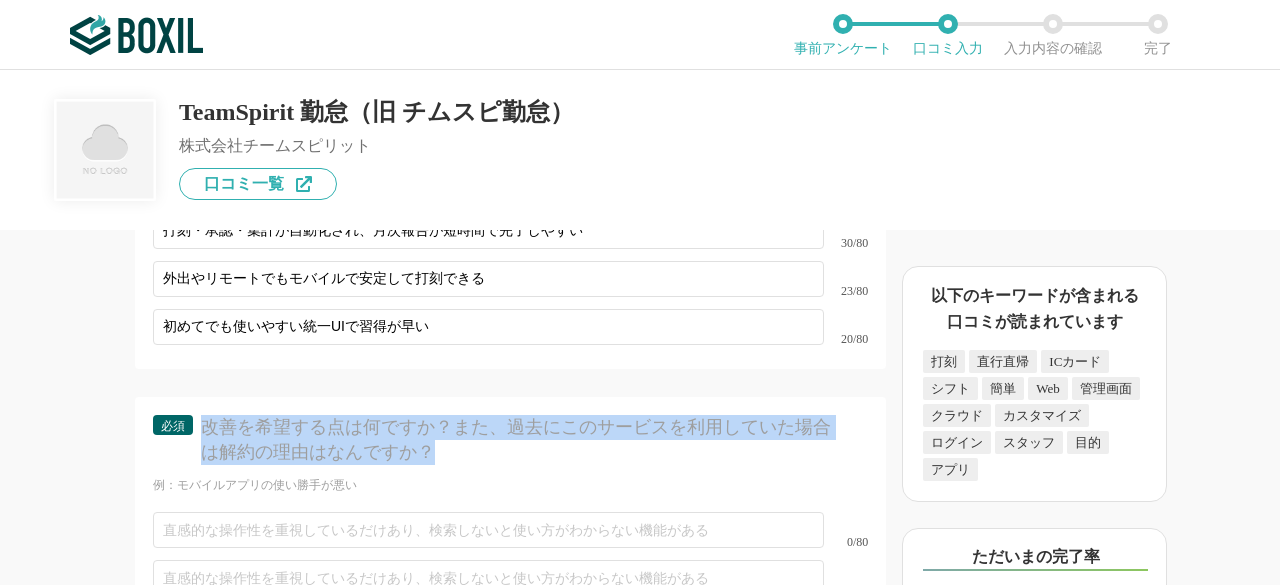 scroll, scrollTop: 6260, scrollLeft: 0, axis: vertical 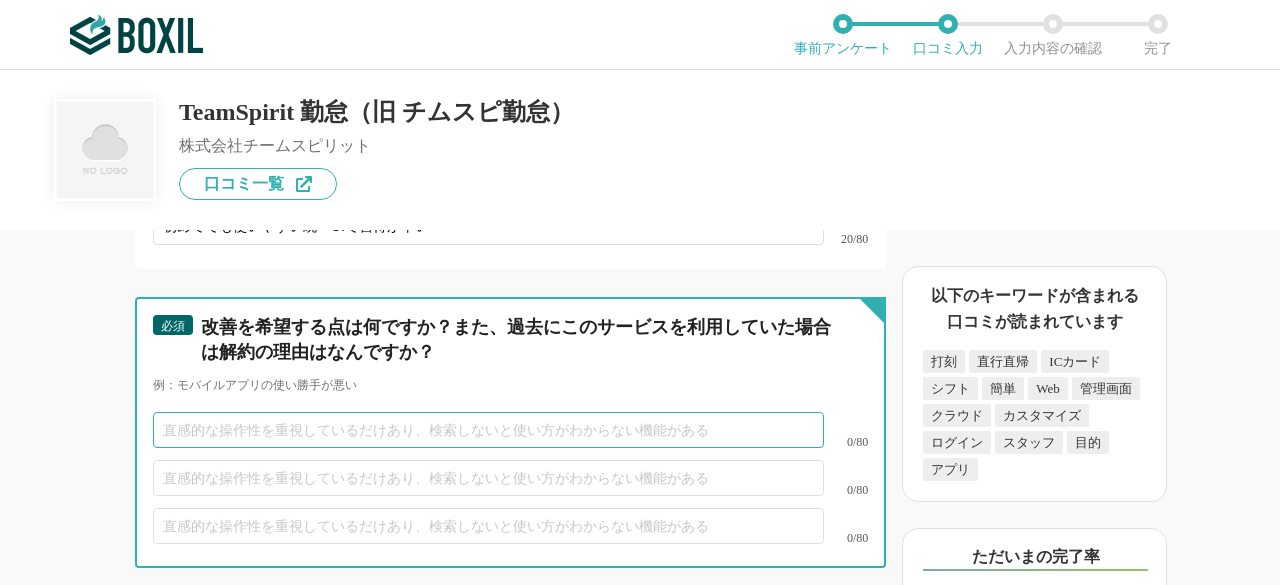 click at bounding box center [488, 430] 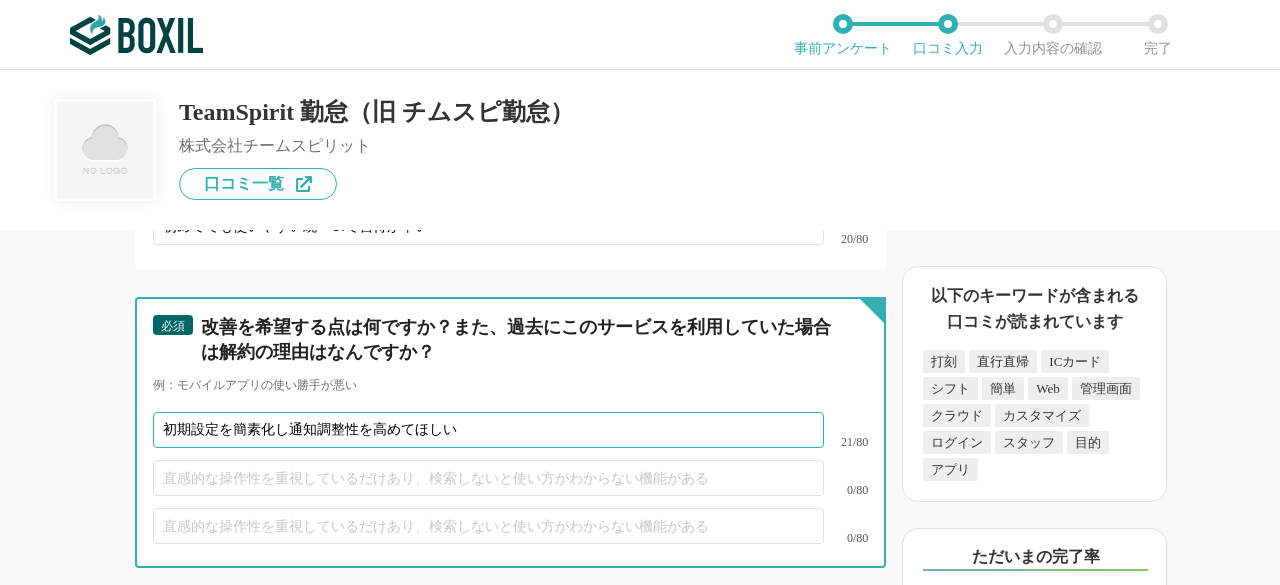 click on "初期設定を簡素化し通知調整性を高めてほしい" at bounding box center [488, 430] 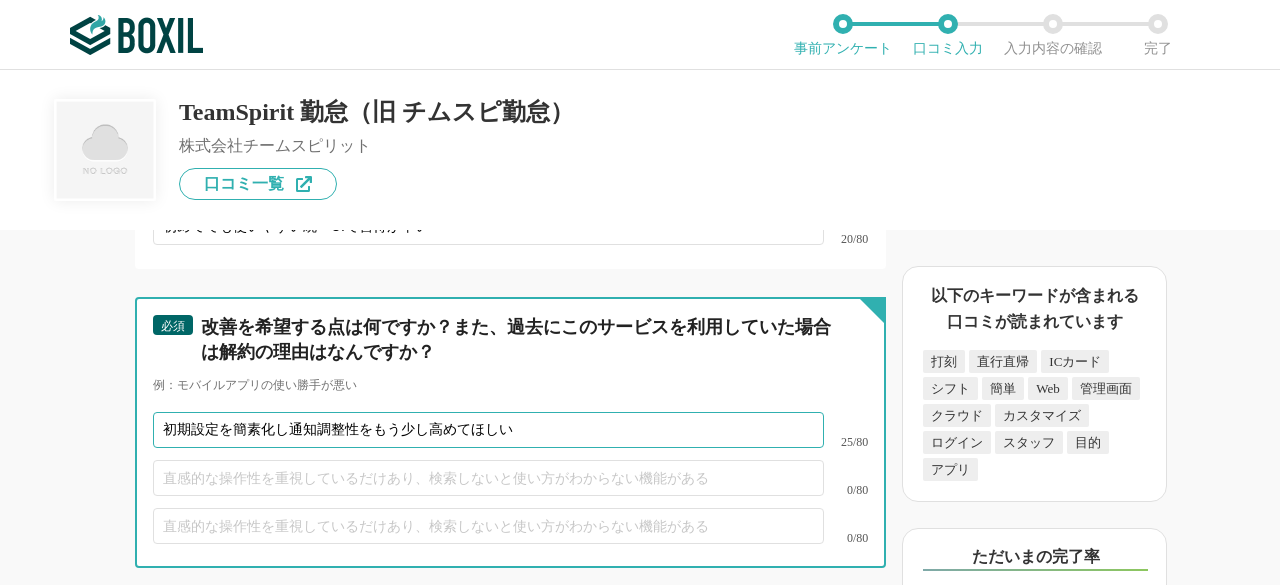 click on "初期設定を簡素化し通知調整性をもう少し高めてほしい" at bounding box center (488, 430) 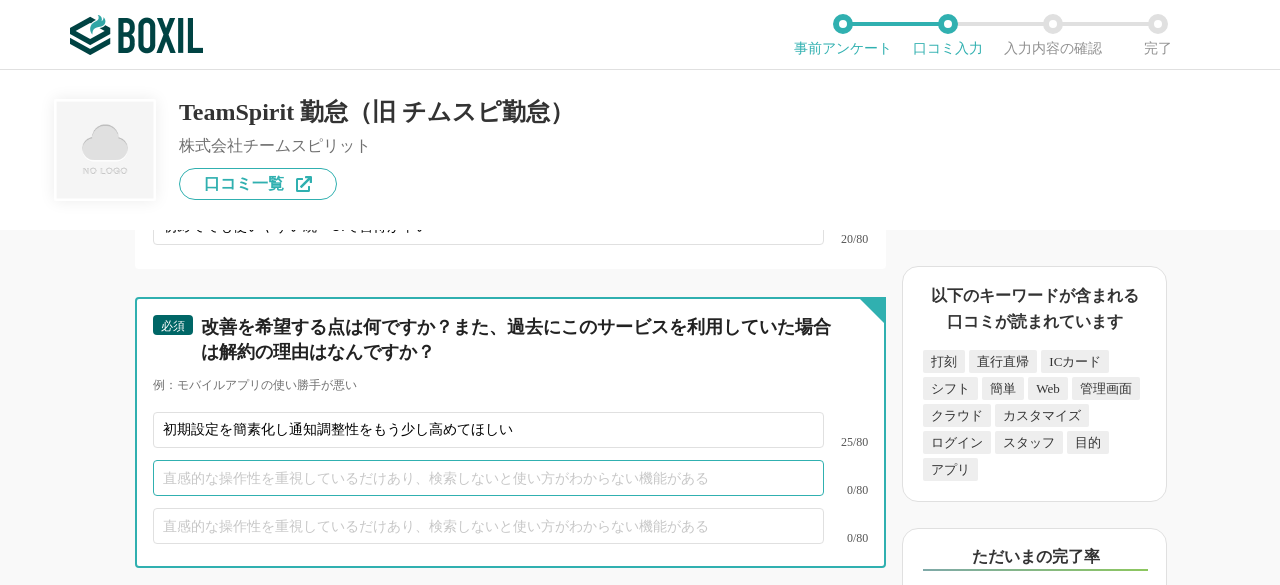 click at bounding box center [488, 478] 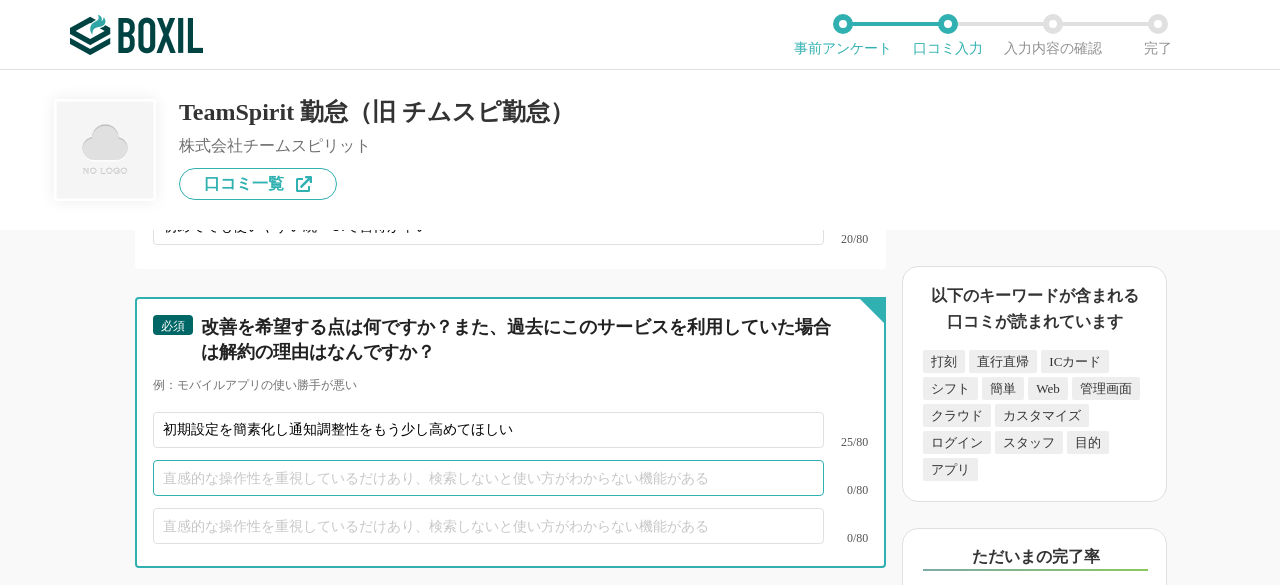 paste on "モバイル反応の遅さと承認リマインドの柔軟性が課題でした。過去は連携不具合で離脱。" 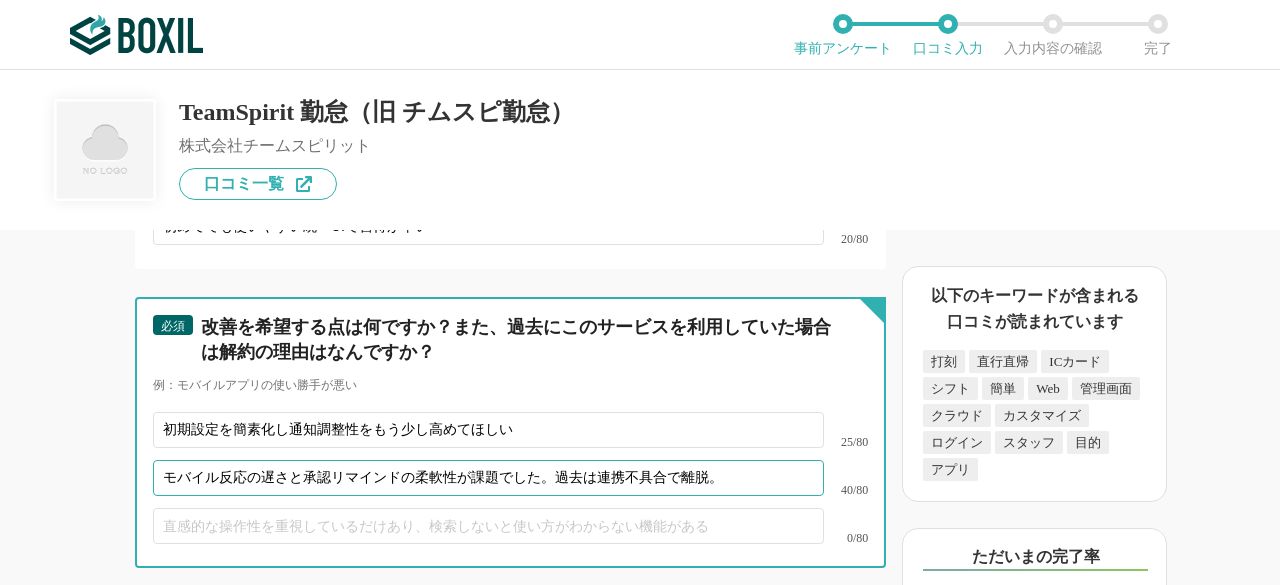 type on "モバイル反応の遅さと承認リマインドの柔軟性が課題でした。過去は連携不具合で離脱。" 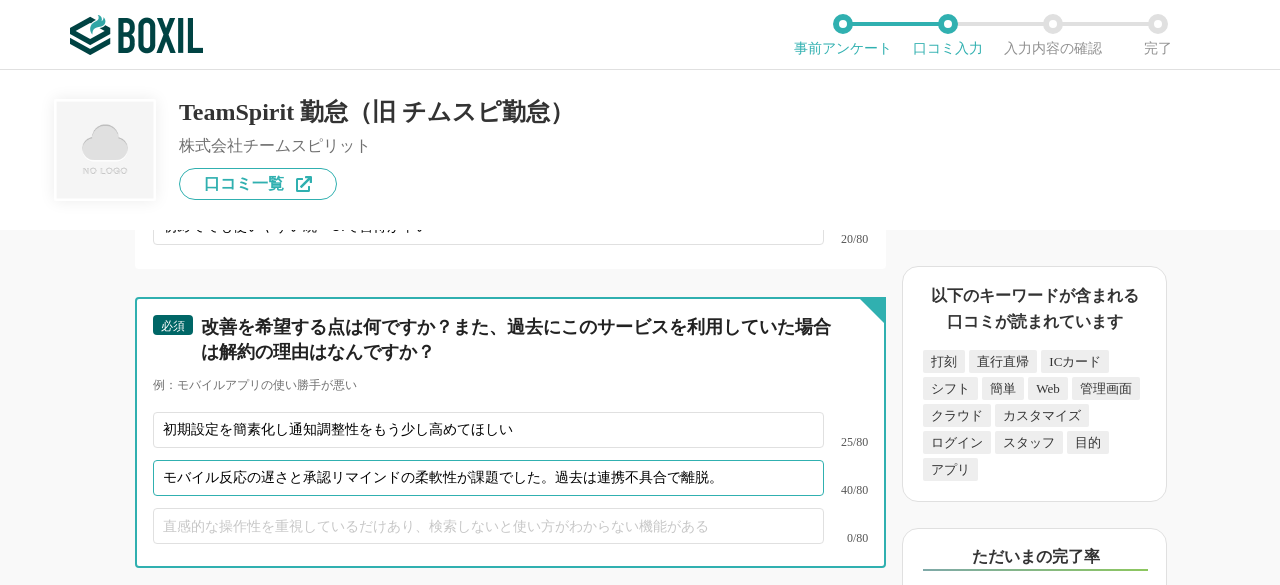 click on "モバイル反応の遅さと承認リマインドの柔軟性が課題でした。過去は連携不具合で離脱。" at bounding box center (488, 478) 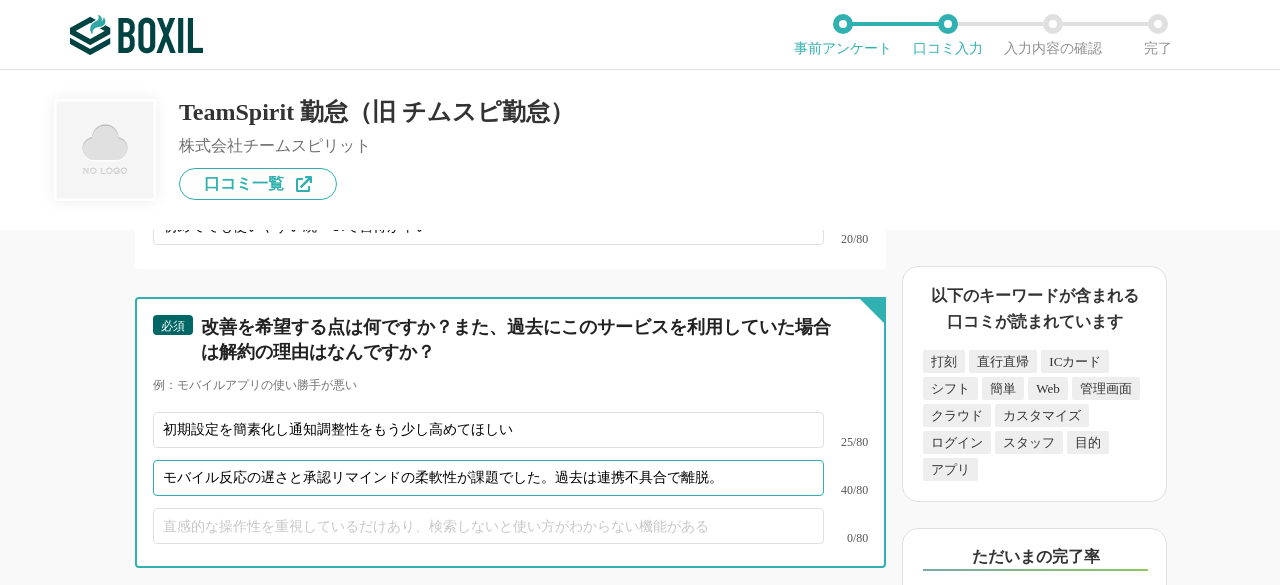 click on "モバイル反応の遅さと承認リマインドの柔軟性が課題でした。過去は連携不具合で離脱。" at bounding box center (488, 478) 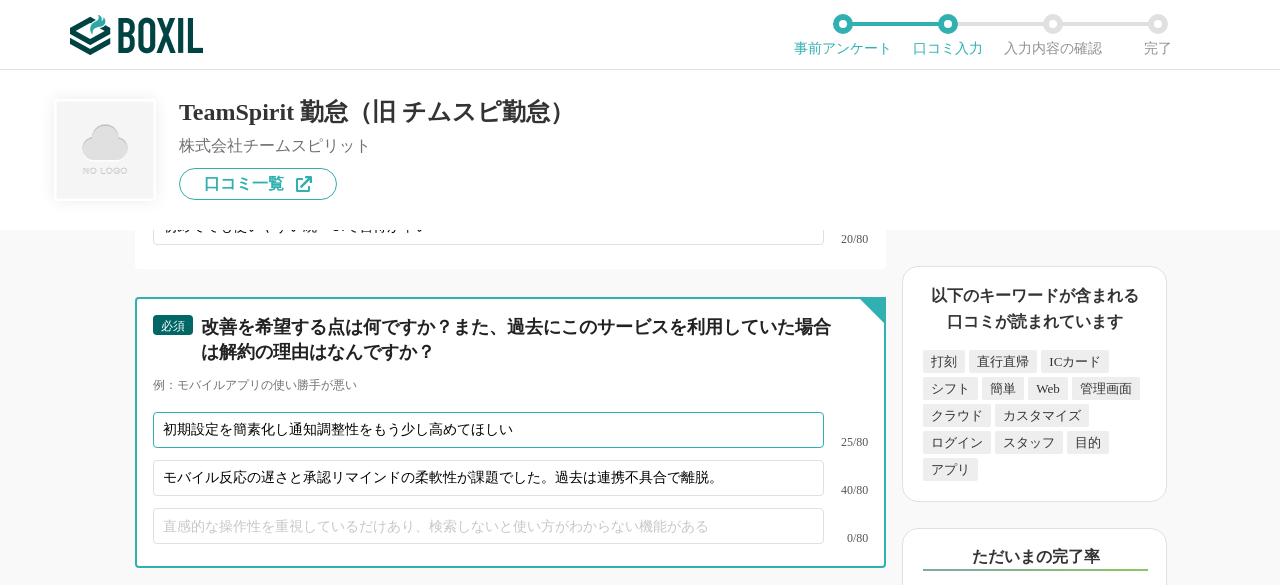 click on "初期設定を簡素化し通知調整性をもう少し高めてほしい" at bounding box center [488, 430] 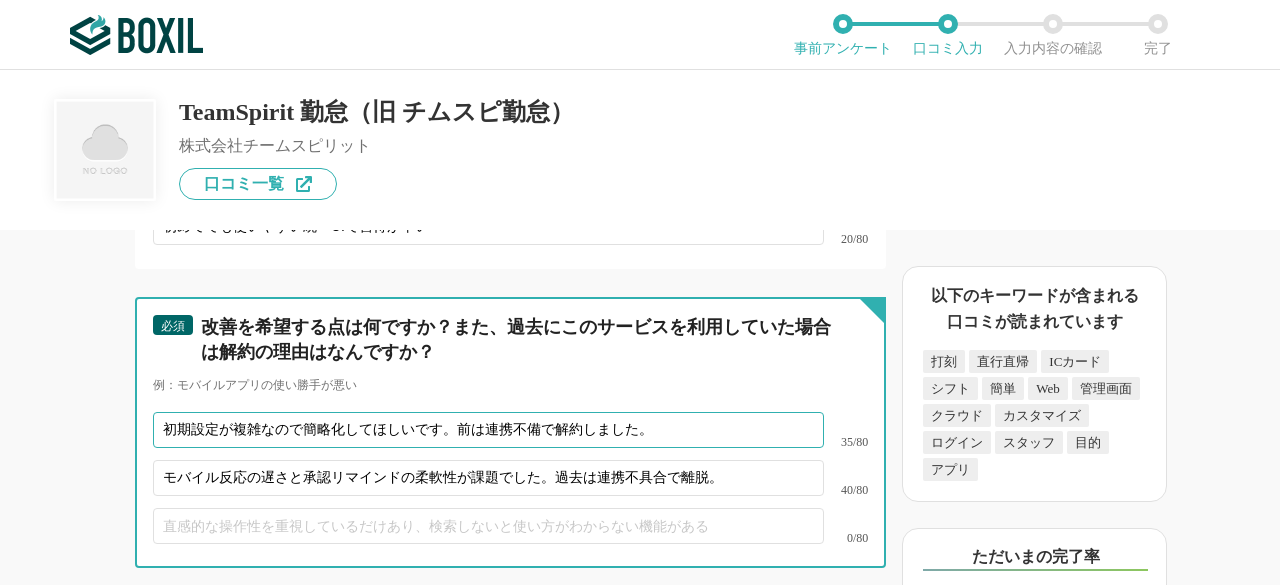 scroll, scrollTop: 6360, scrollLeft: 0, axis: vertical 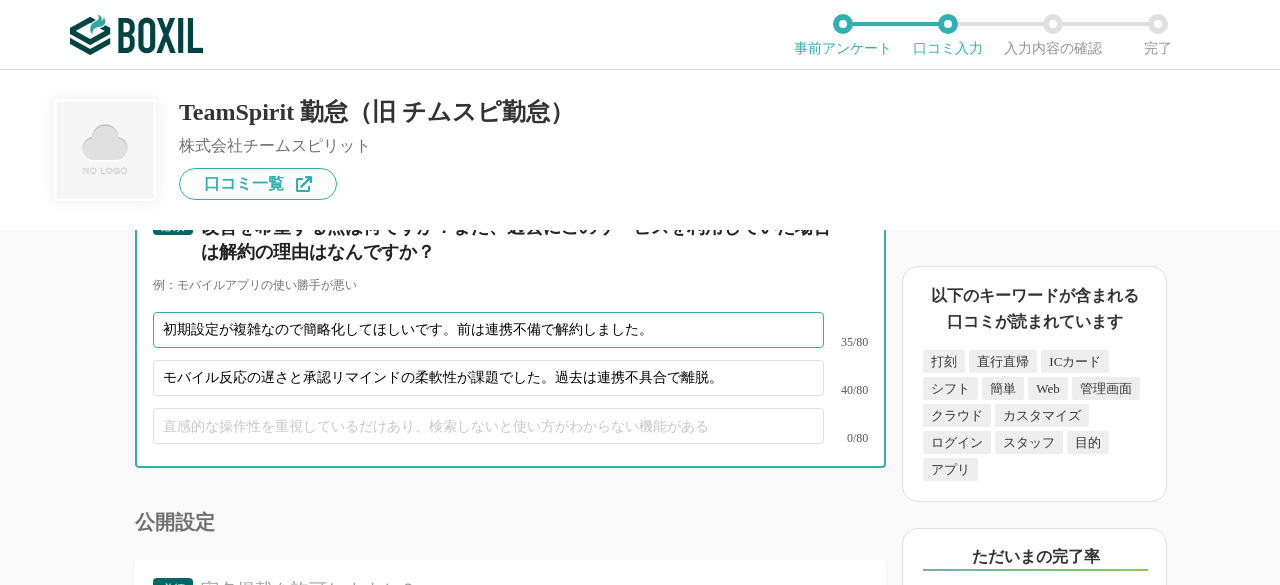 click on "初期設定が複雑なので簡略化してほしいです。前は連携不備で解約しました。" at bounding box center (488, 330) 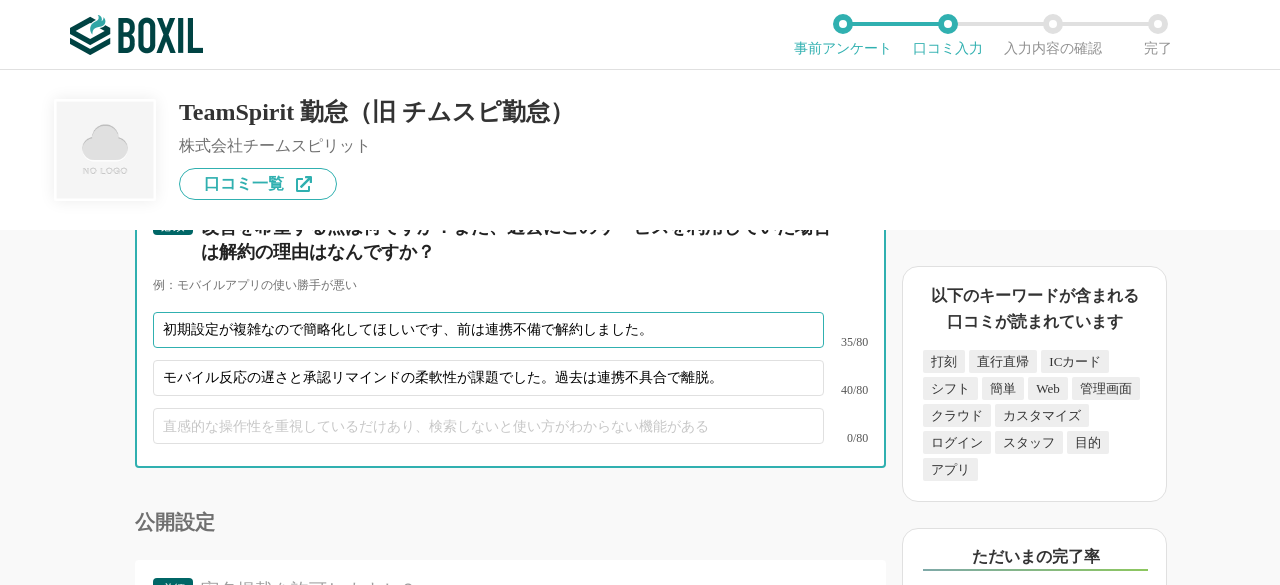 type on "初期設定が複雑なので簡略化してほしいです、前は連携不備で解約しました。" 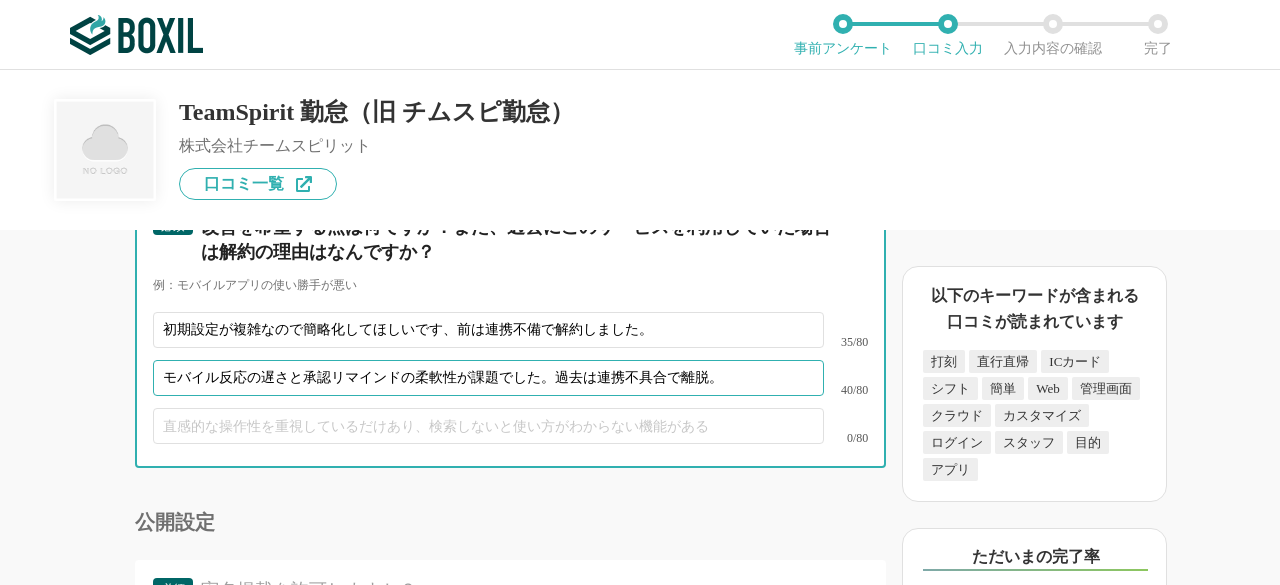 click on "モバイル反応の遅さと承認リマインドの柔軟性が課題でした。過去は連携不具合で離脱。" at bounding box center (488, 378) 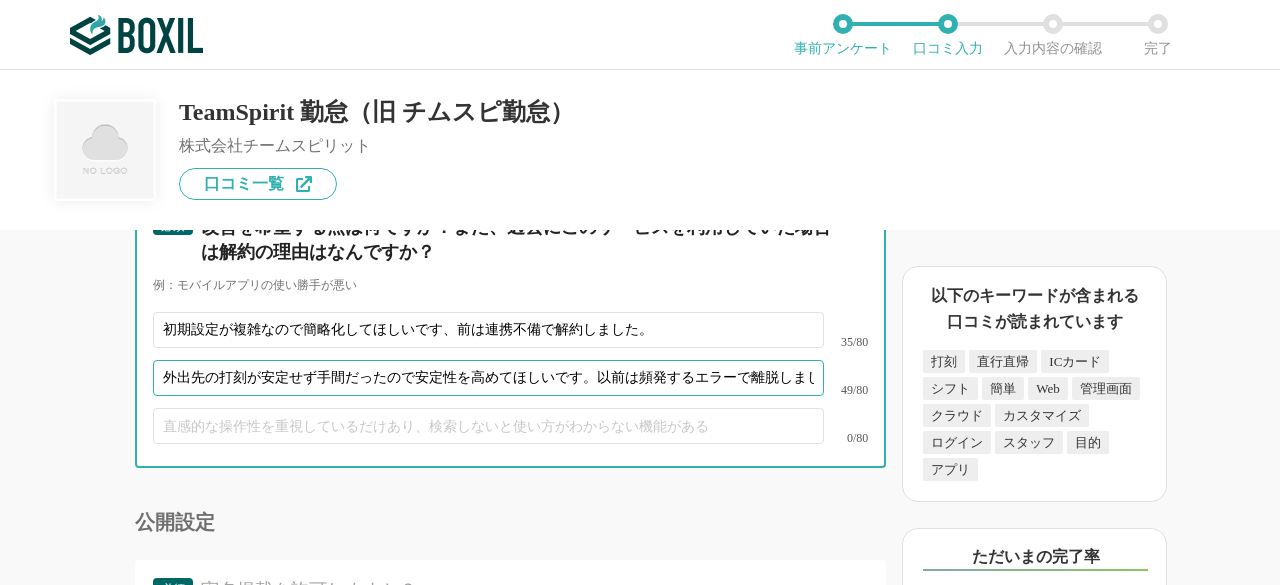 scroll, scrollTop: 0, scrollLeft: 46, axis: horizontal 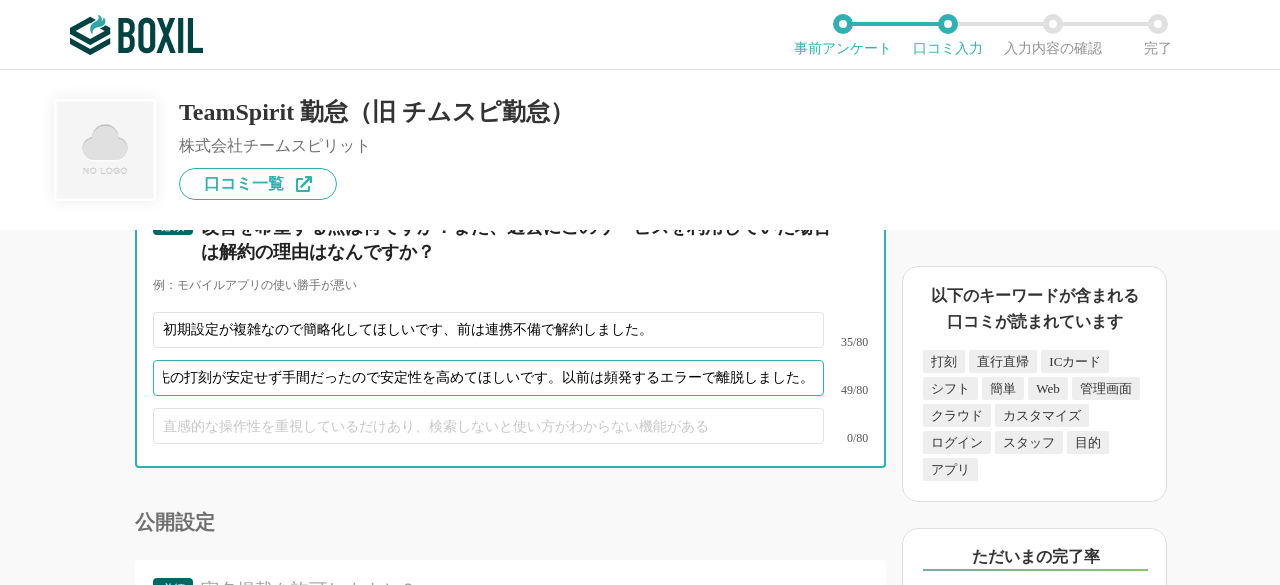 type on "外出先の打刻が安定せず手間だったので安定性を高めてほしいです。以前は頻発するエラーで離脱しました。" 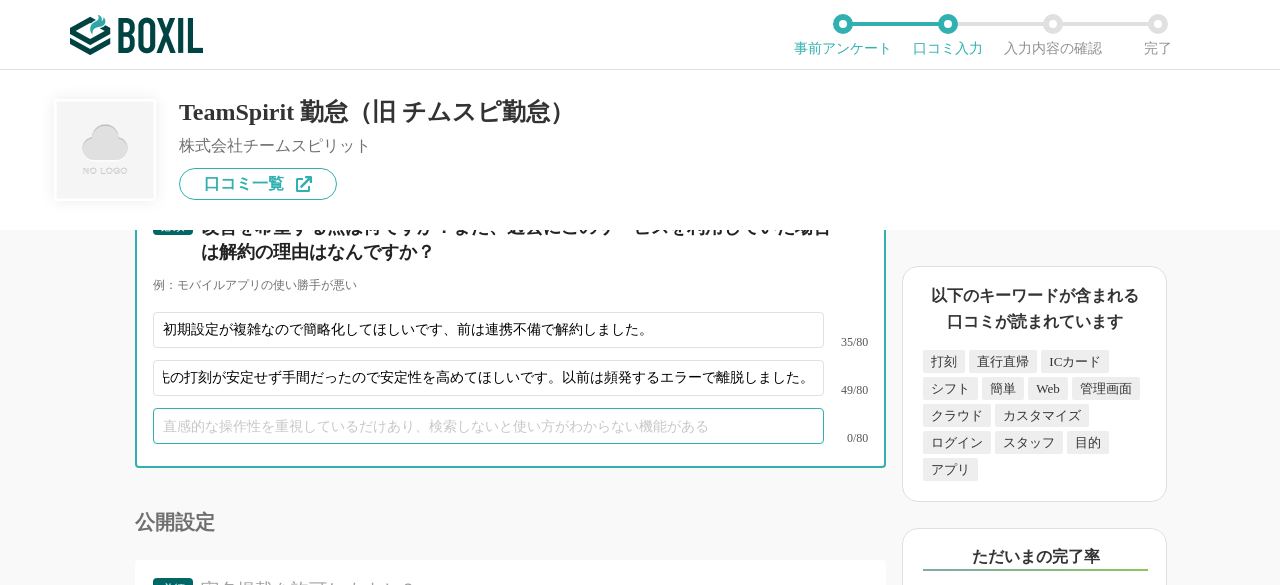 scroll, scrollTop: 0, scrollLeft: 0, axis: both 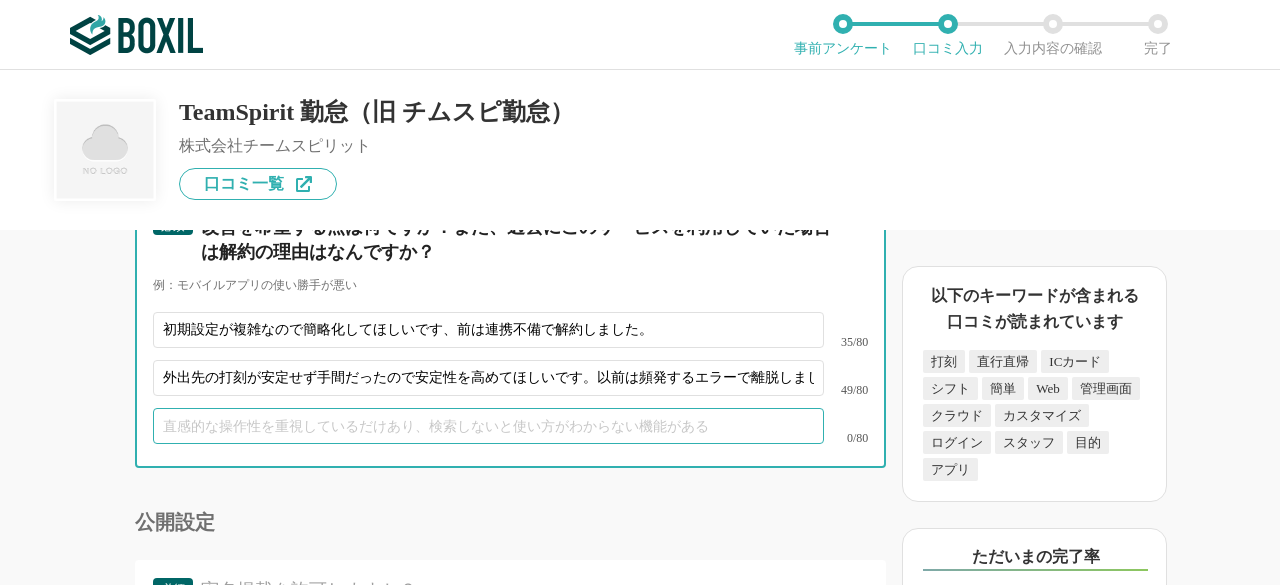 click at bounding box center (488, 426) 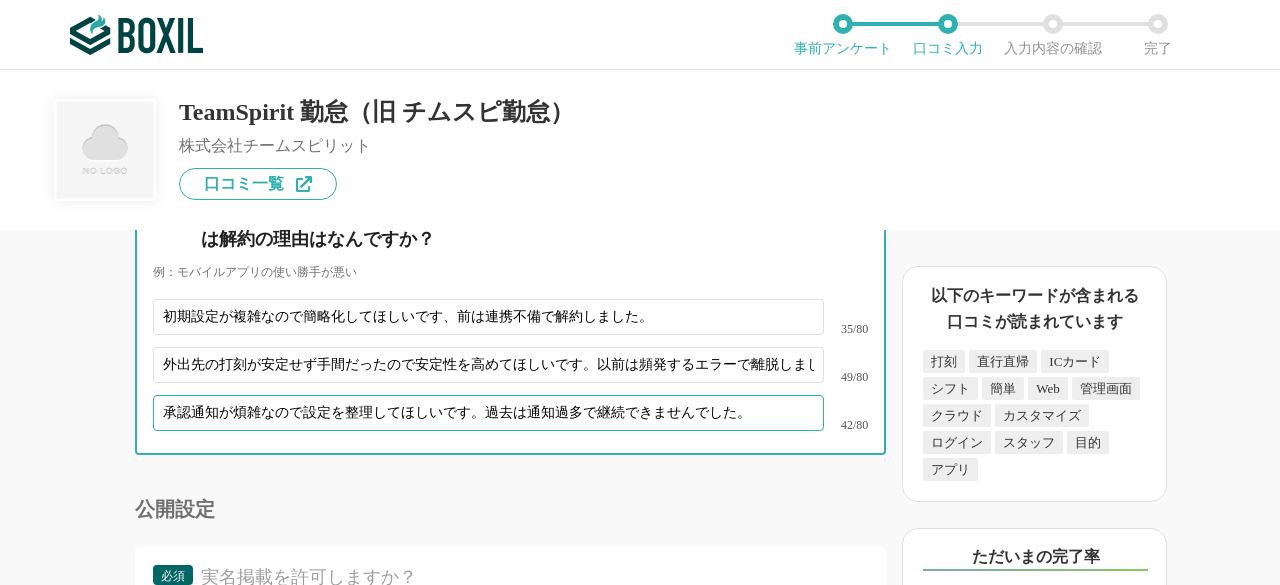 scroll, scrollTop: 6260, scrollLeft: 0, axis: vertical 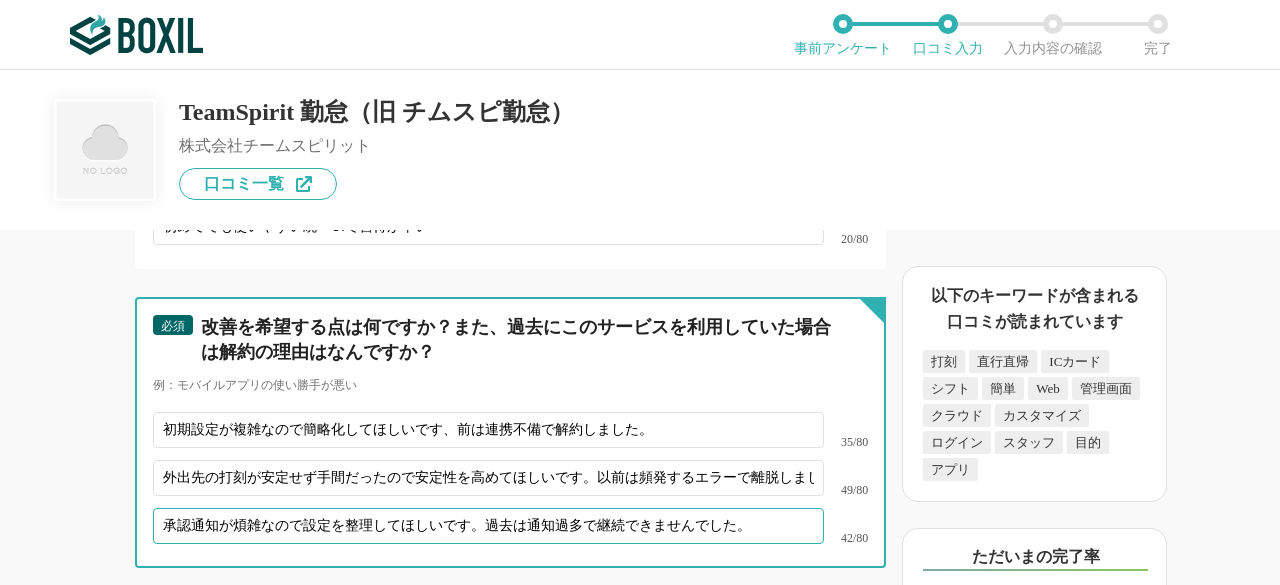 type on "承認通知が煩雑なので設定を整理してほしいです。過去は通知過多で継続できませんでした。" 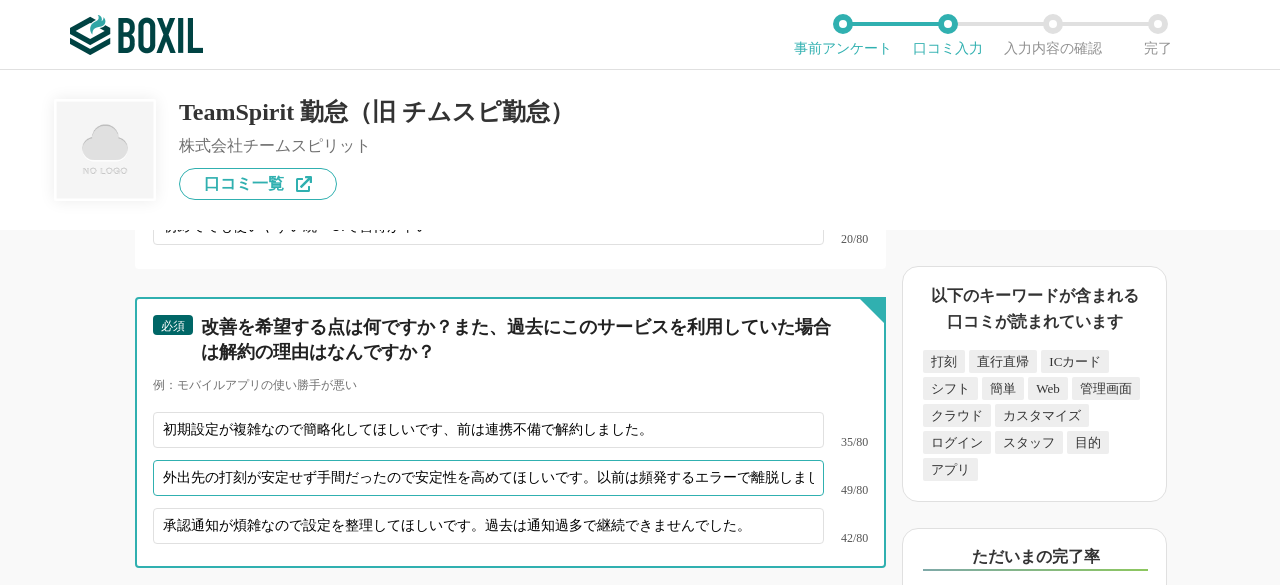 click on "外出先の打刻が安定せず手間だったので安定性を高めてほしいです。以前は頻発するエラーで離脱しました。" at bounding box center (488, 478) 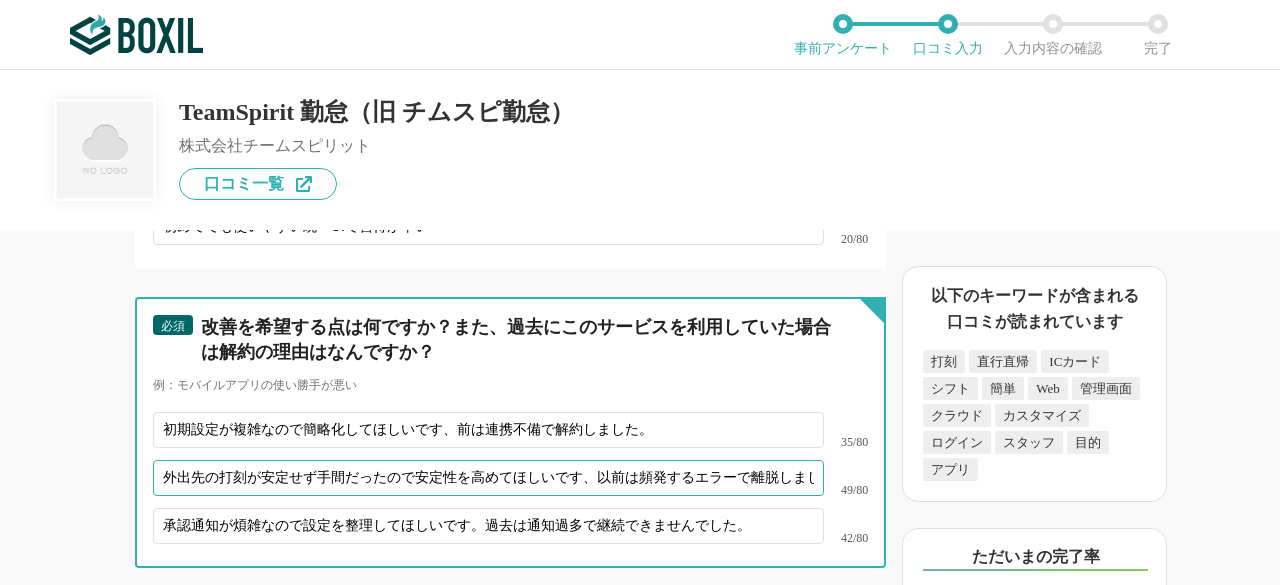 type on "外出先の打刻が安定せず手間だったので安定性を高めてほしいです、以前は頻発するエラーで離脱しました。" 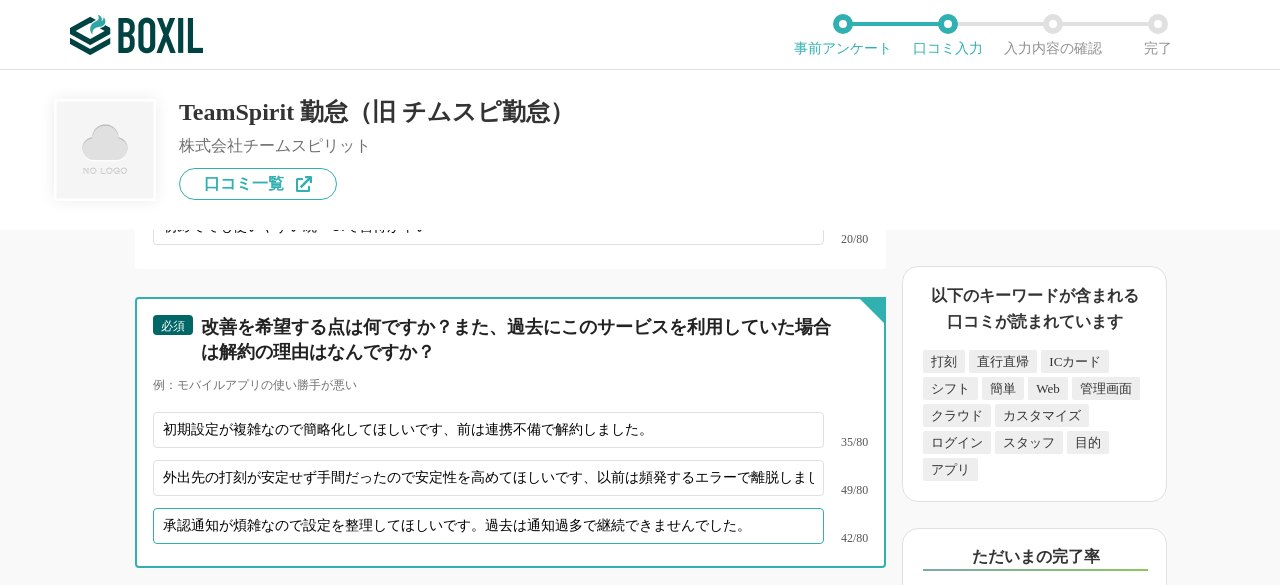 click on "承認通知が煩雑なので設定を整理してほしいです。過去は通知過多で継続できませんでした。" at bounding box center (488, 526) 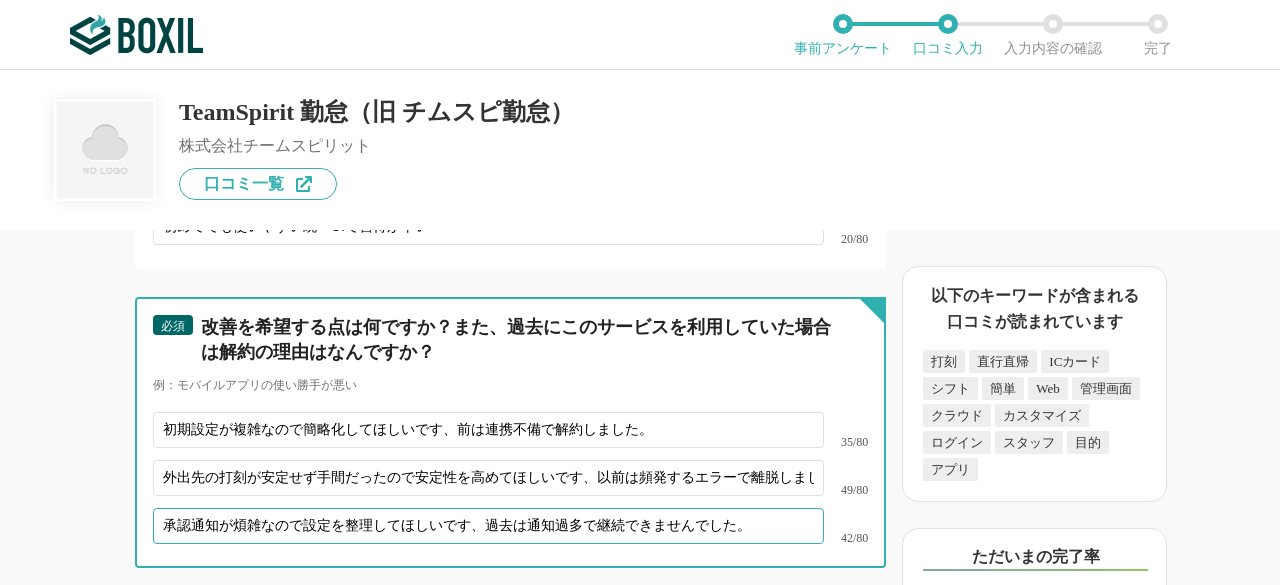 scroll, scrollTop: 6460, scrollLeft: 0, axis: vertical 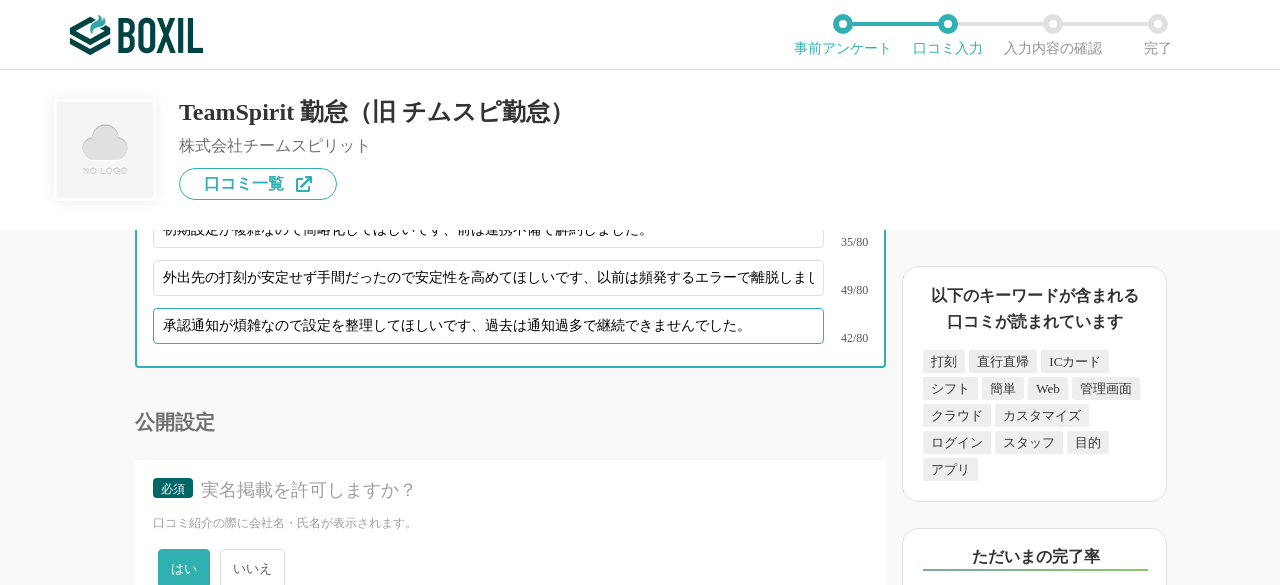type on "承認通知が煩雑なので設定を整理してほしいです、過去は通知過多で継続できませんでした。" 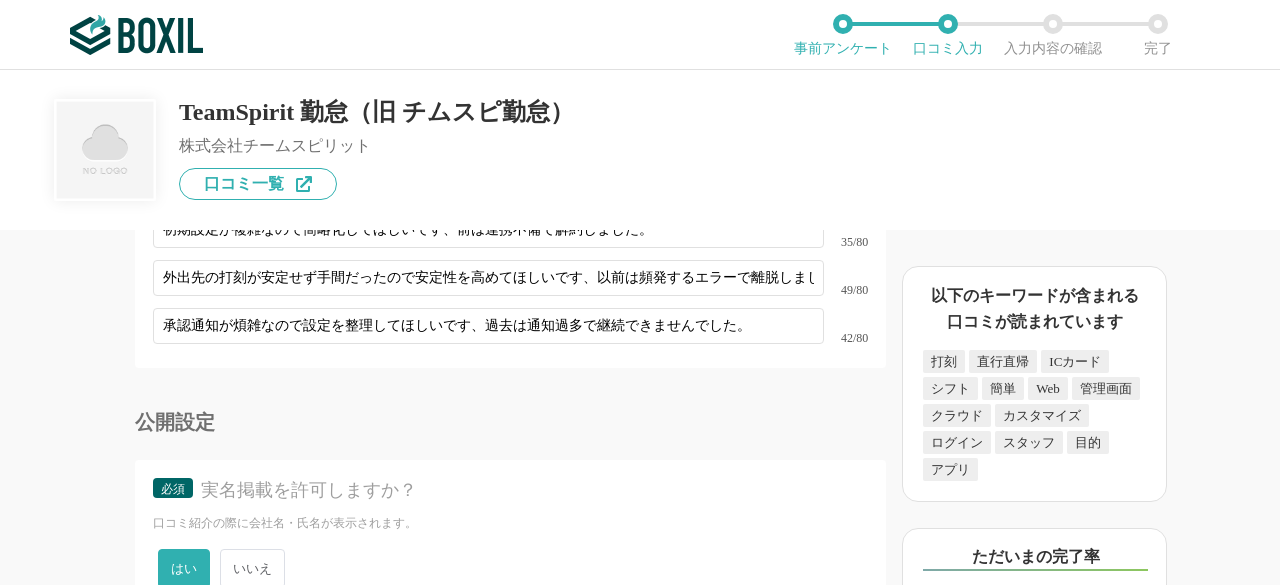 click on "公開設定" at bounding box center (510, 422) 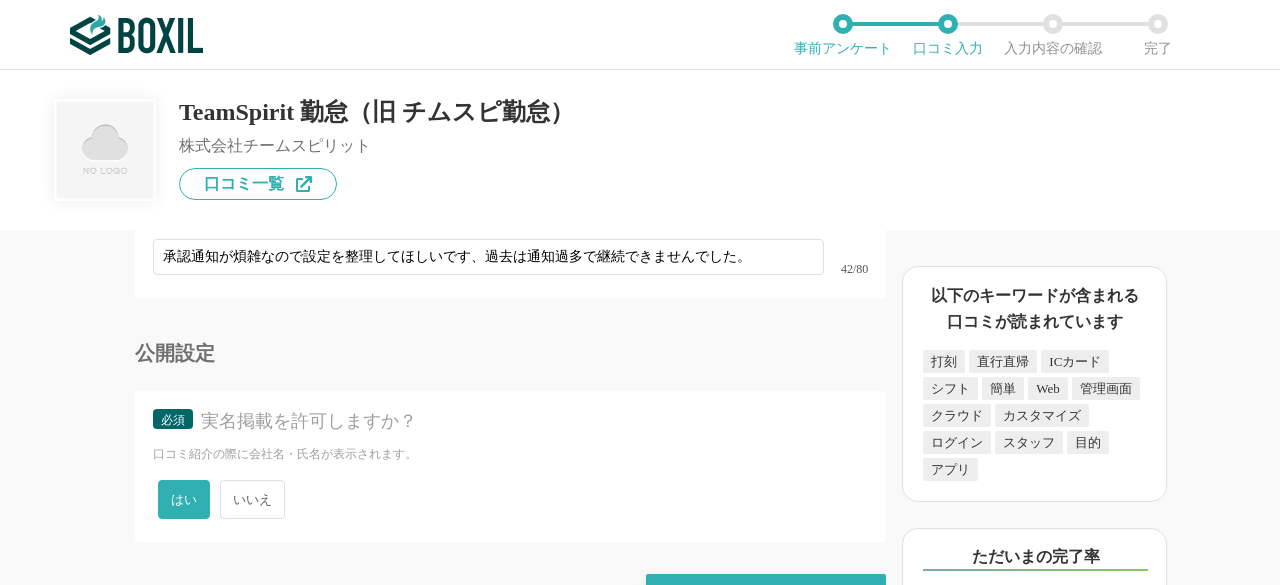 scroll, scrollTop: 6560, scrollLeft: 0, axis: vertical 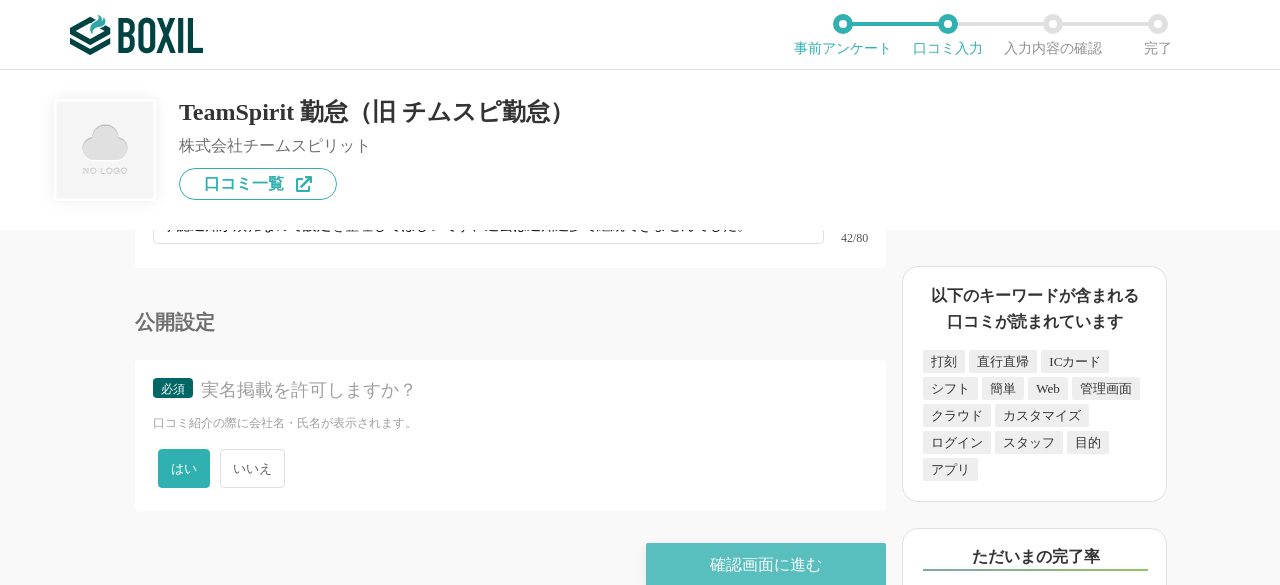 click on "確認画面に進む" at bounding box center [766, 565] 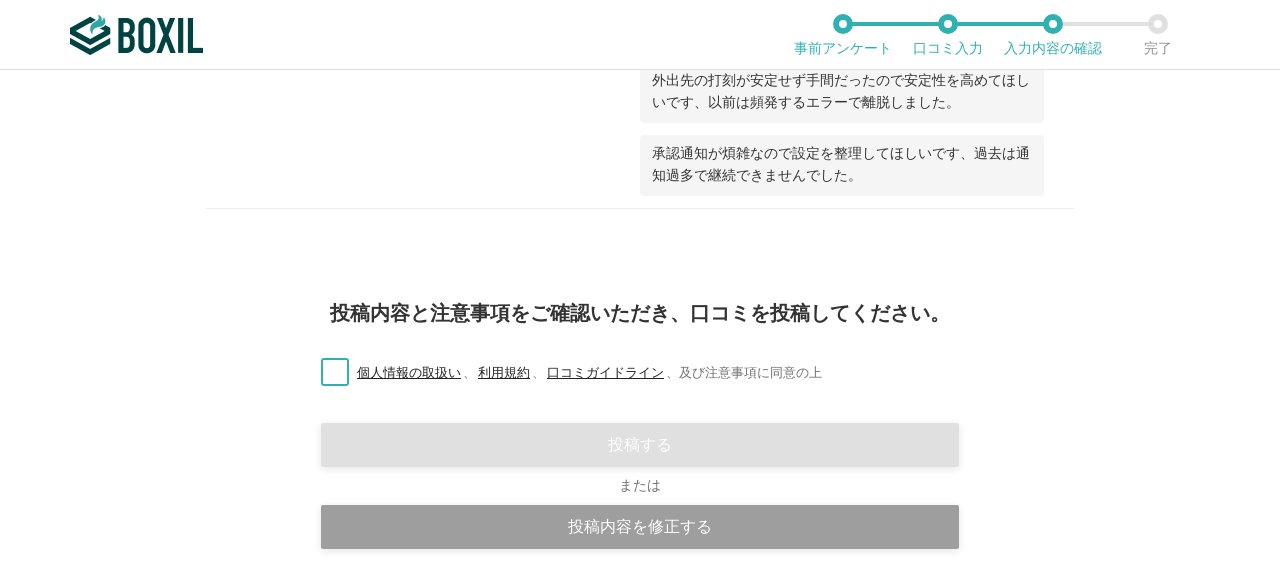 scroll, scrollTop: 3162, scrollLeft: 0, axis: vertical 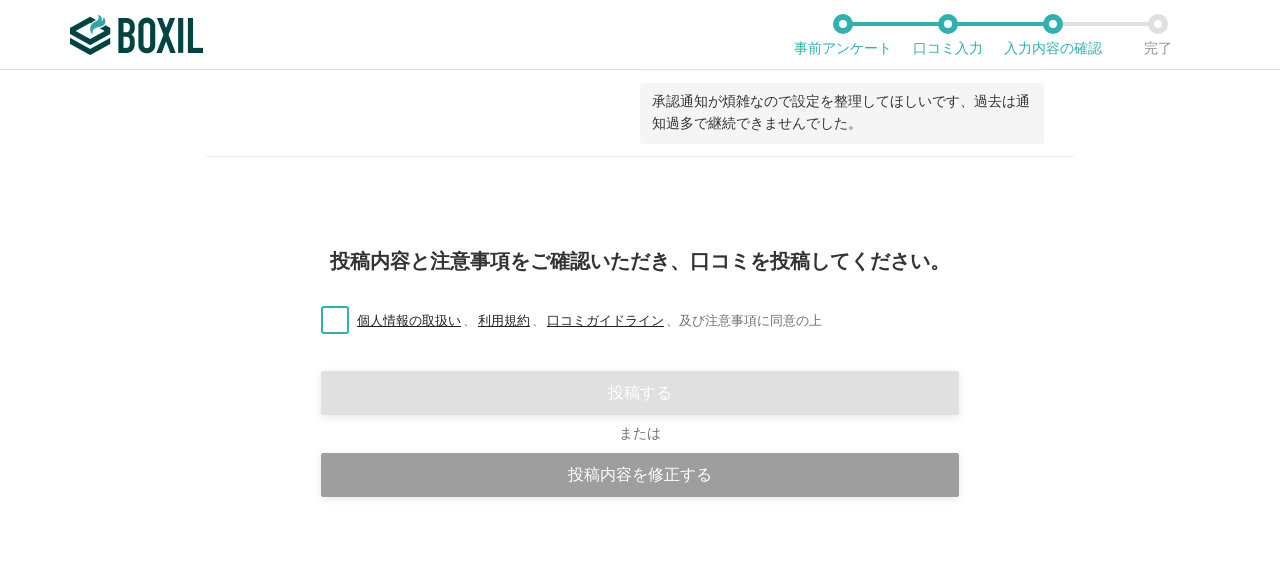 click on "個人情報の取扱い 、 利用規約 、 口コミガイドライン 、 及び注意事項に同意の上" at bounding box center [563, 321] 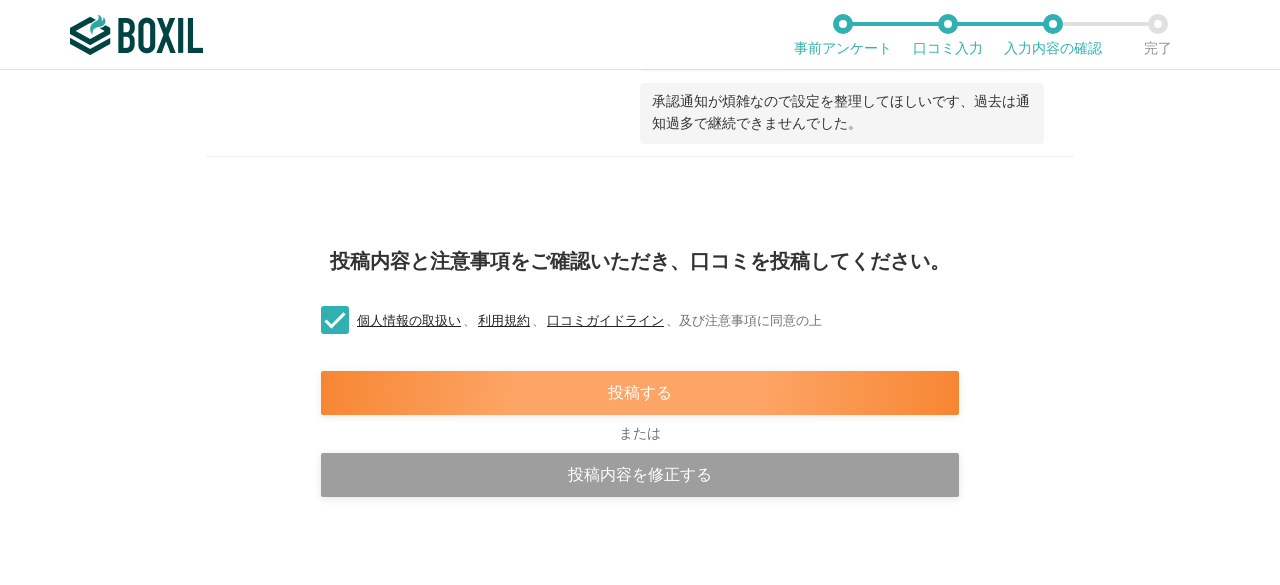 click on "投稿する" at bounding box center [640, 393] 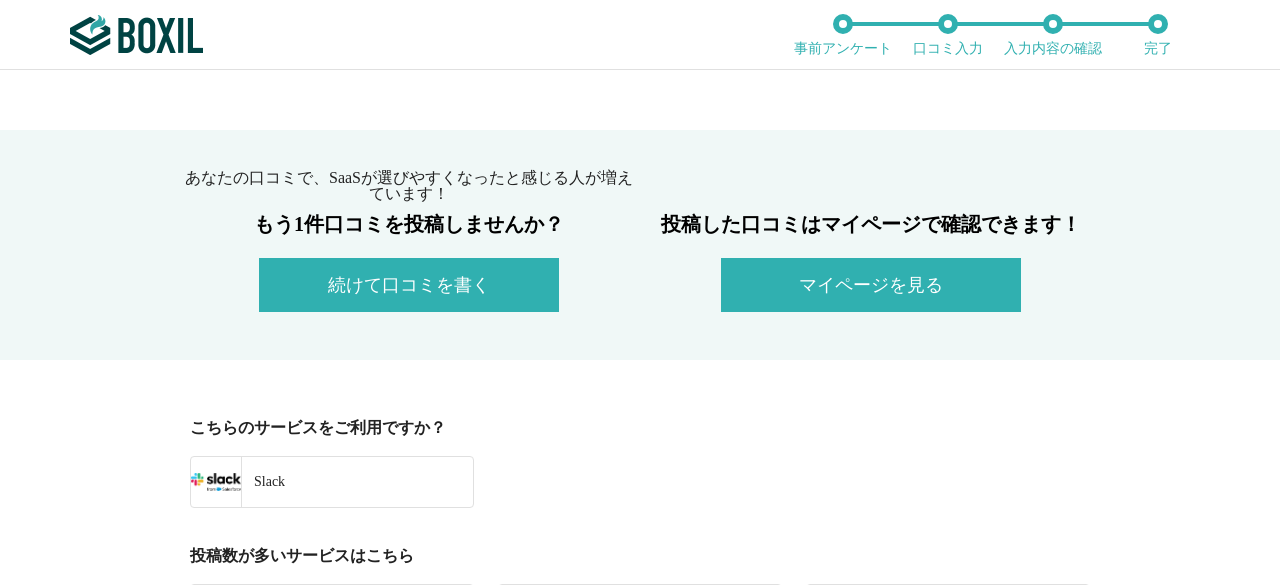 scroll, scrollTop: 0, scrollLeft: 0, axis: both 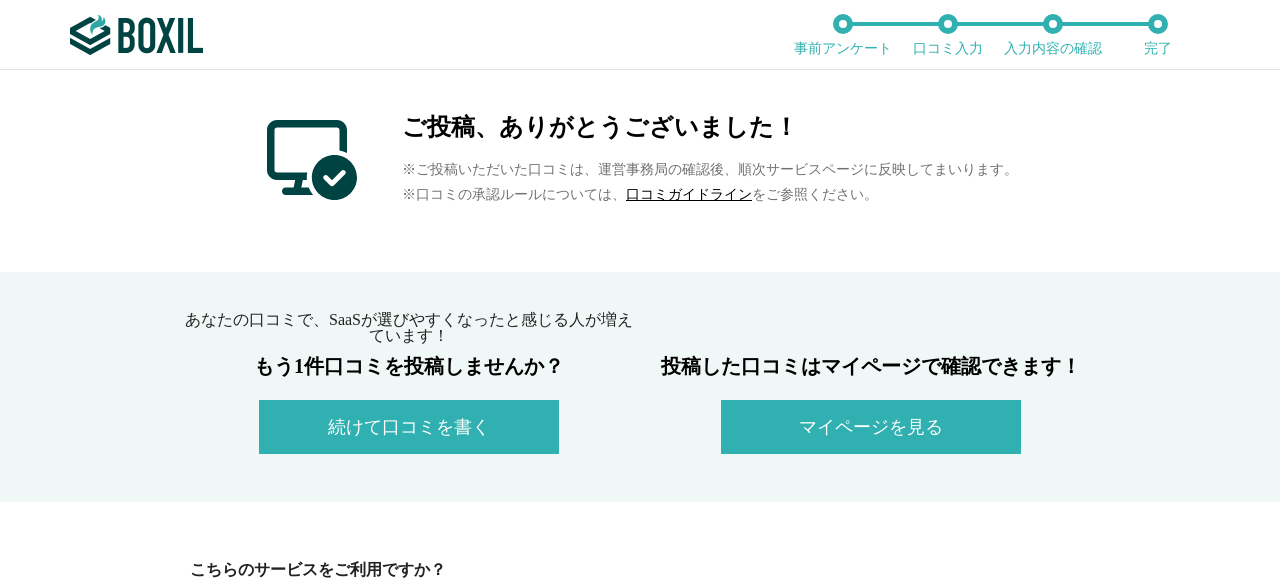 click on "口コミガイドライン" at bounding box center [689, 194] 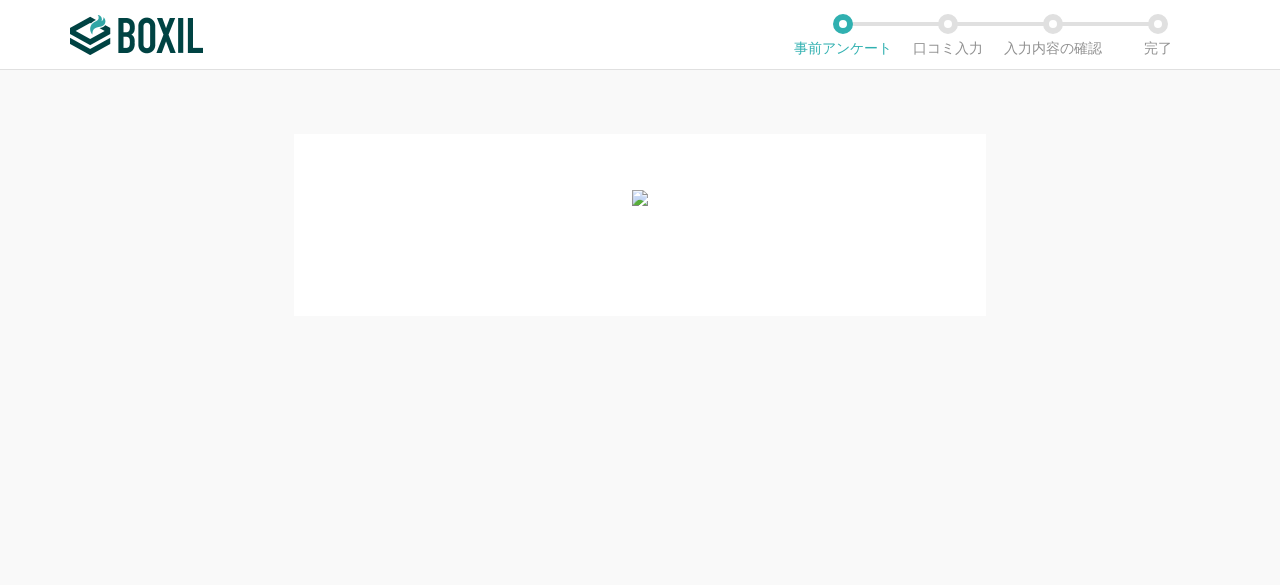 scroll, scrollTop: 0, scrollLeft: 0, axis: both 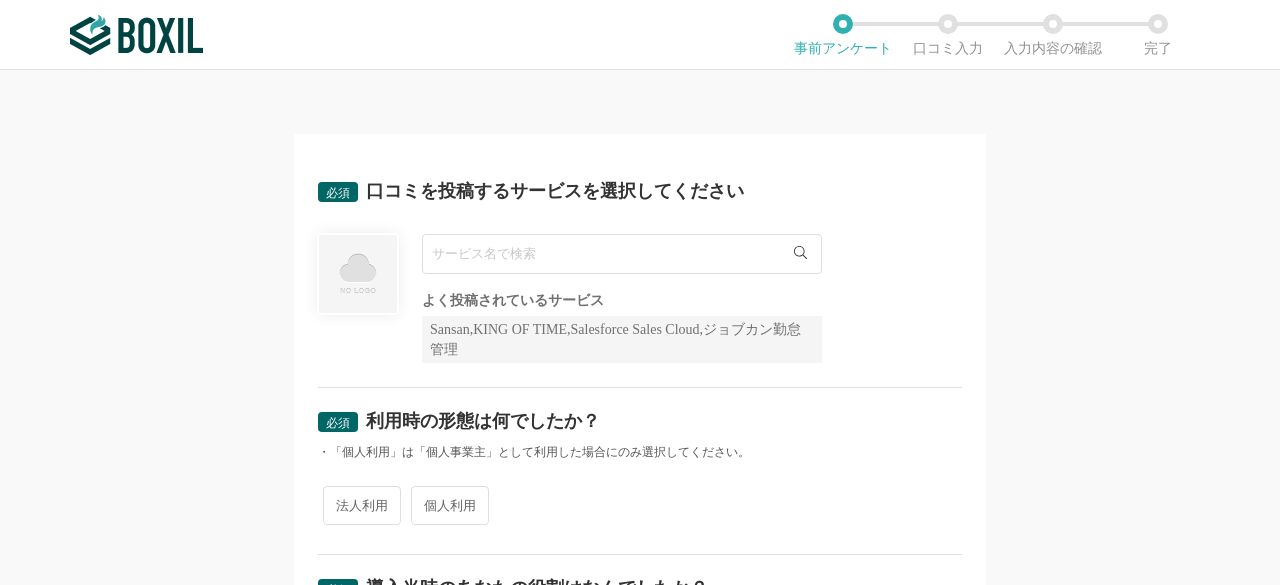 click at bounding box center (622, 254) 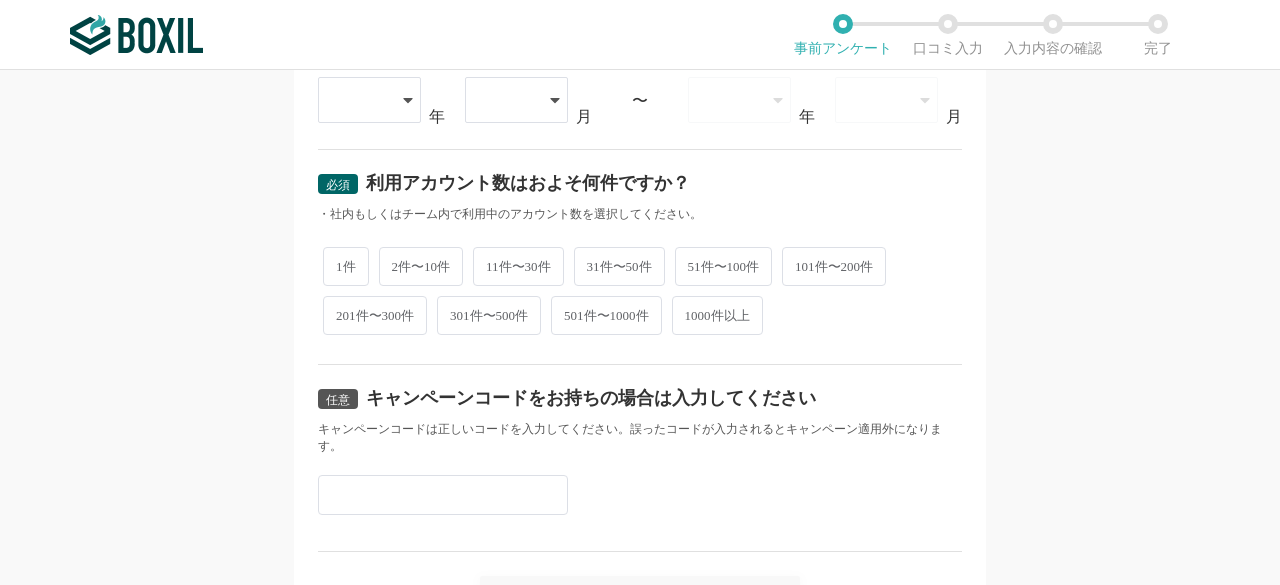 scroll, scrollTop: 1004, scrollLeft: 0, axis: vertical 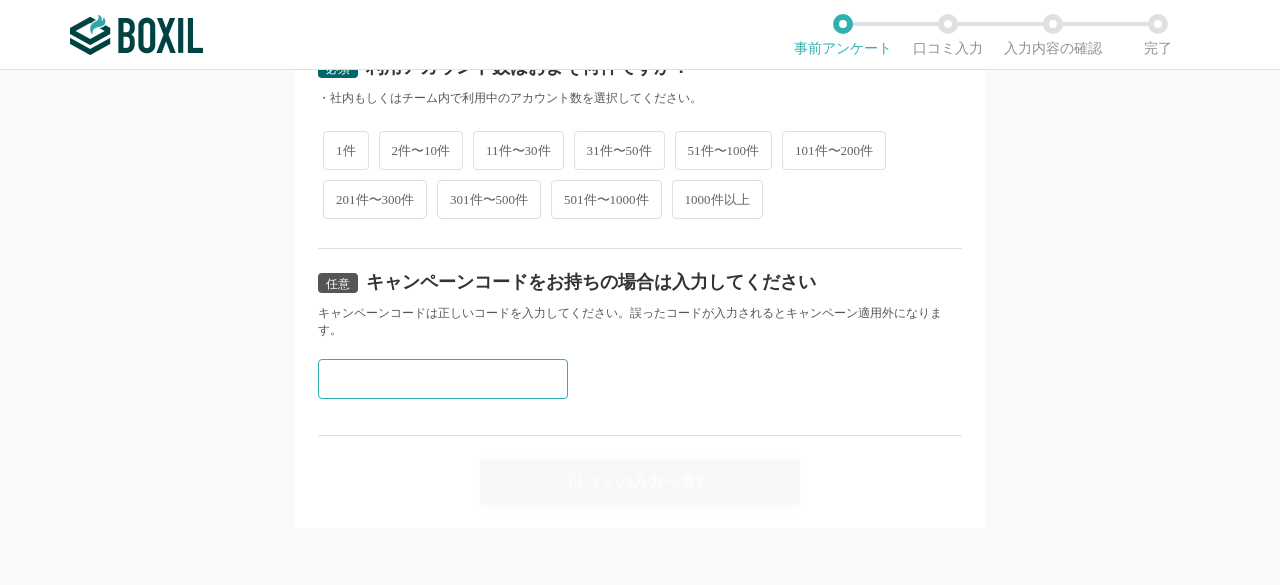 click at bounding box center [443, 379] 